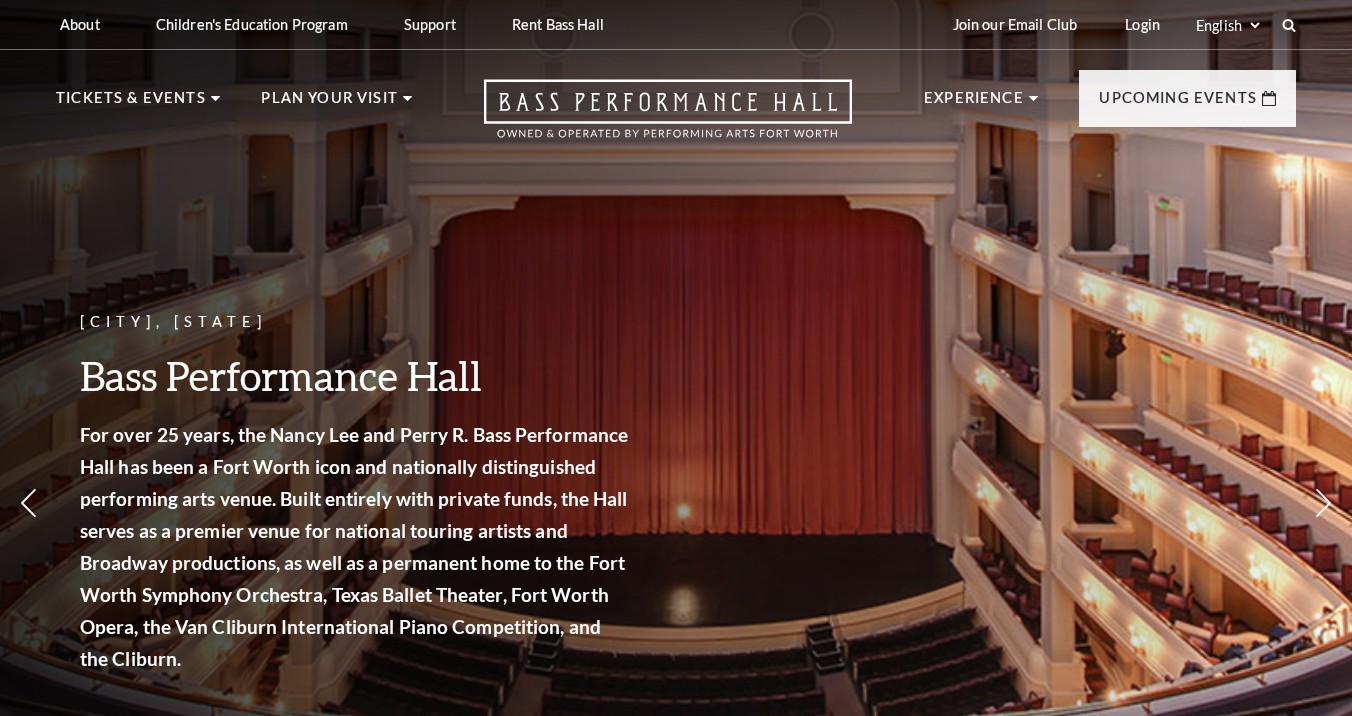 scroll, scrollTop: 0, scrollLeft: 0, axis: both 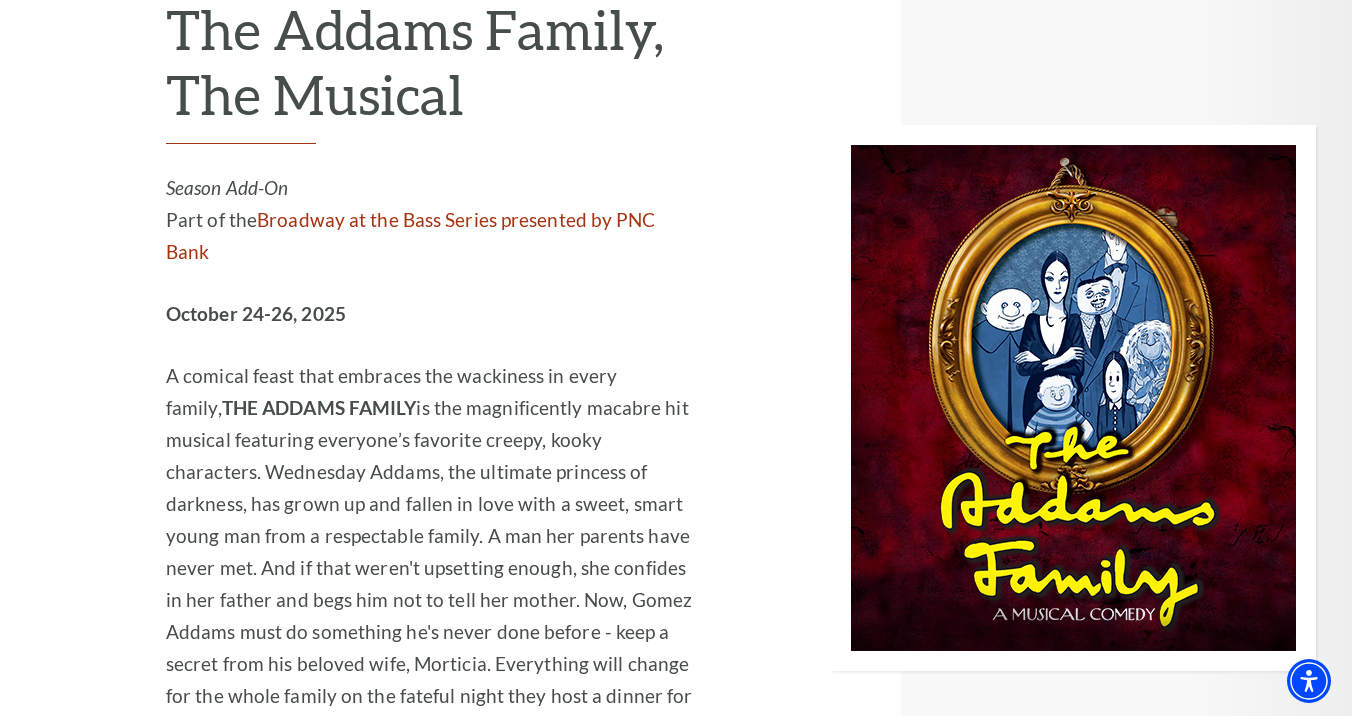 click on "Learn More" at bounding box center (303, 808) 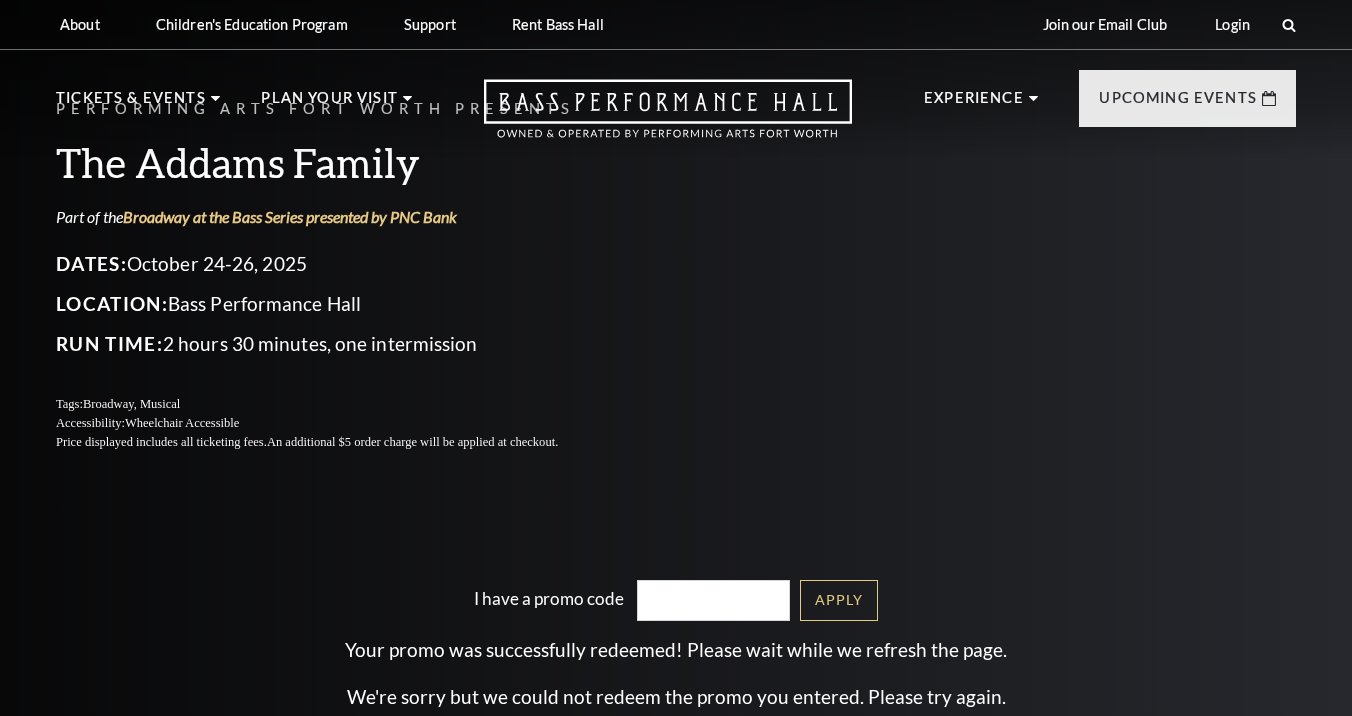 scroll, scrollTop: 0, scrollLeft: 0, axis: both 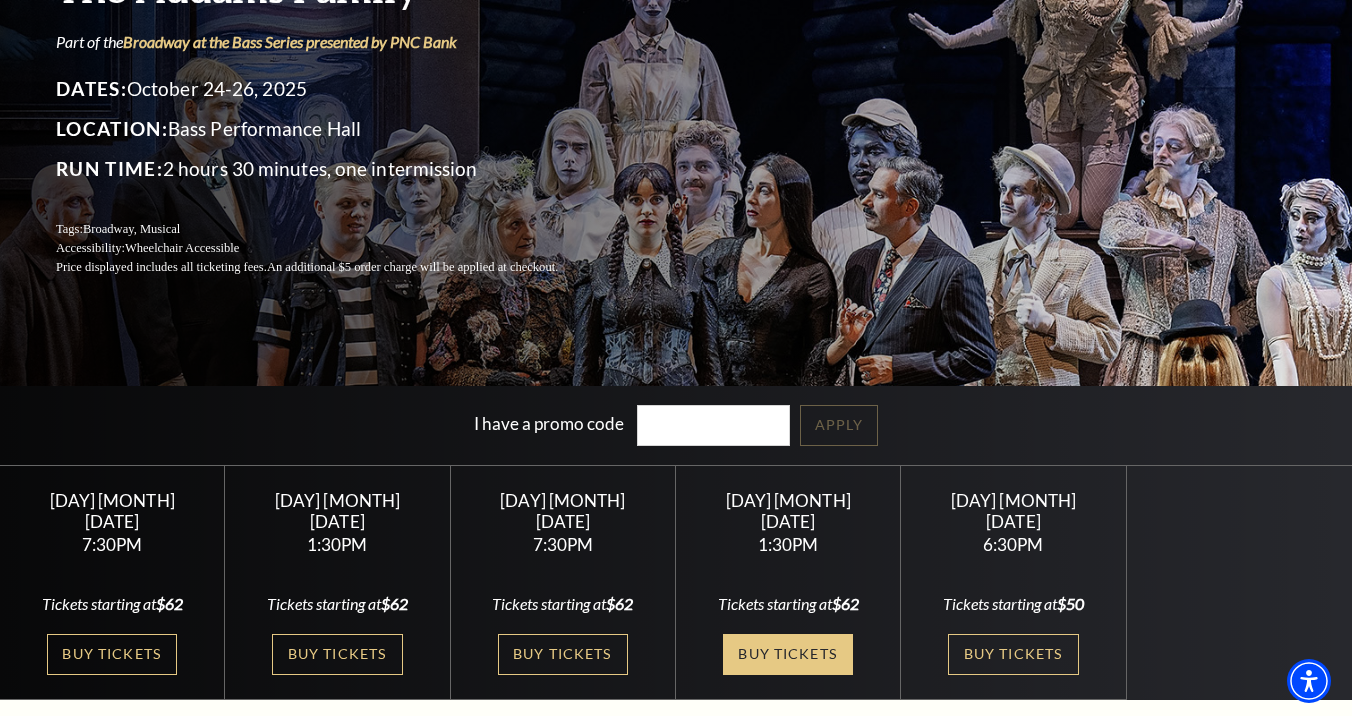 click on "Buy Tickets" at bounding box center (788, 654) 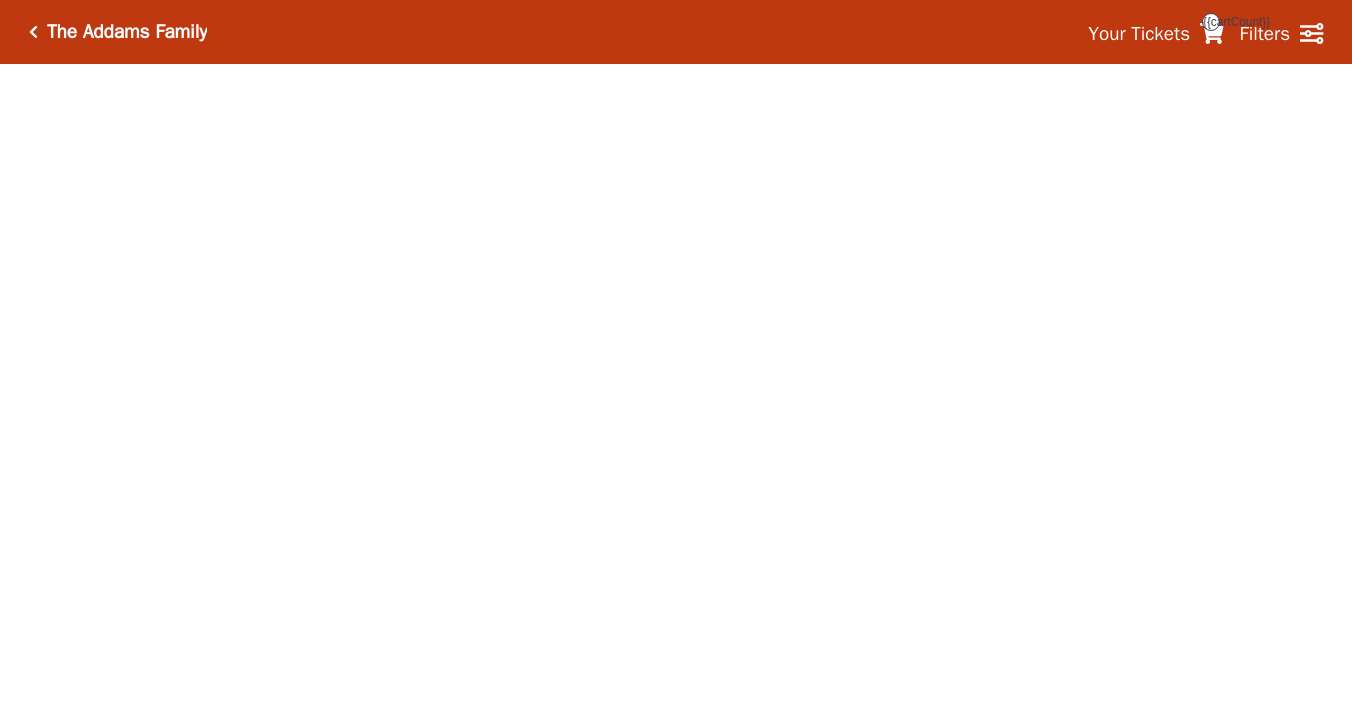 scroll, scrollTop: 0, scrollLeft: 0, axis: both 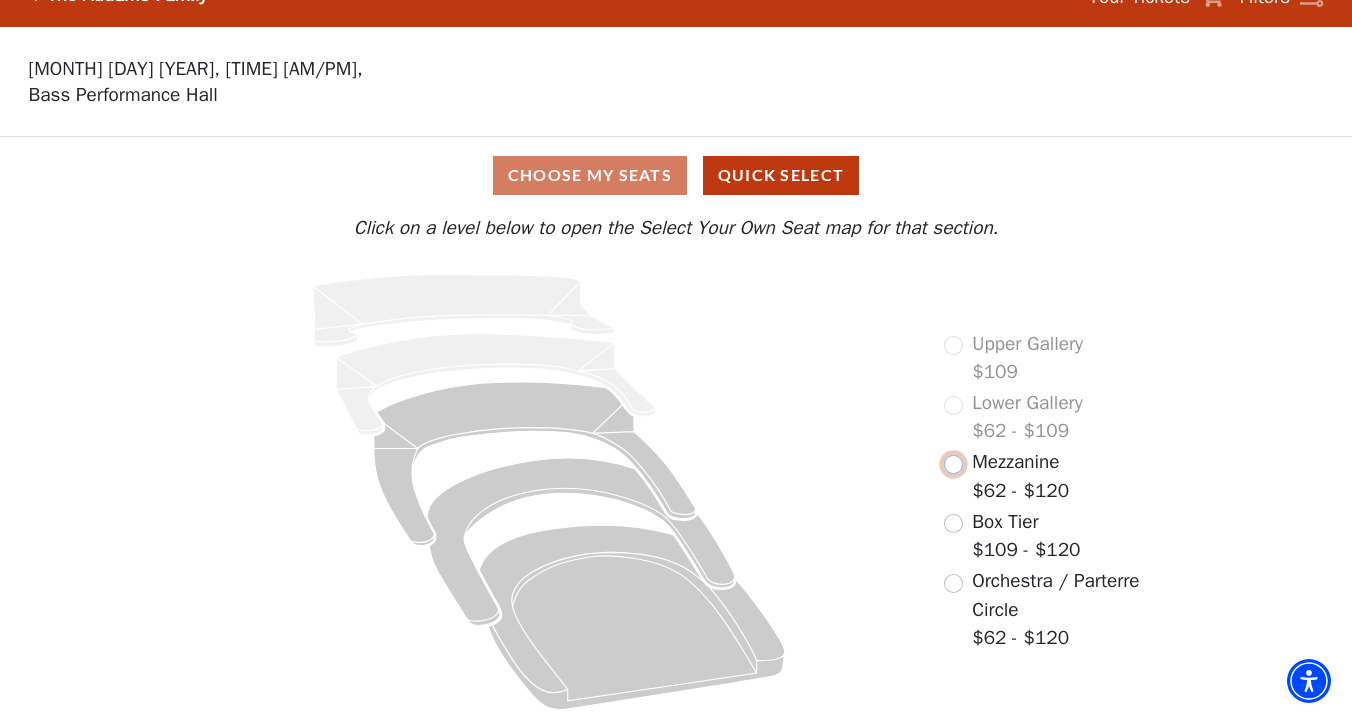 click at bounding box center [953, 464] 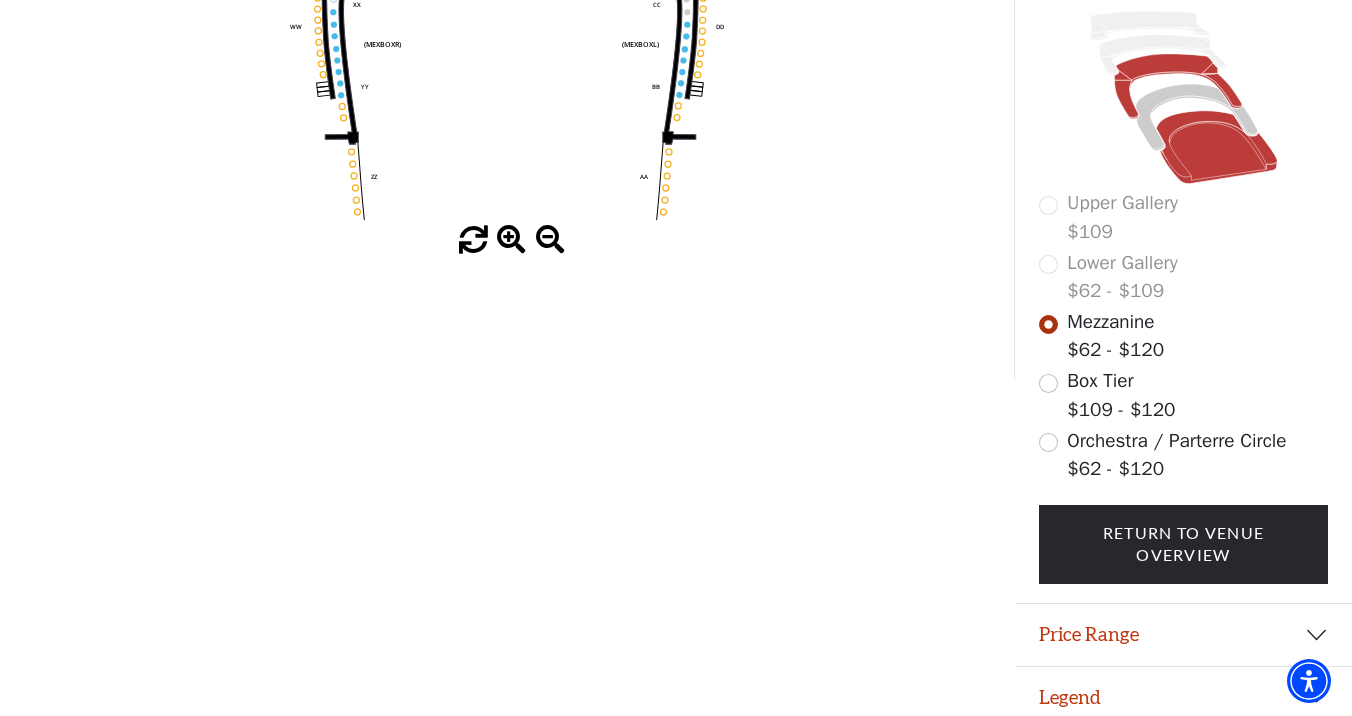 scroll, scrollTop: 512, scrollLeft: 0, axis: vertical 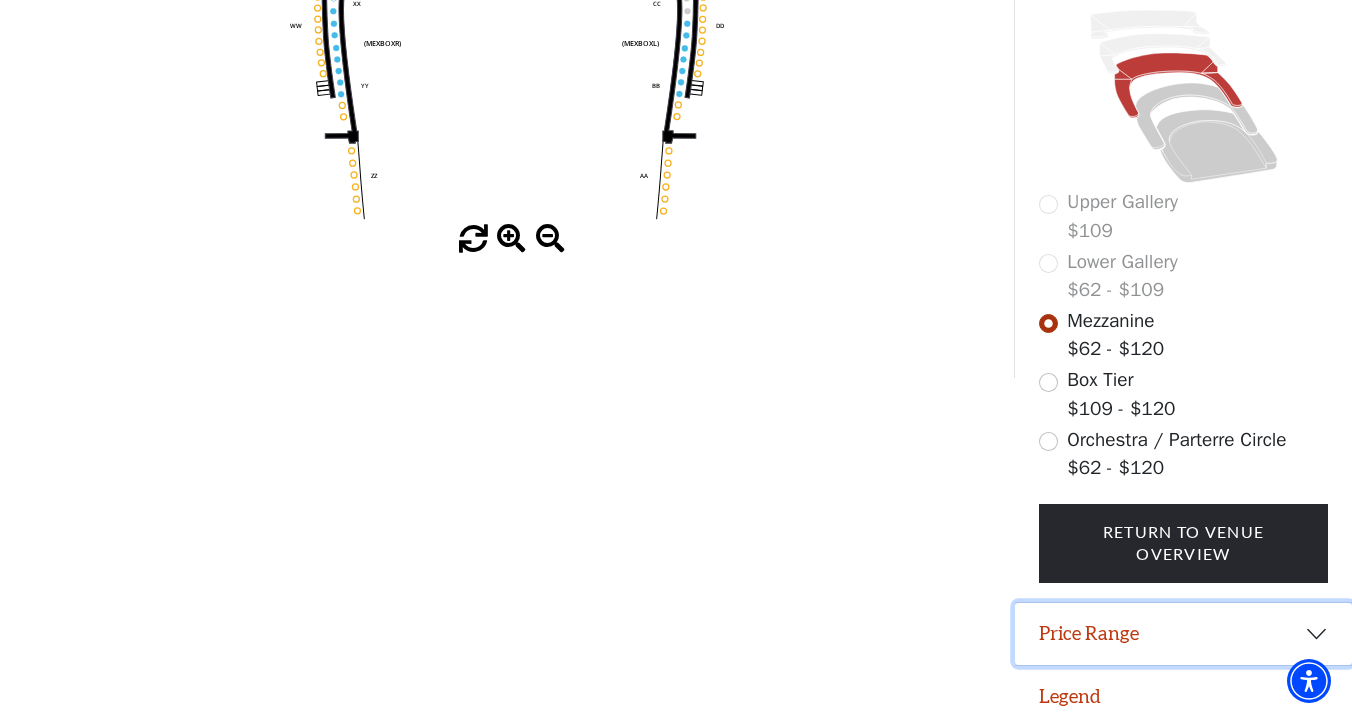 click on "Price Range" at bounding box center [1183, 634] 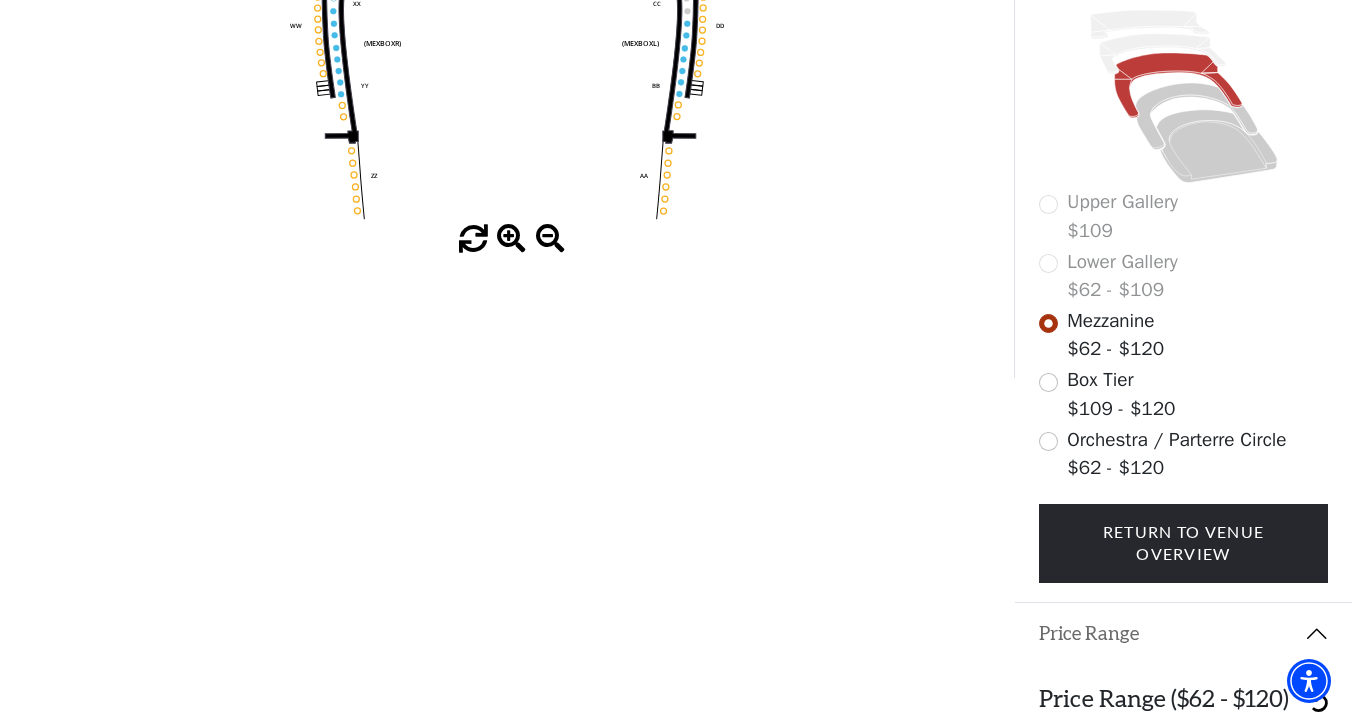 scroll, scrollTop: 612, scrollLeft: 0, axis: vertical 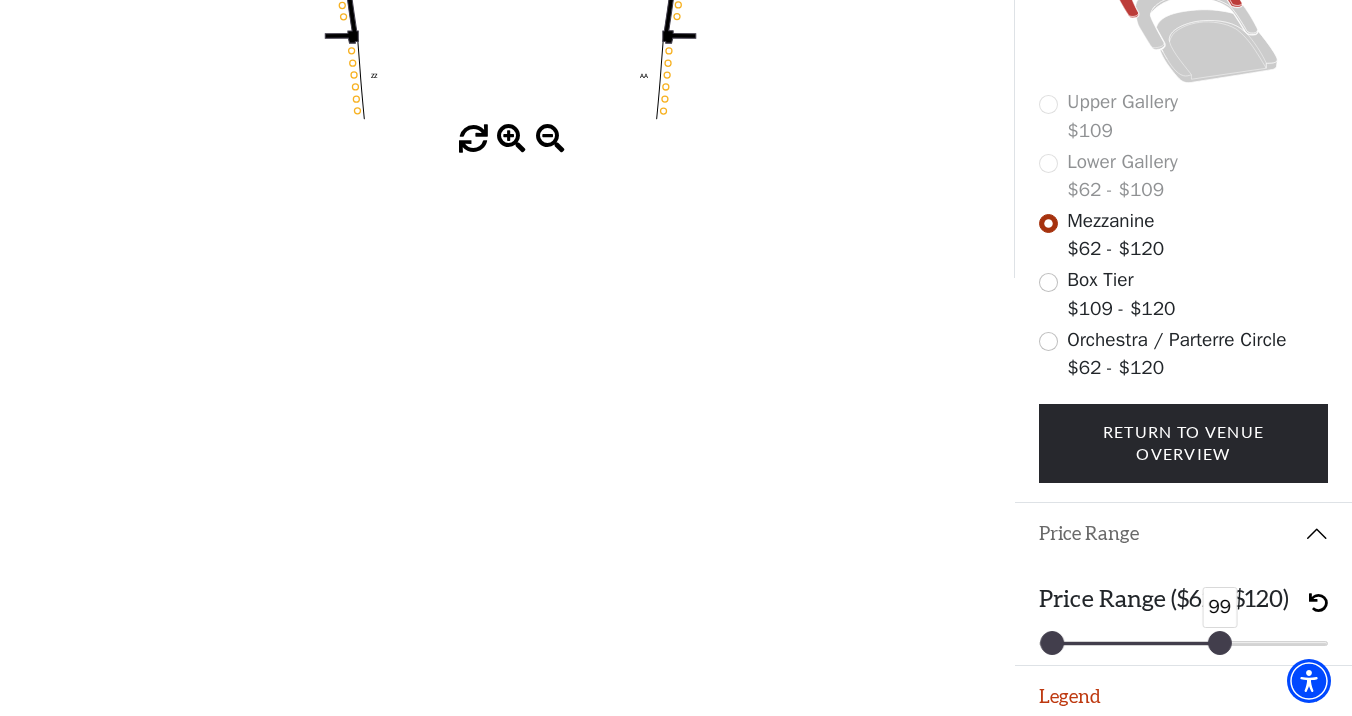 drag, startPoint x: 1309, startPoint y: 623, endPoint x: 1214, endPoint y: 625, distance: 95.02105 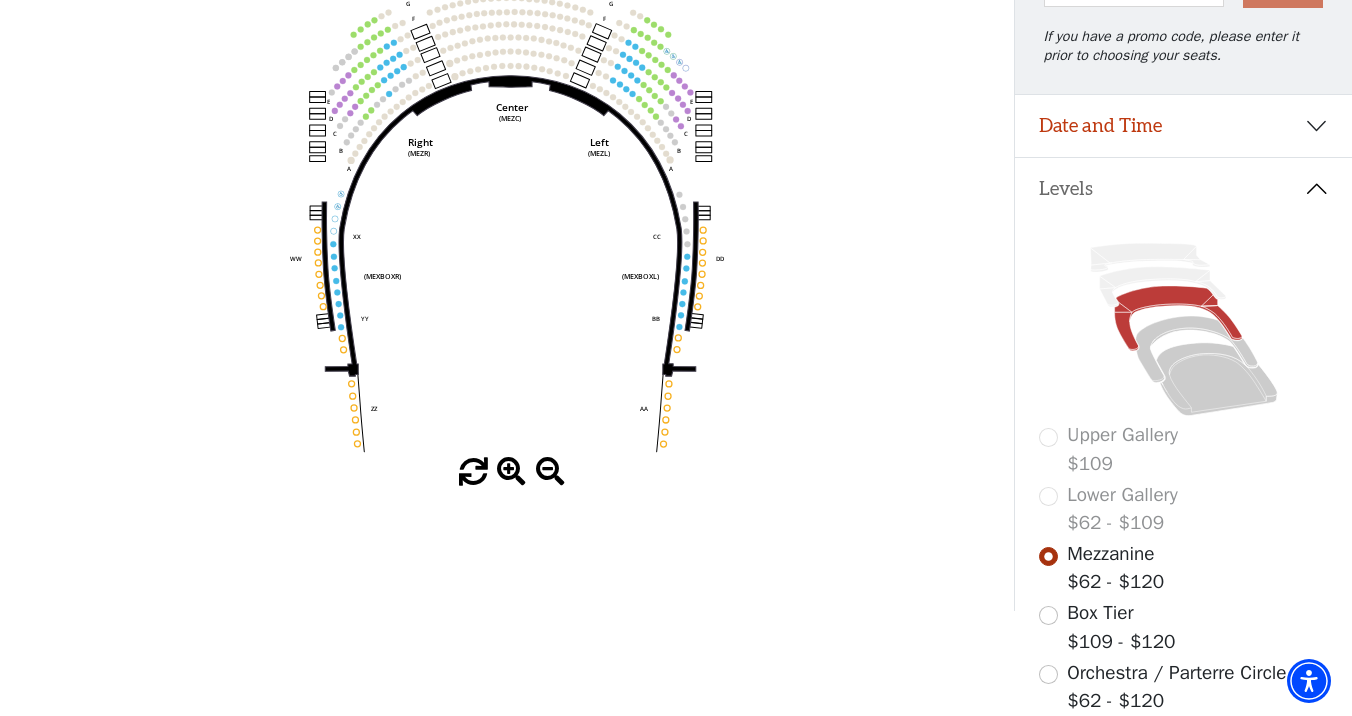 scroll, scrollTop: 134, scrollLeft: 0, axis: vertical 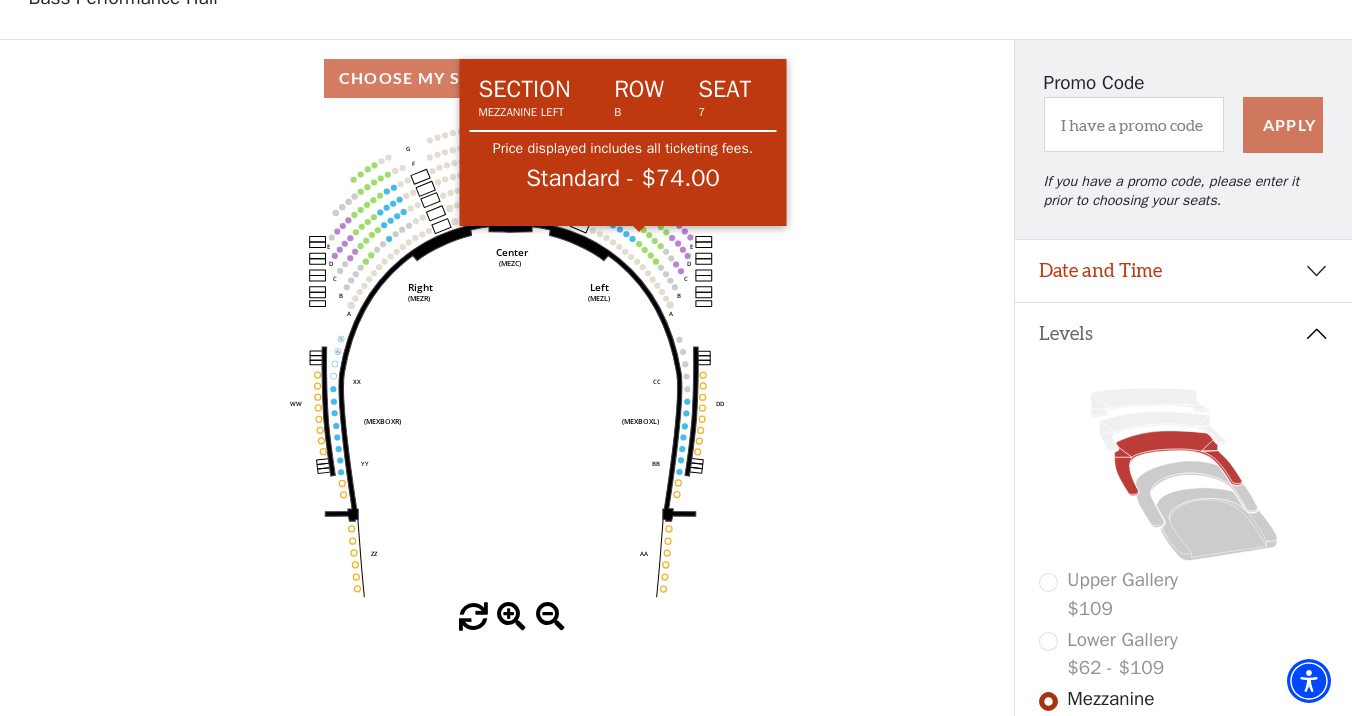 click 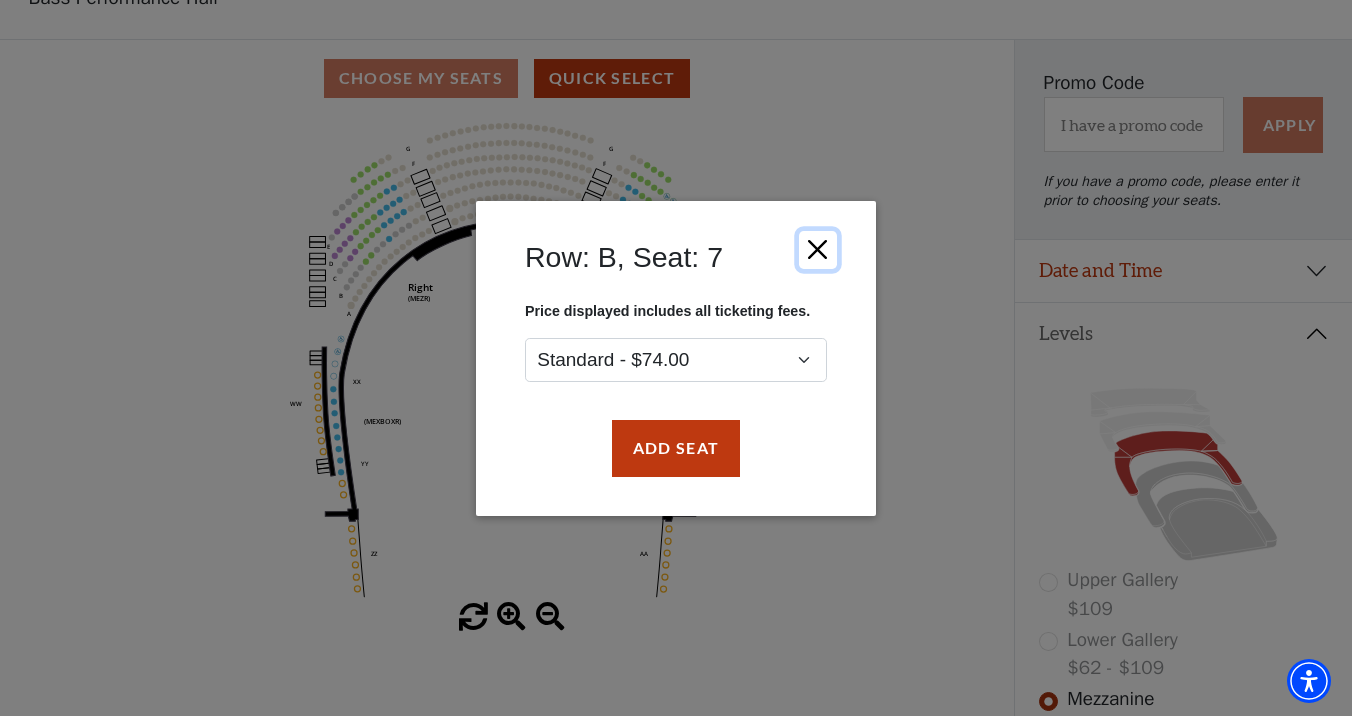 click at bounding box center (818, 249) 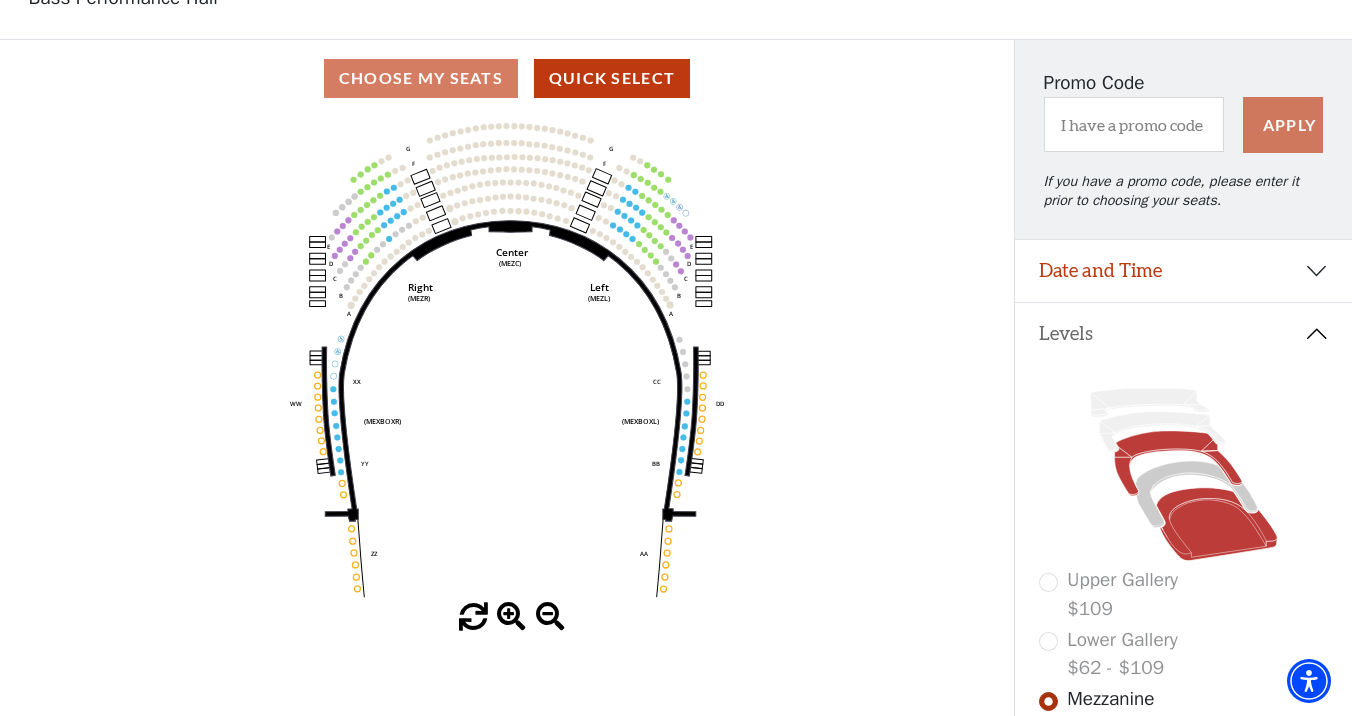 click 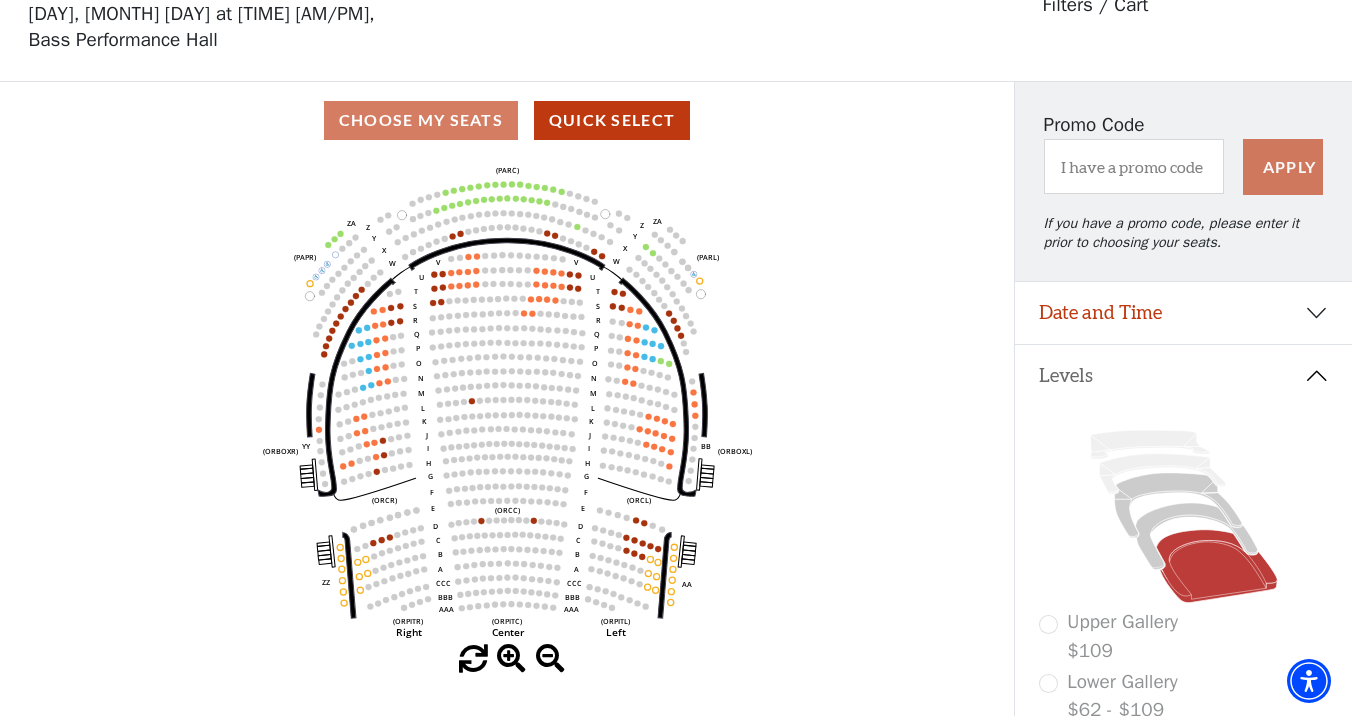 scroll, scrollTop: 92, scrollLeft: 0, axis: vertical 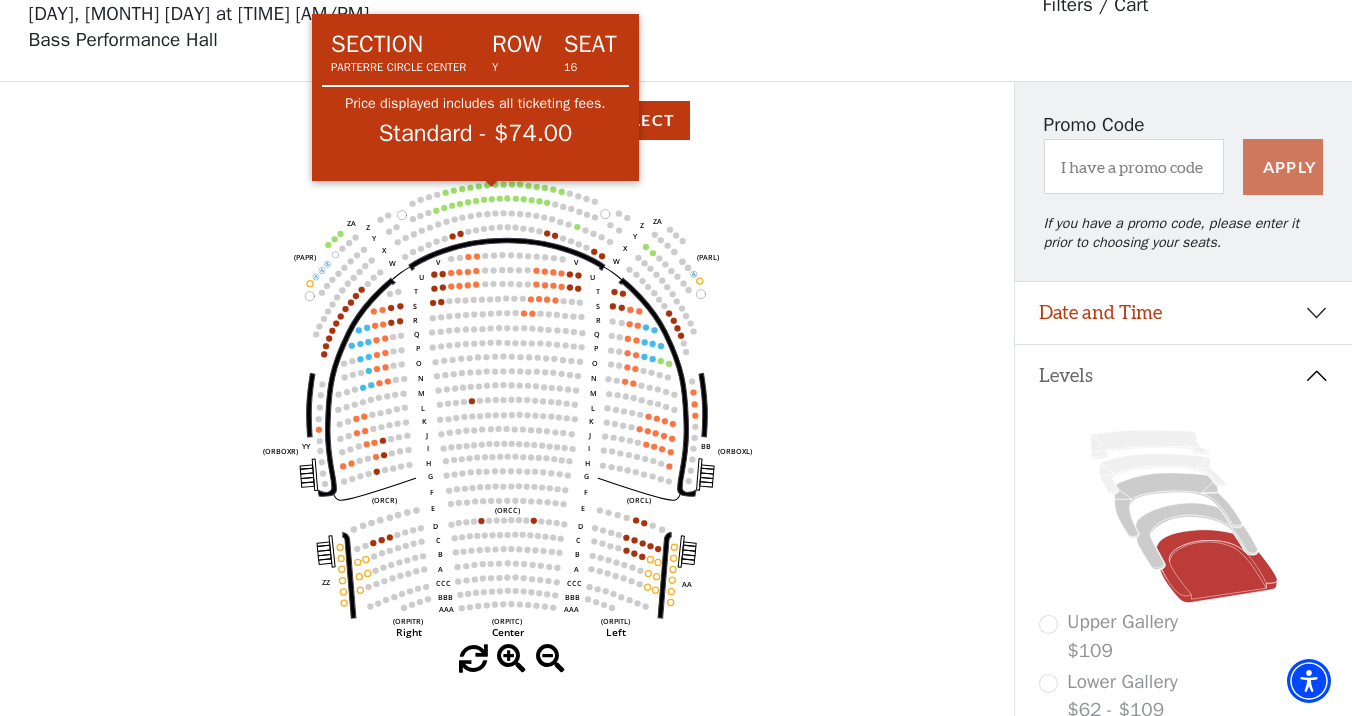 click 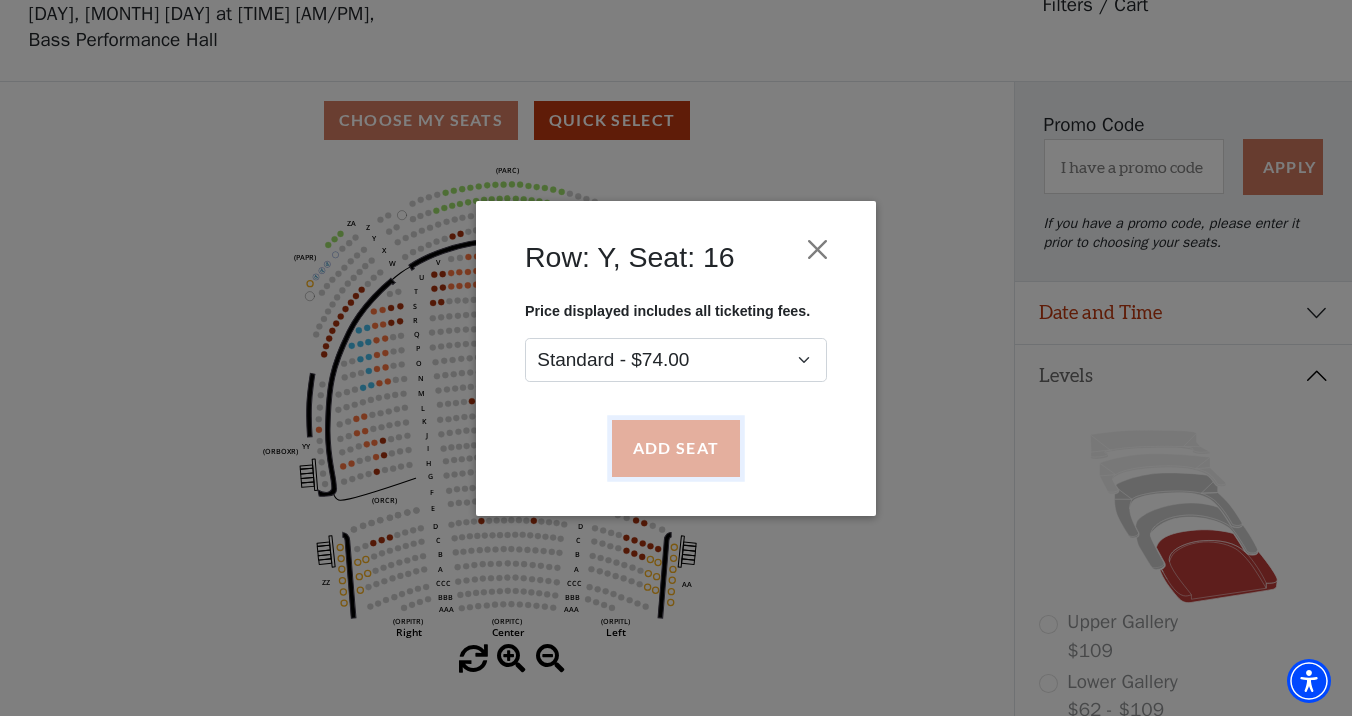 click on "Add Seat" at bounding box center [676, 448] 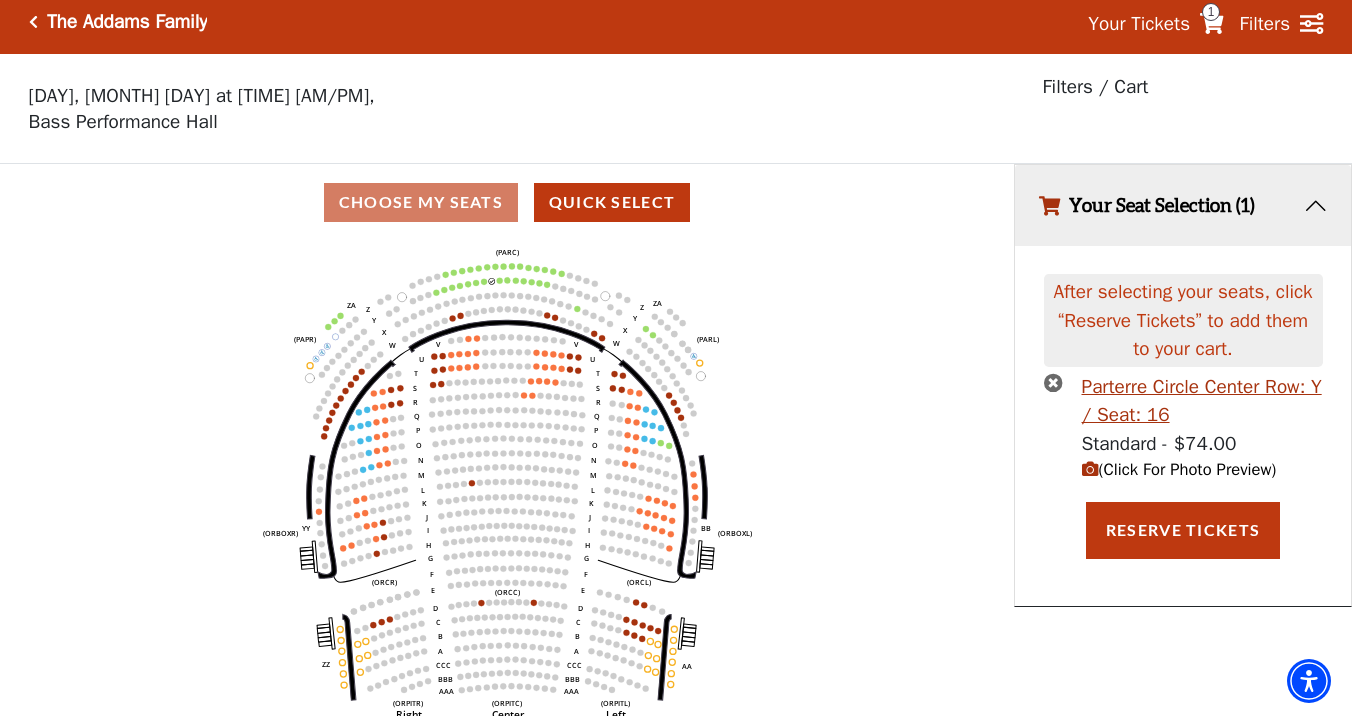 scroll, scrollTop: 0, scrollLeft: 0, axis: both 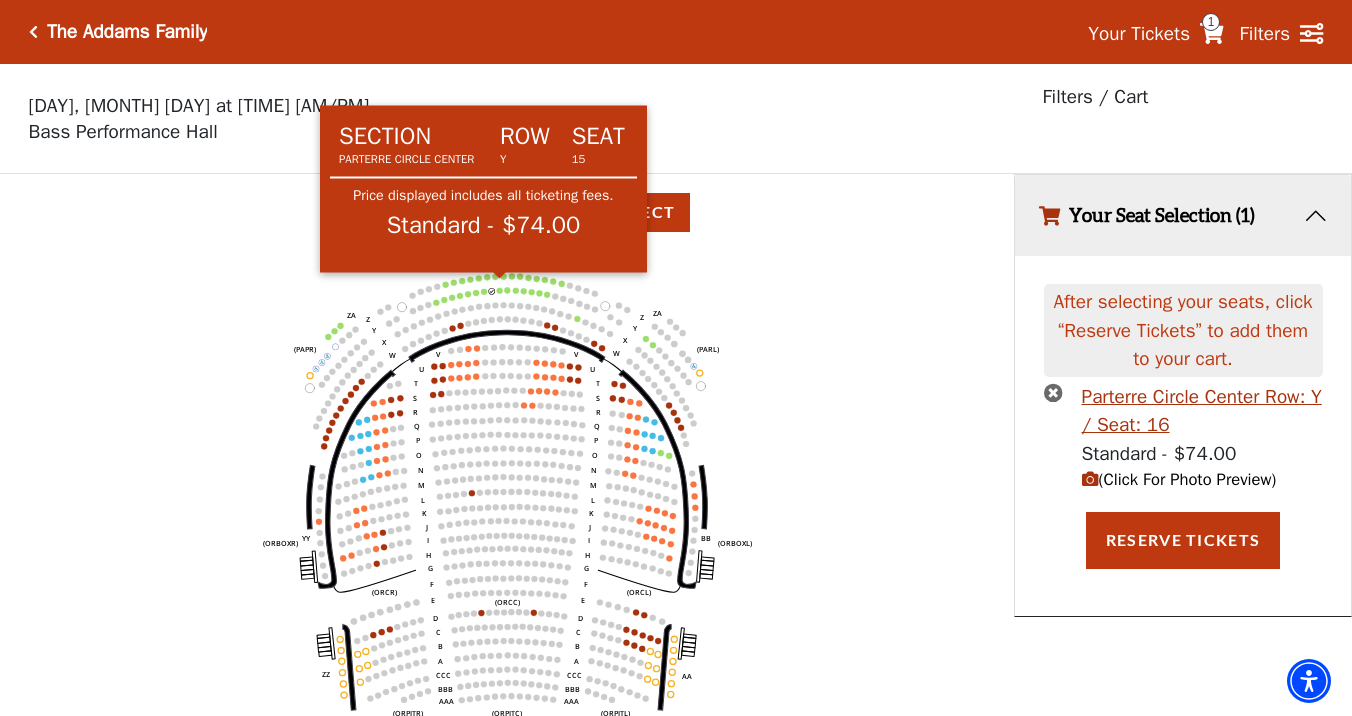click 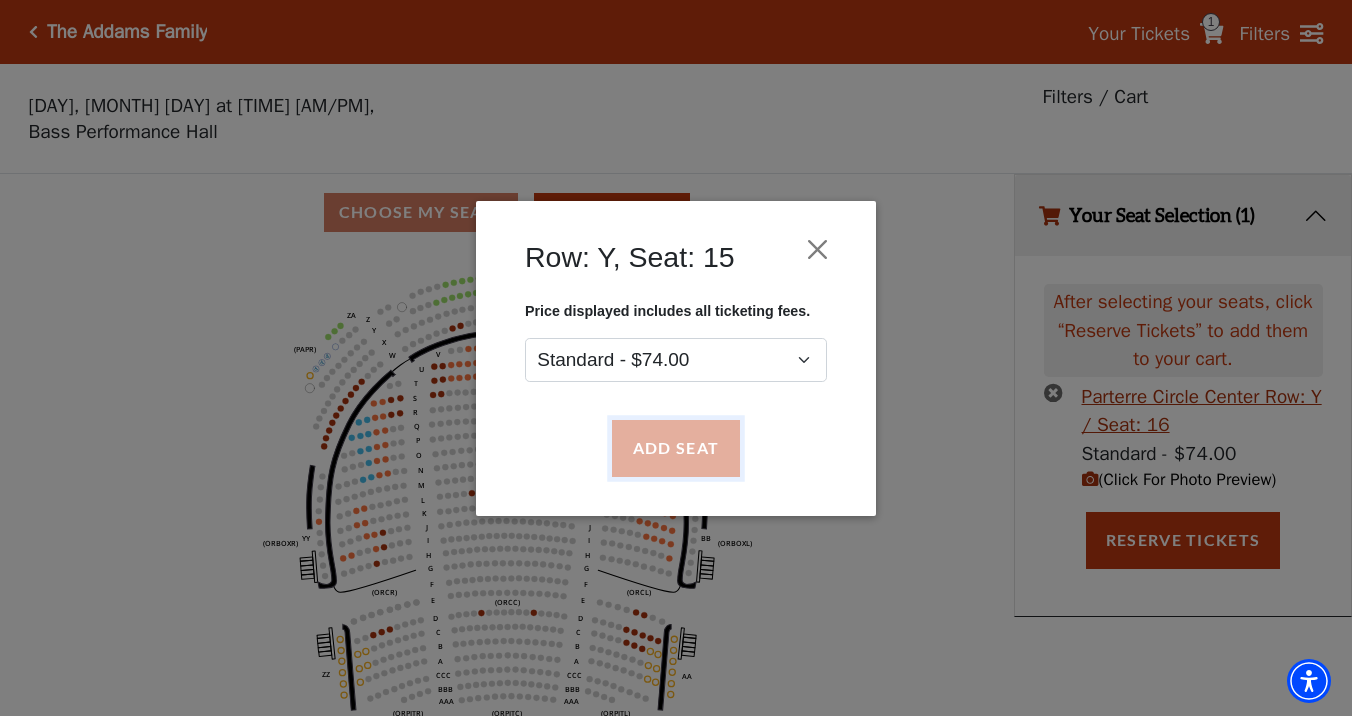 click on "Add Seat" at bounding box center [676, 448] 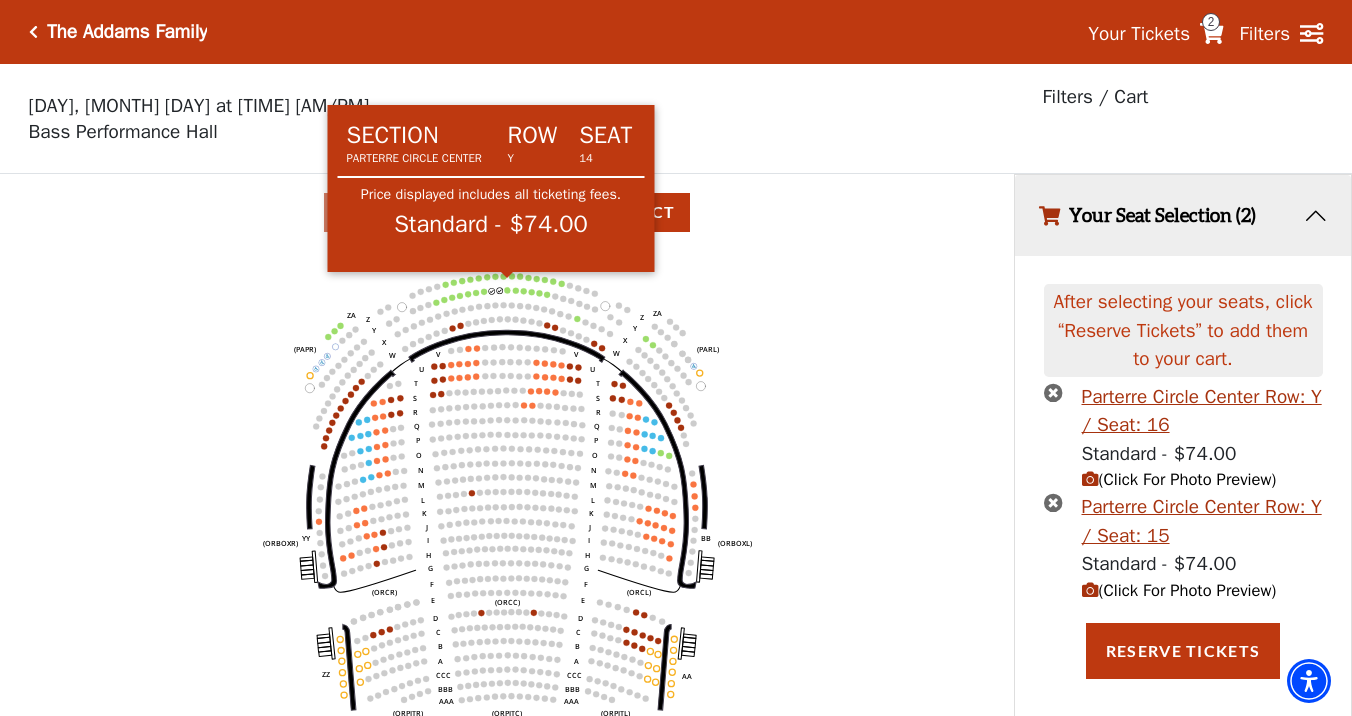 click 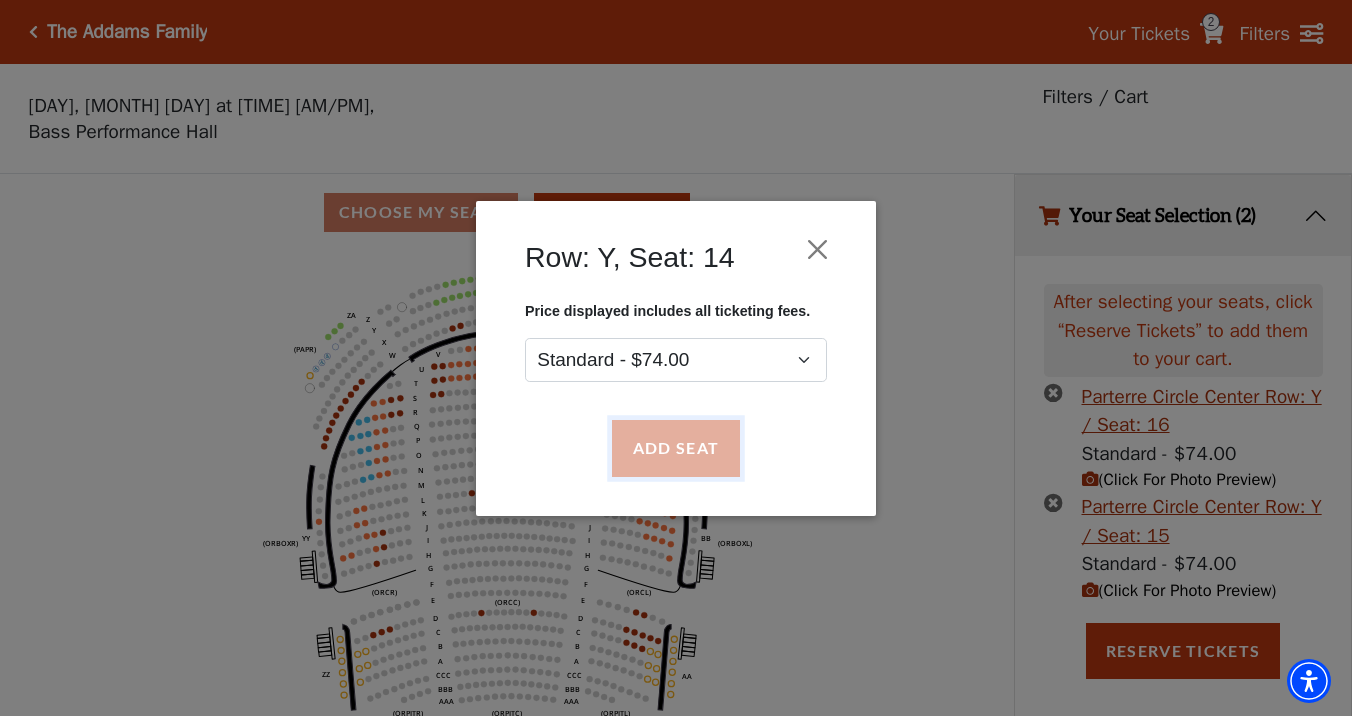 click on "Add Seat" at bounding box center [676, 448] 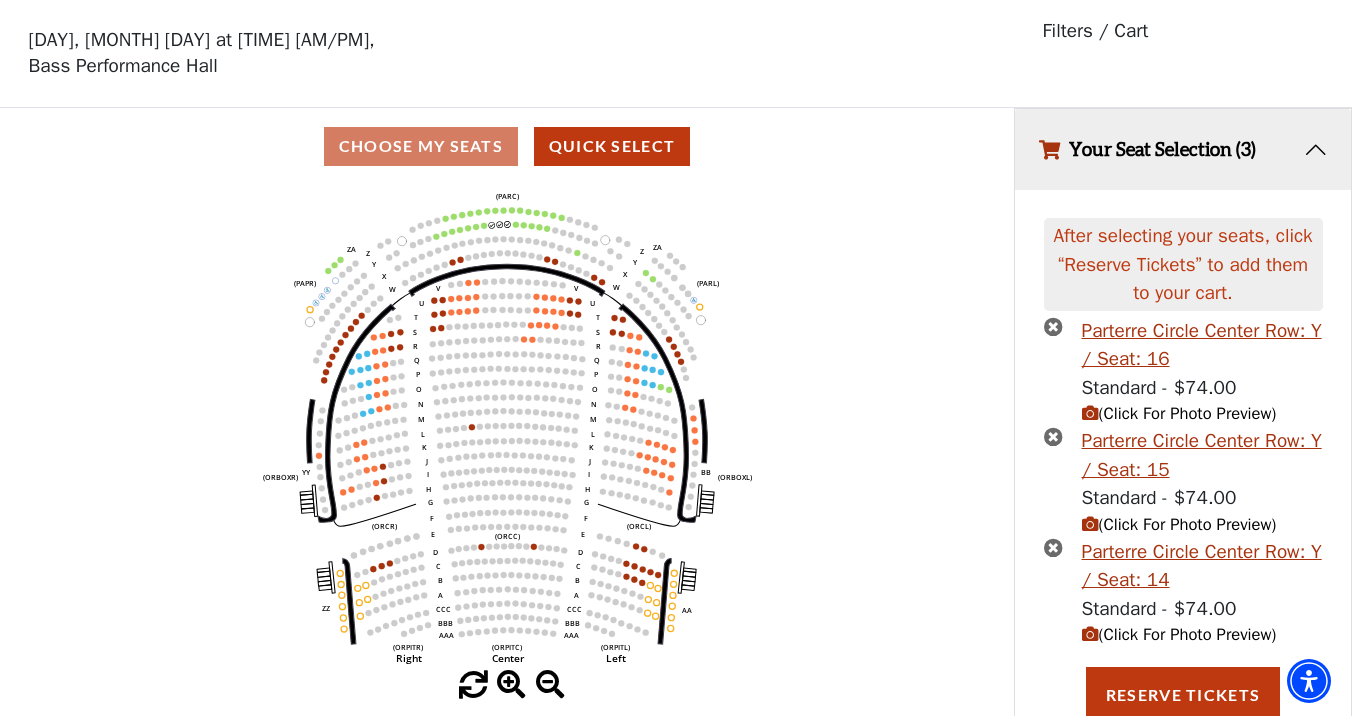 scroll, scrollTop: 115, scrollLeft: 0, axis: vertical 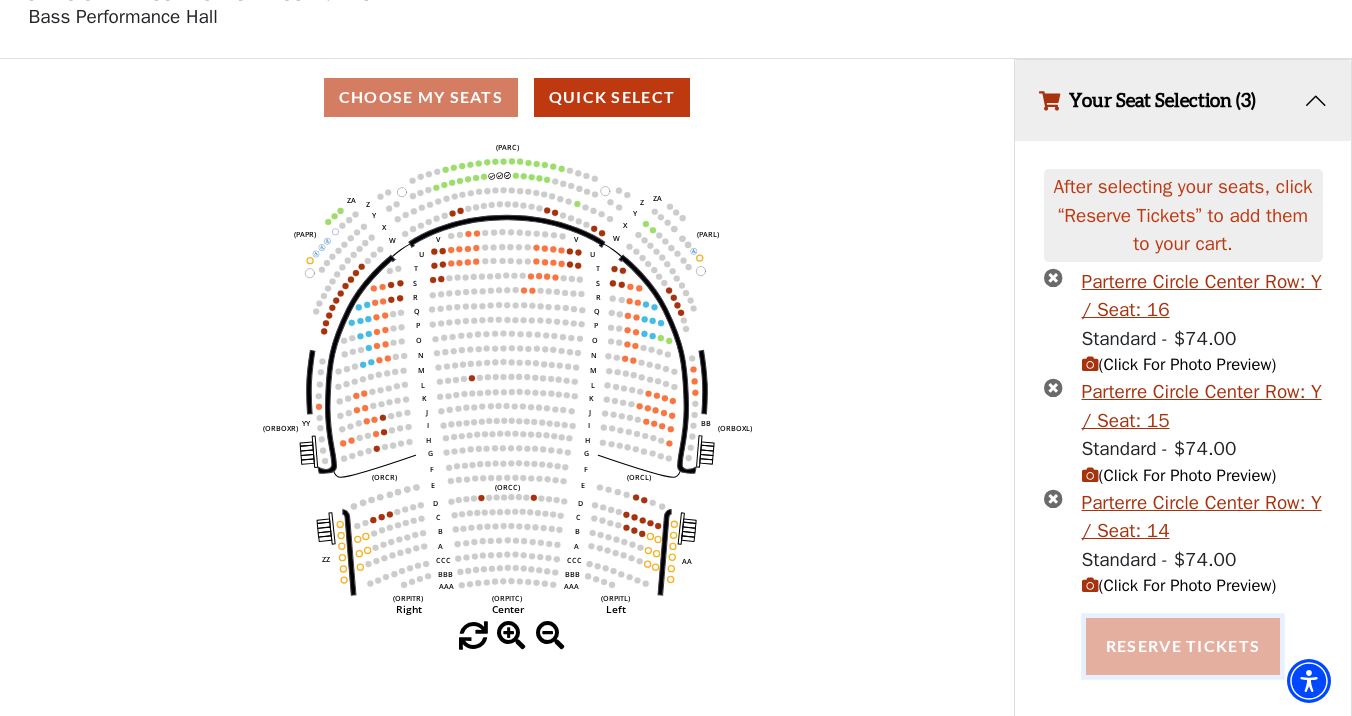 click on "Reserve Tickets" at bounding box center [1183, 646] 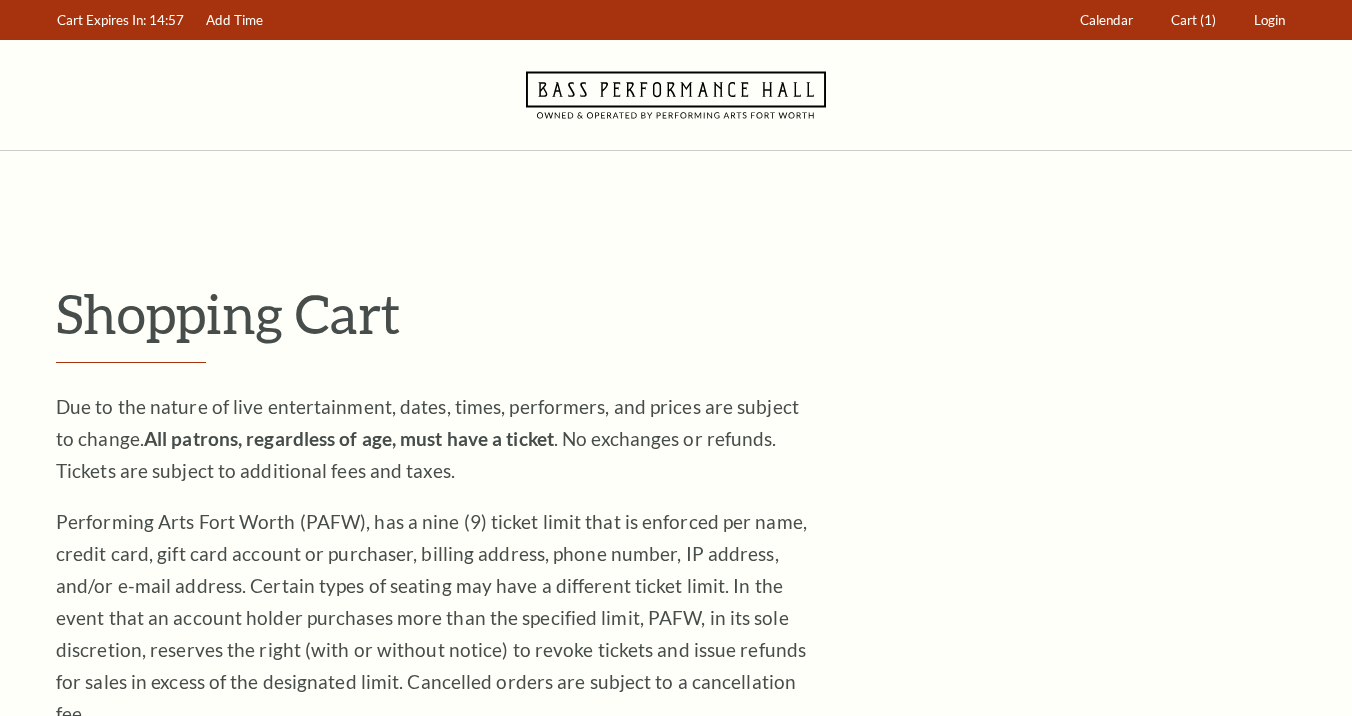 scroll, scrollTop: 0, scrollLeft: 0, axis: both 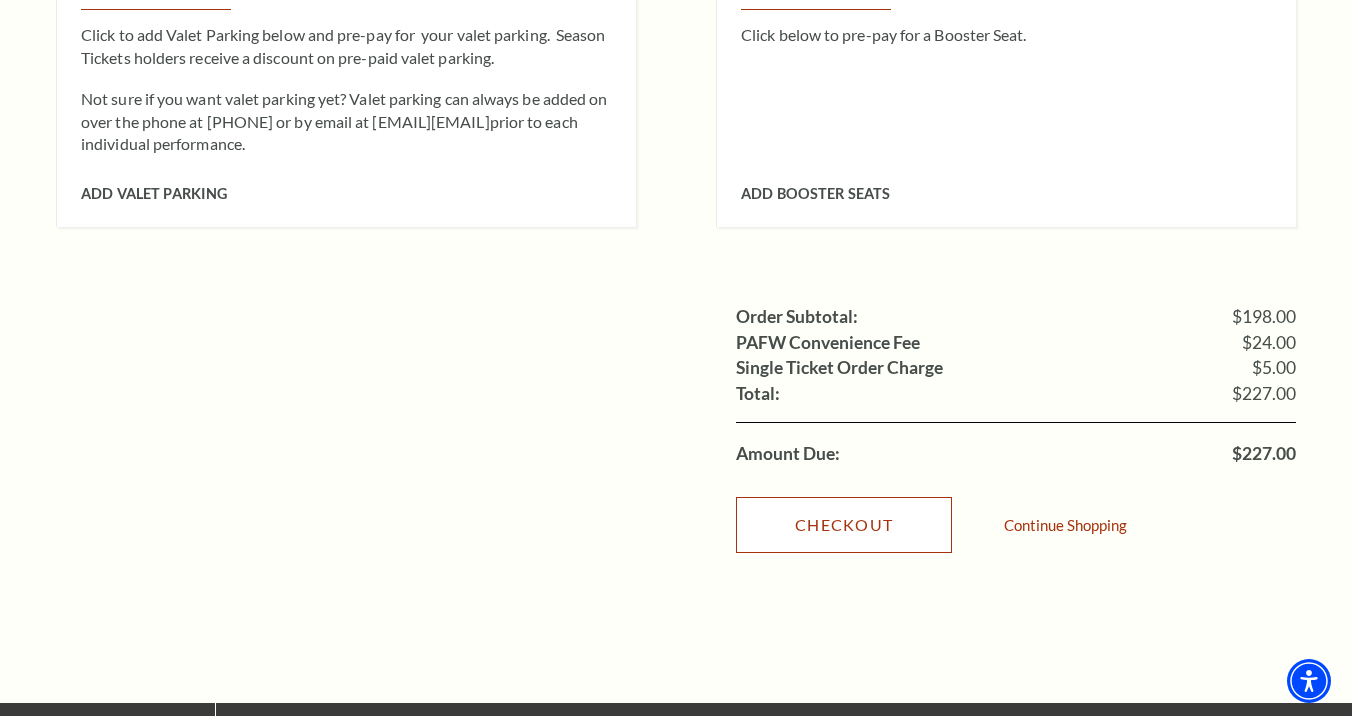 click on "Checkout" at bounding box center (844, 525) 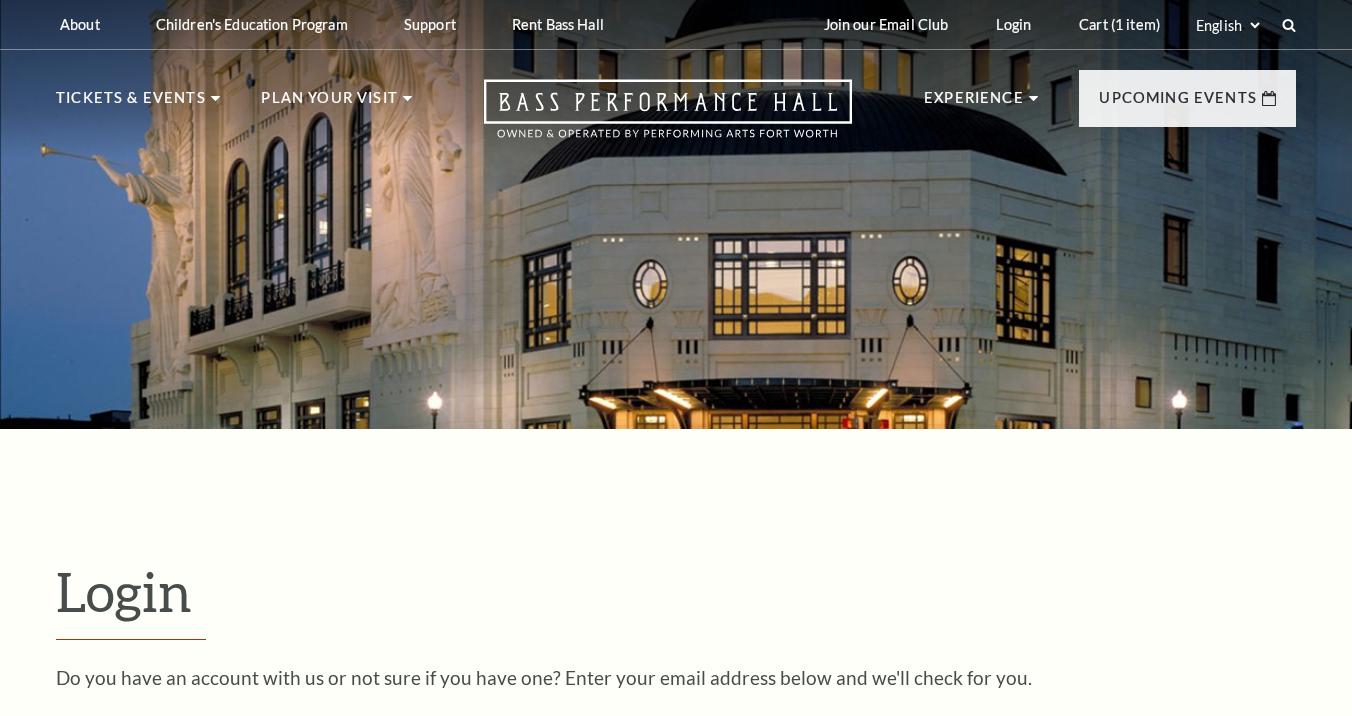scroll, scrollTop: 441, scrollLeft: 0, axis: vertical 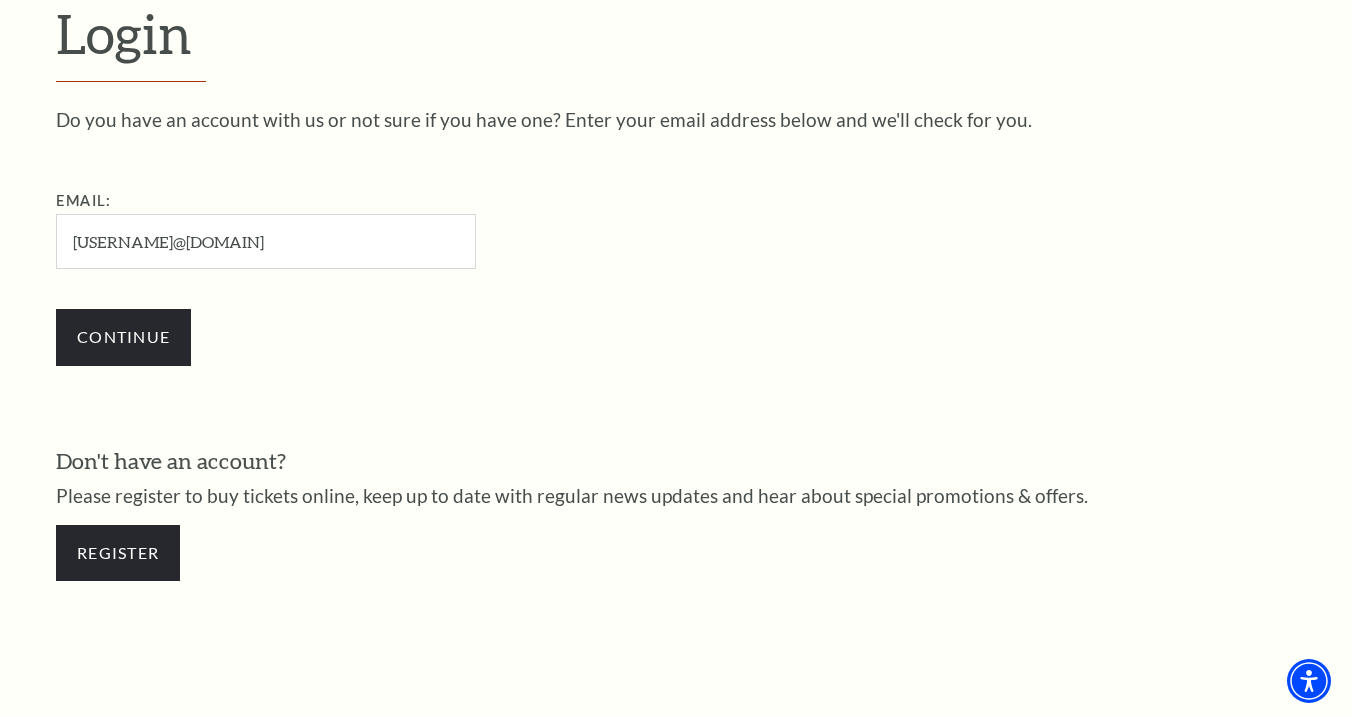 type on "blbrew@hotmail.com" 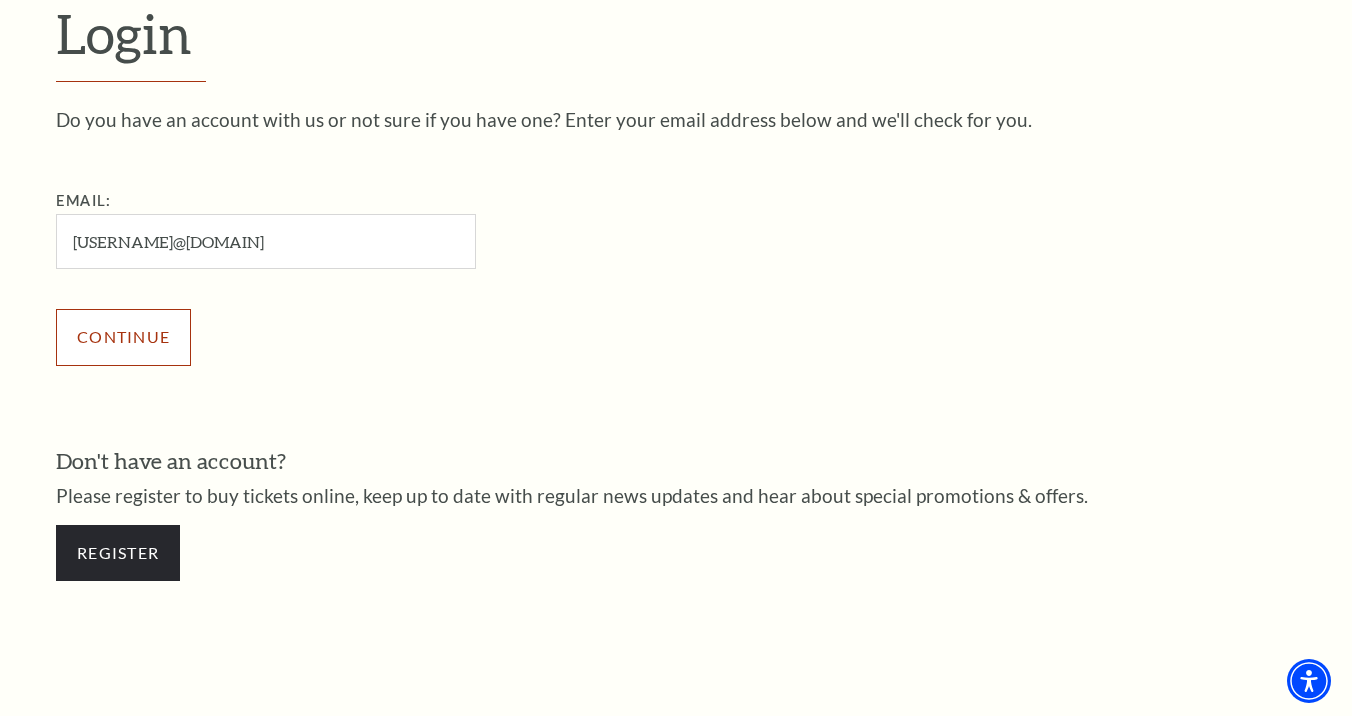 click on "Continue" at bounding box center (123, 337) 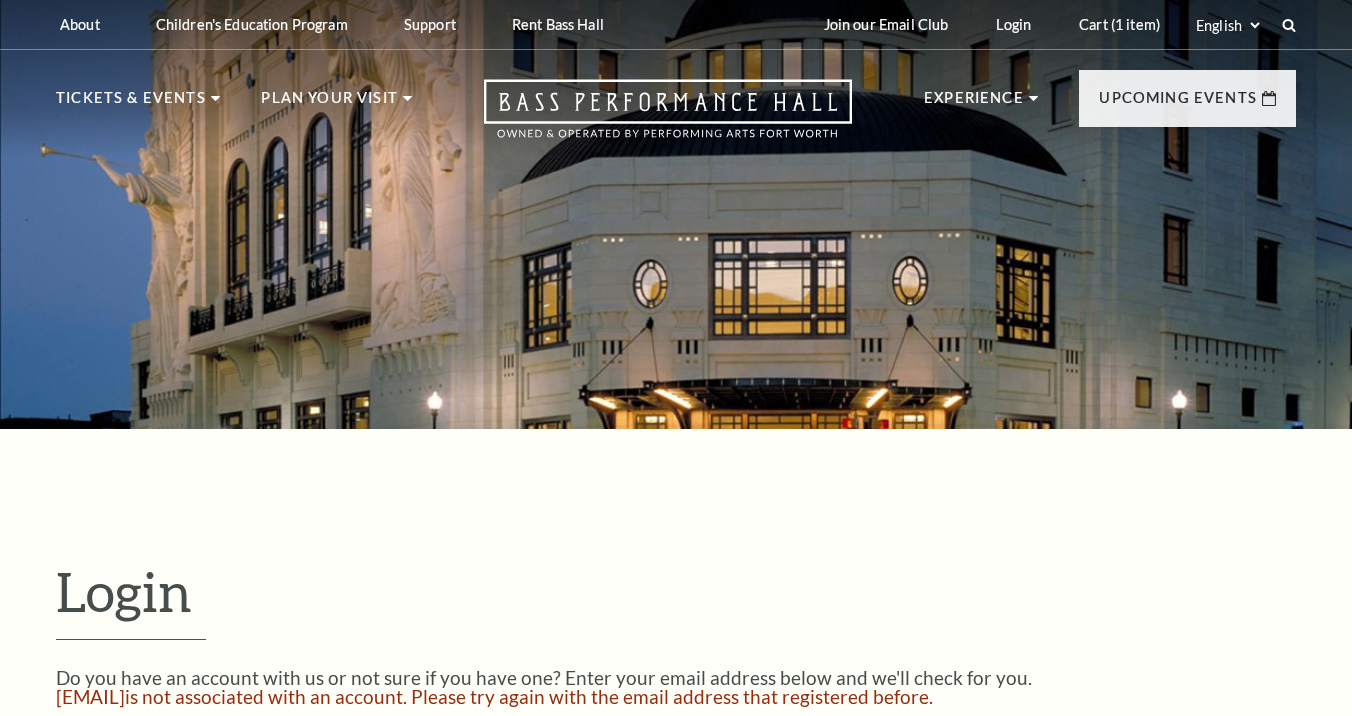 scroll, scrollTop: 460, scrollLeft: 0, axis: vertical 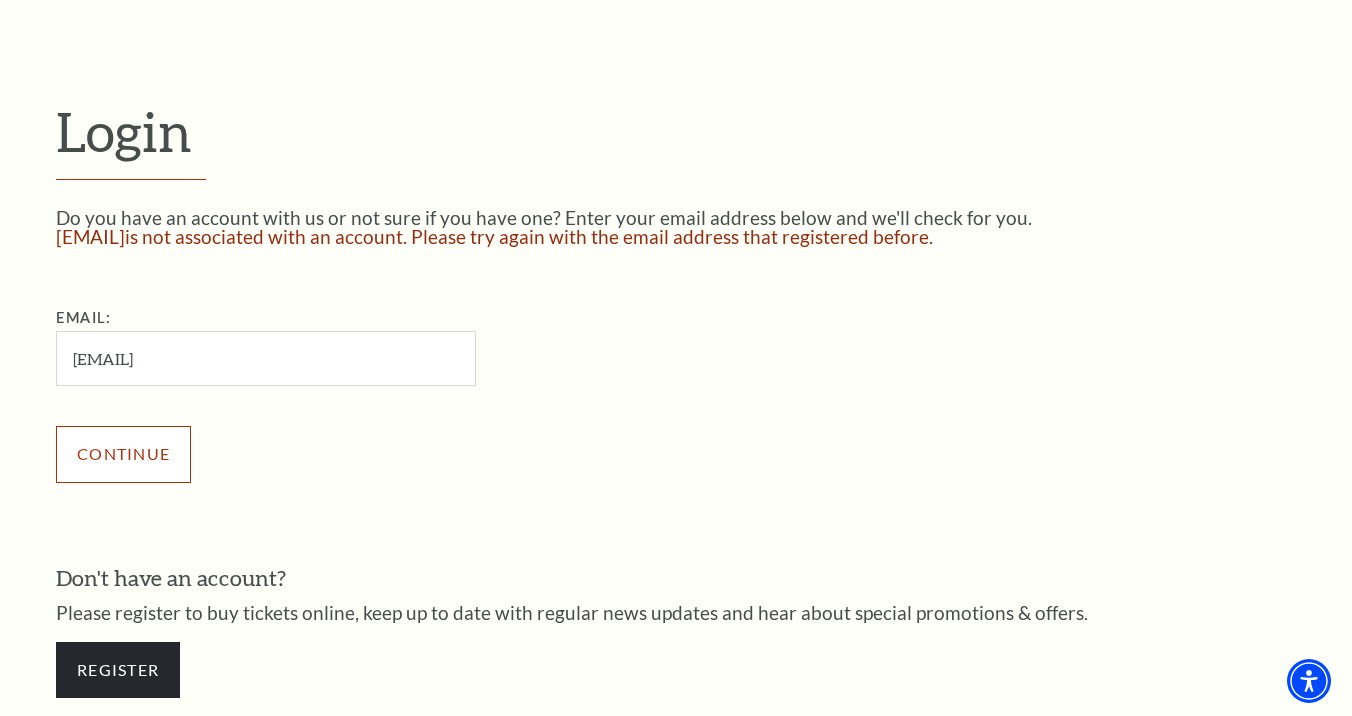 click on "Continue" at bounding box center [123, 454] 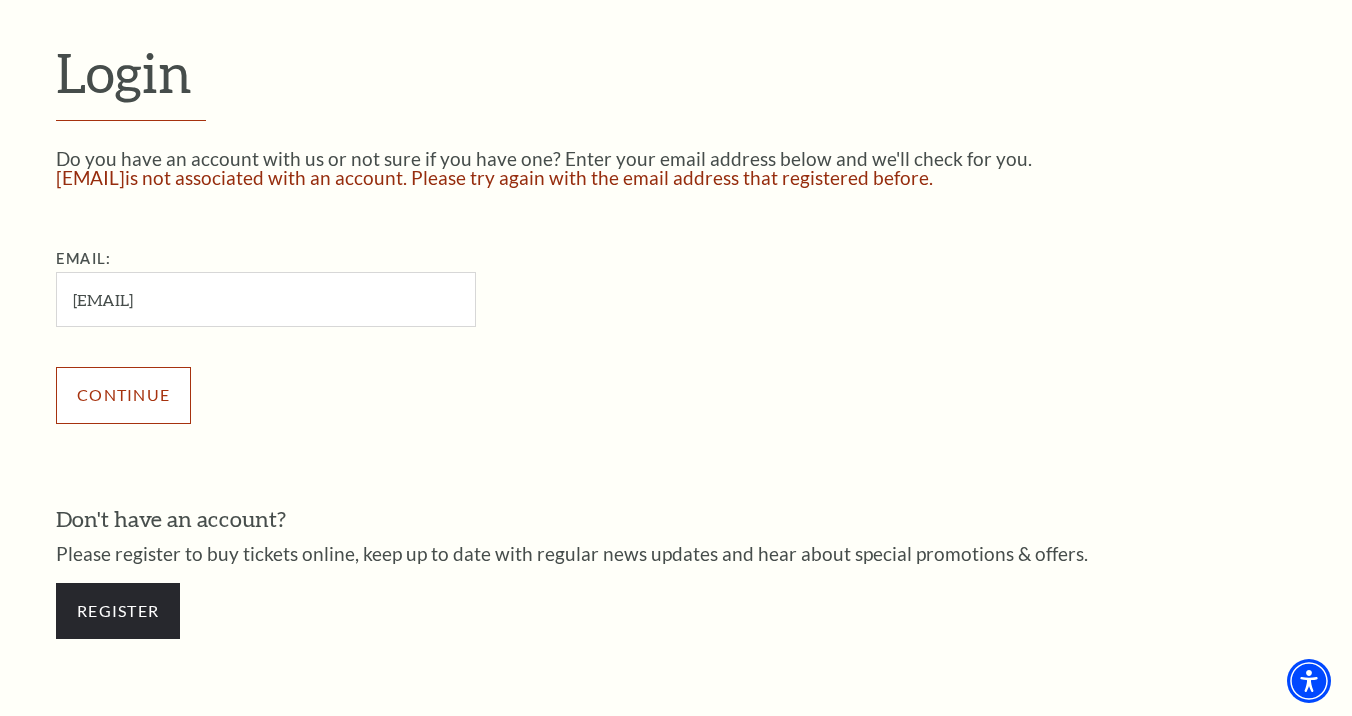 scroll, scrollTop: 568, scrollLeft: 0, axis: vertical 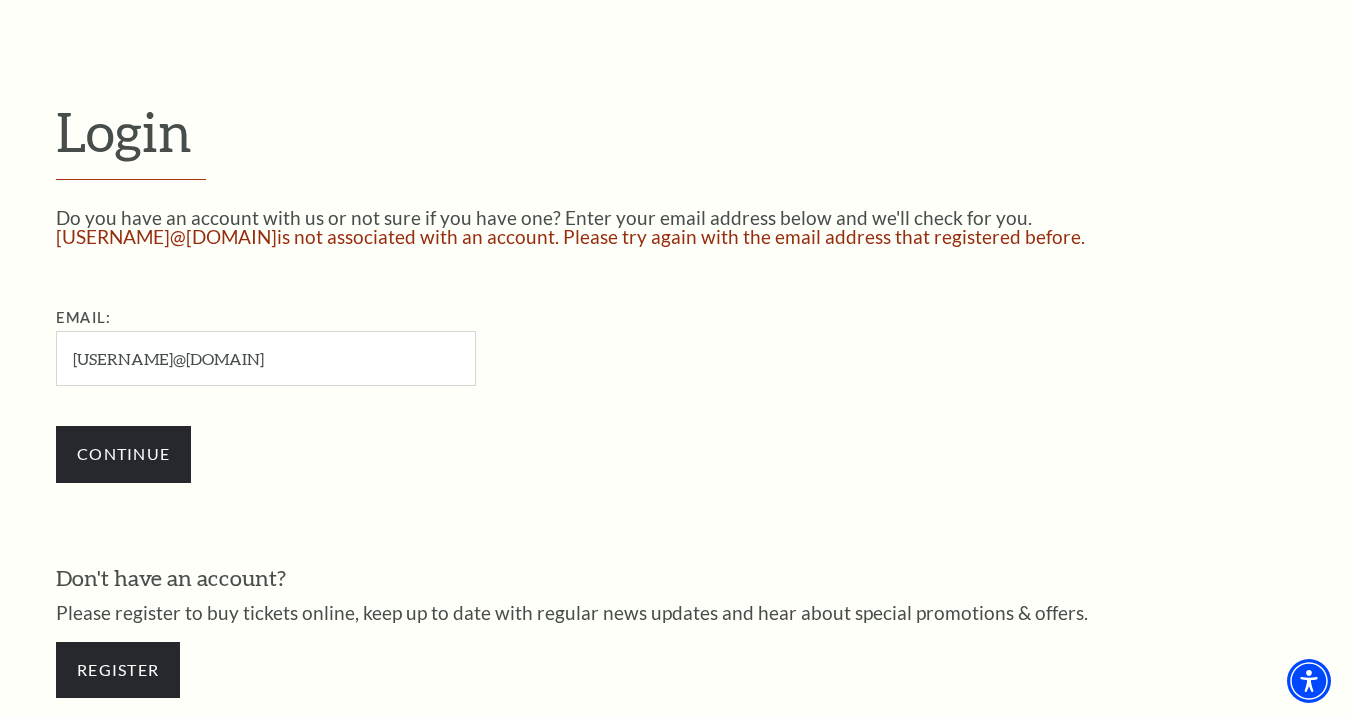 drag, startPoint x: 281, startPoint y: 356, endPoint x: -17, endPoint y: 342, distance: 298.32867 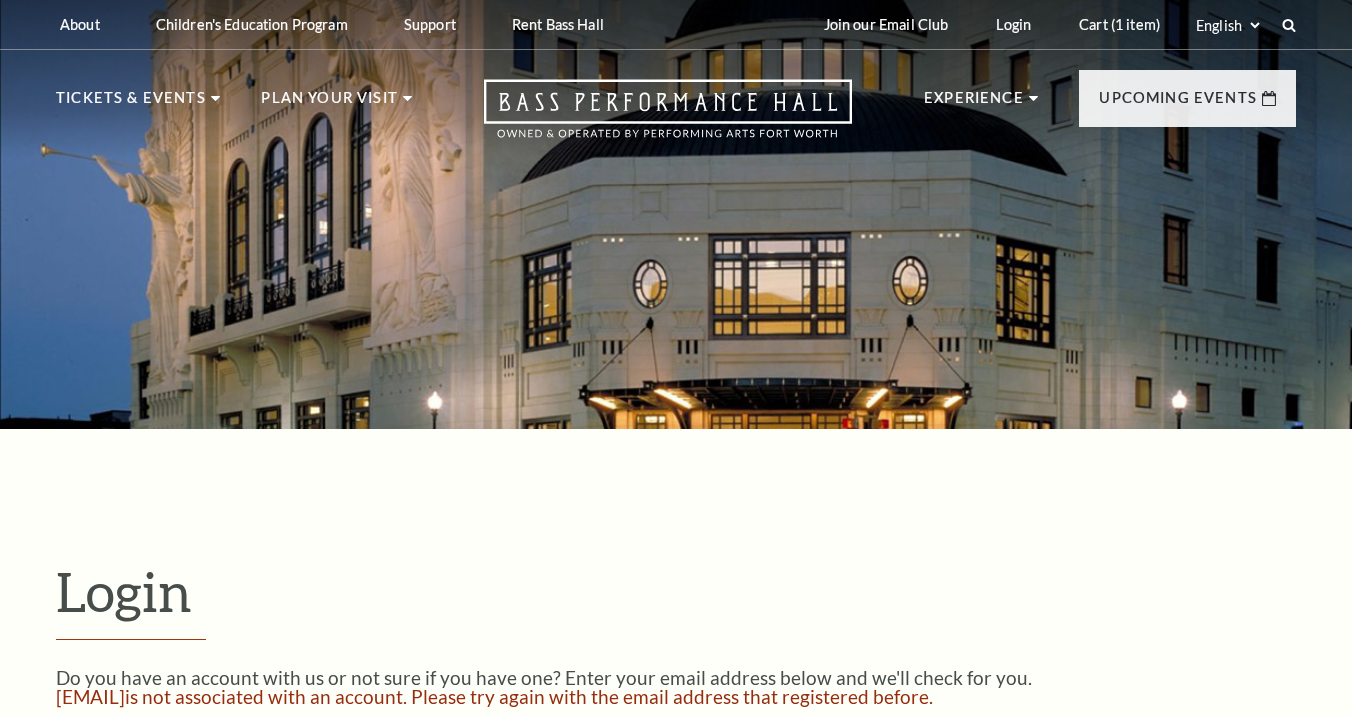 scroll, scrollTop: 460, scrollLeft: 0, axis: vertical 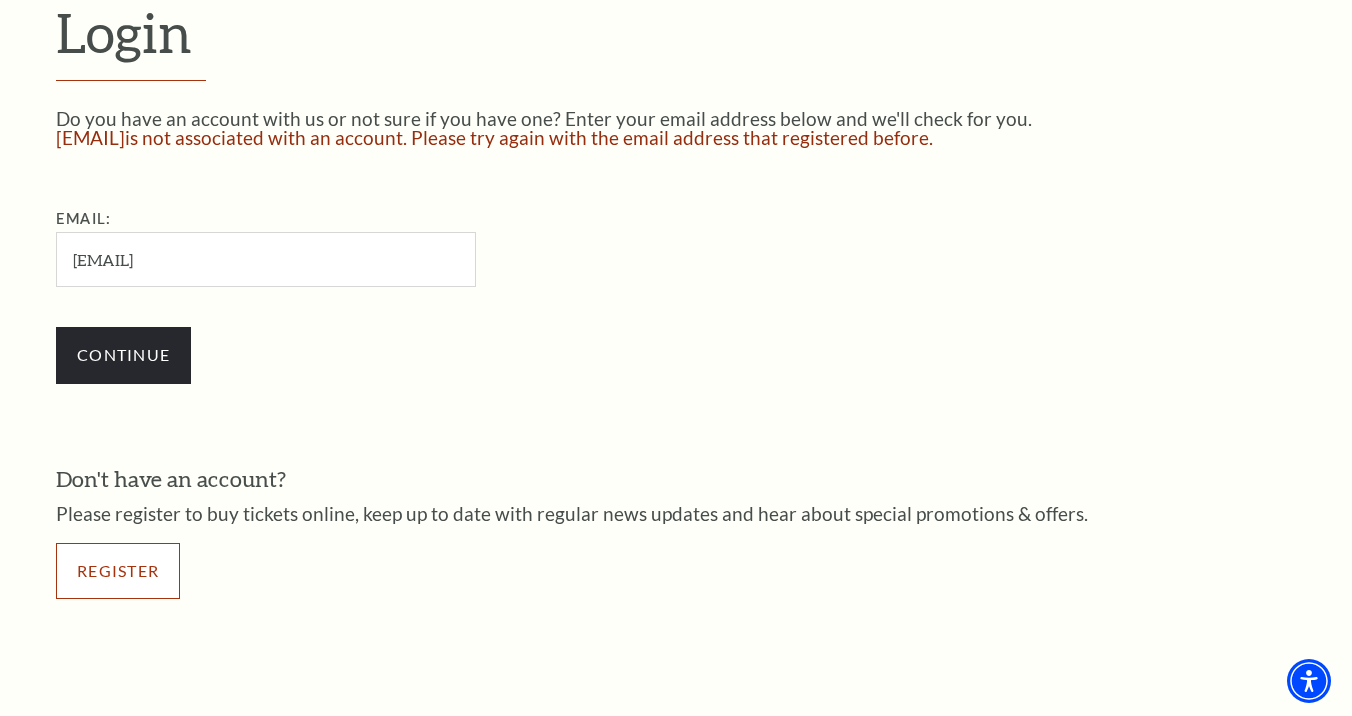 click on "Register" at bounding box center (118, 571) 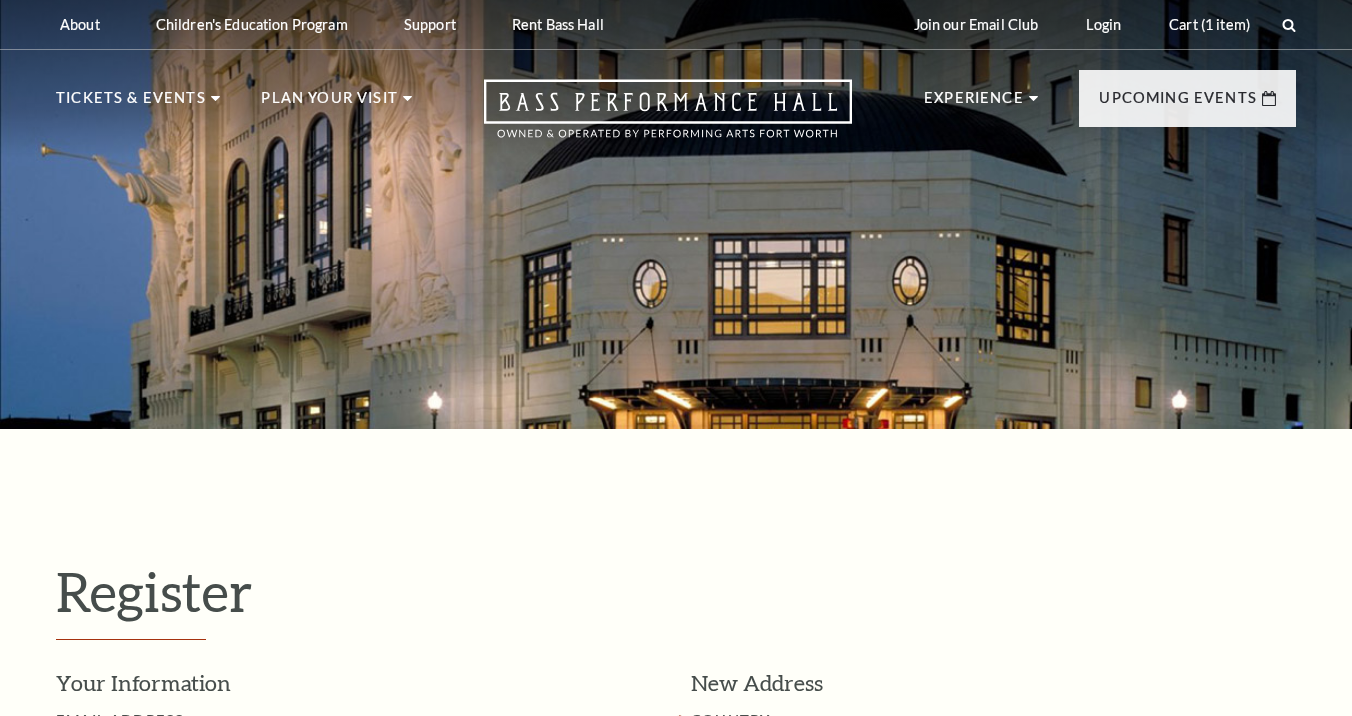 scroll, scrollTop: 0, scrollLeft: 0, axis: both 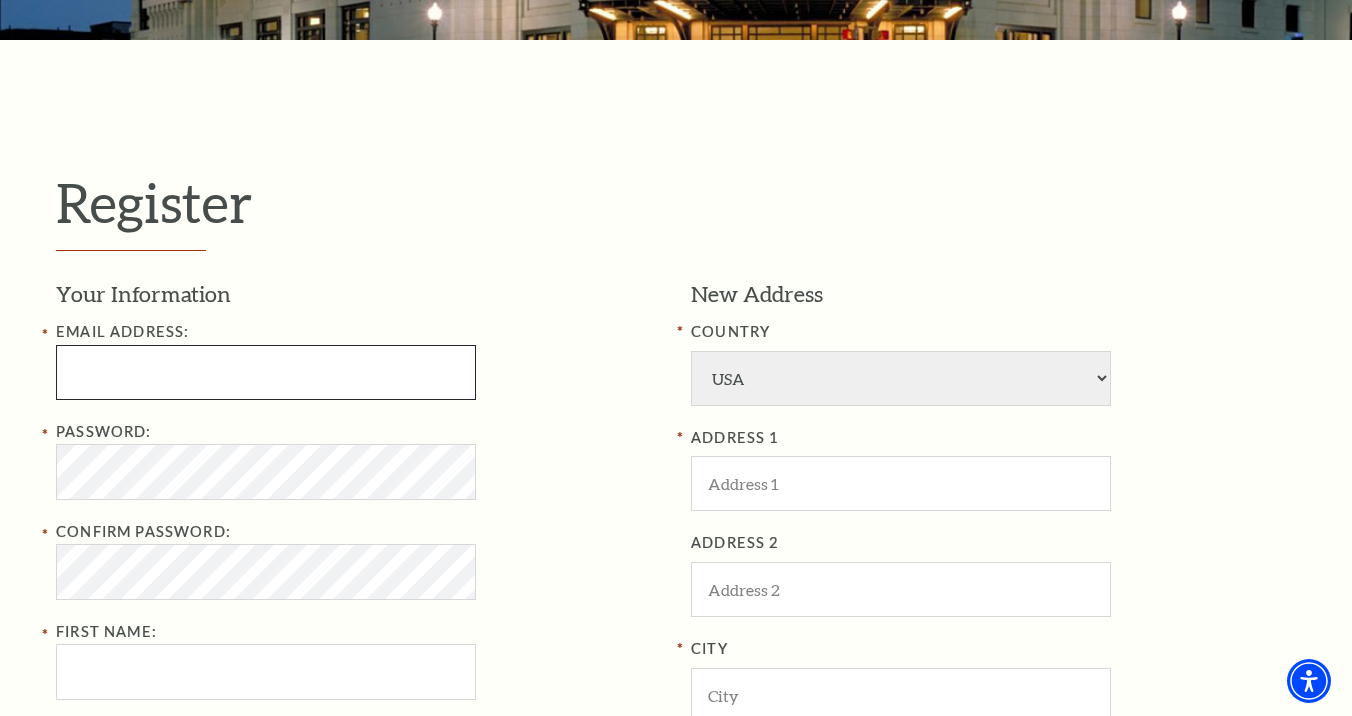 click at bounding box center (266, 372) 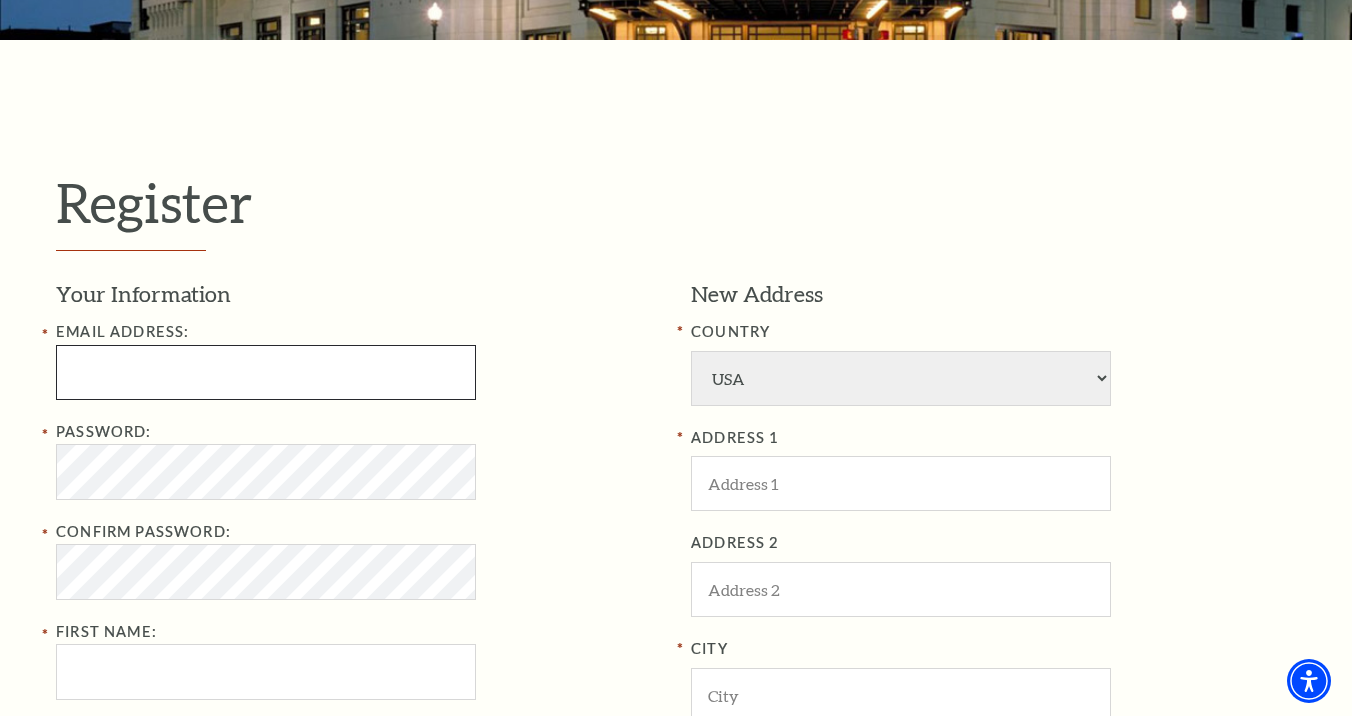 type on "blbrew@hotmail.com" 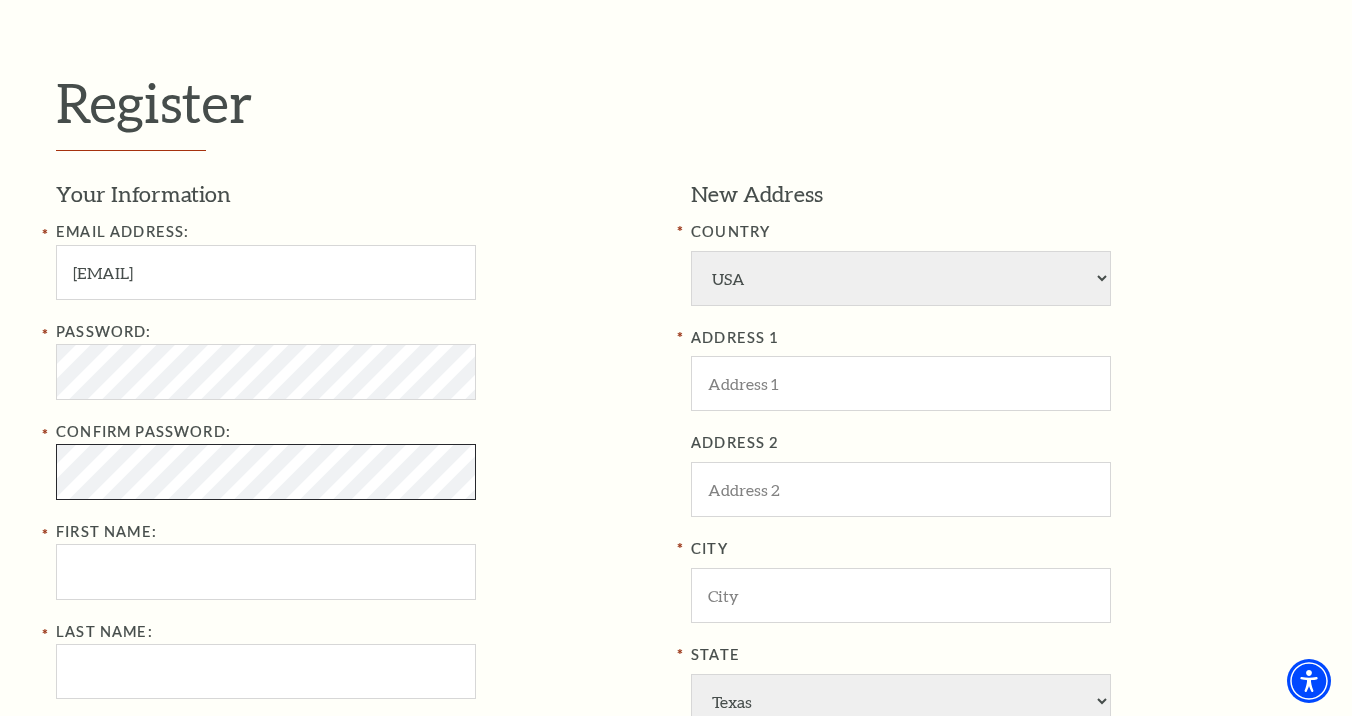 scroll, scrollTop: 515, scrollLeft: 0, axis: vertical 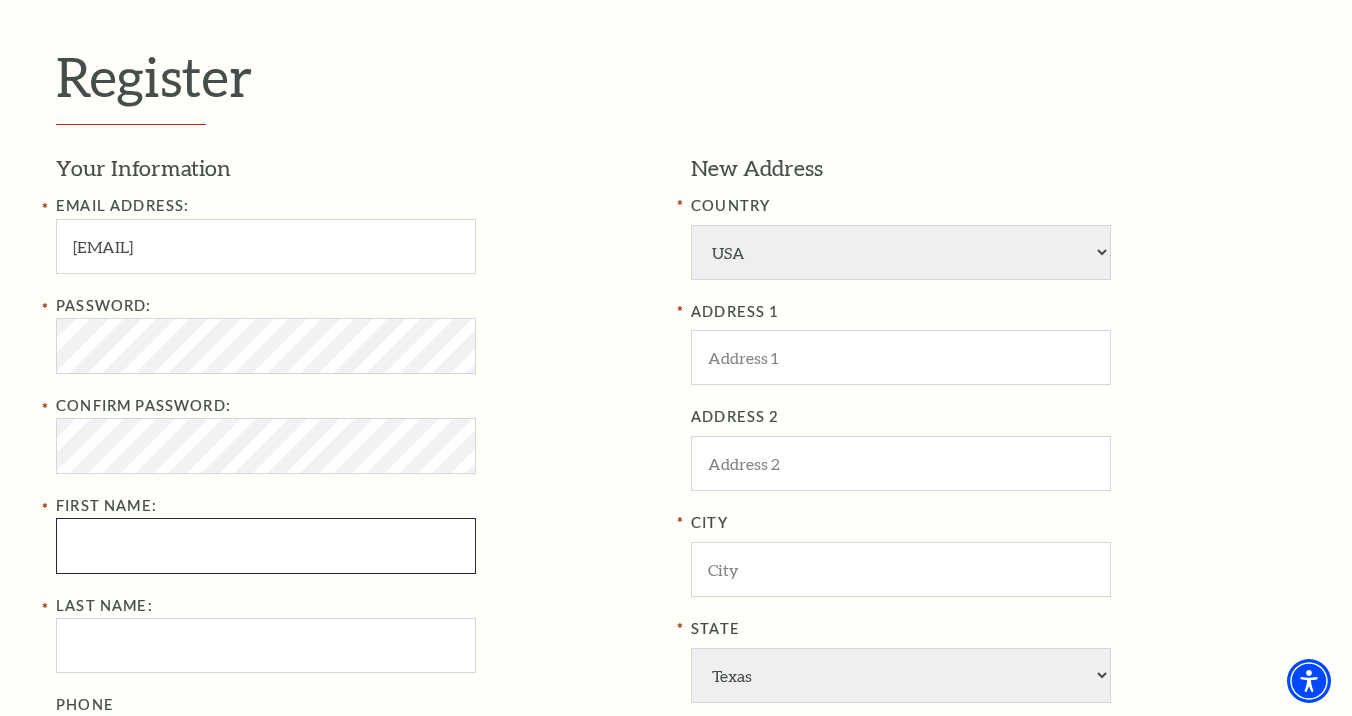 click on "First Name:" at bounding box center [266, 545] 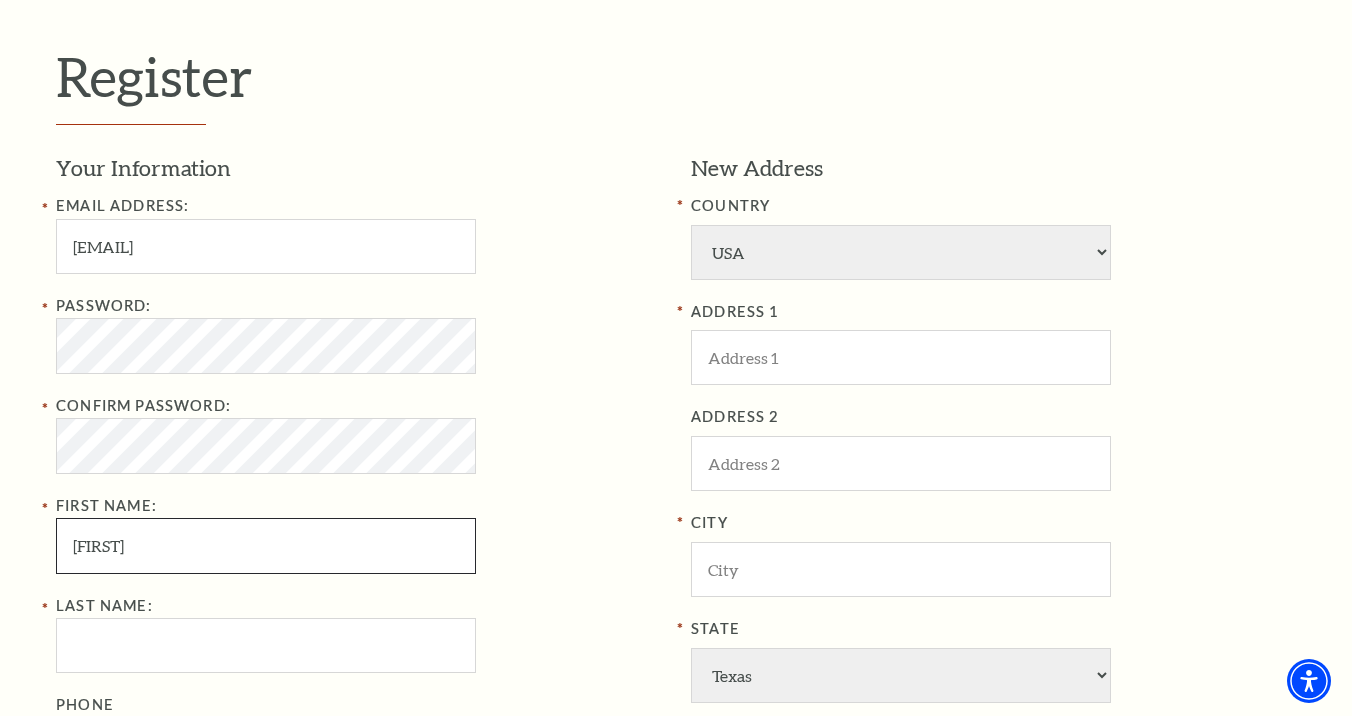 type on "Brandy" 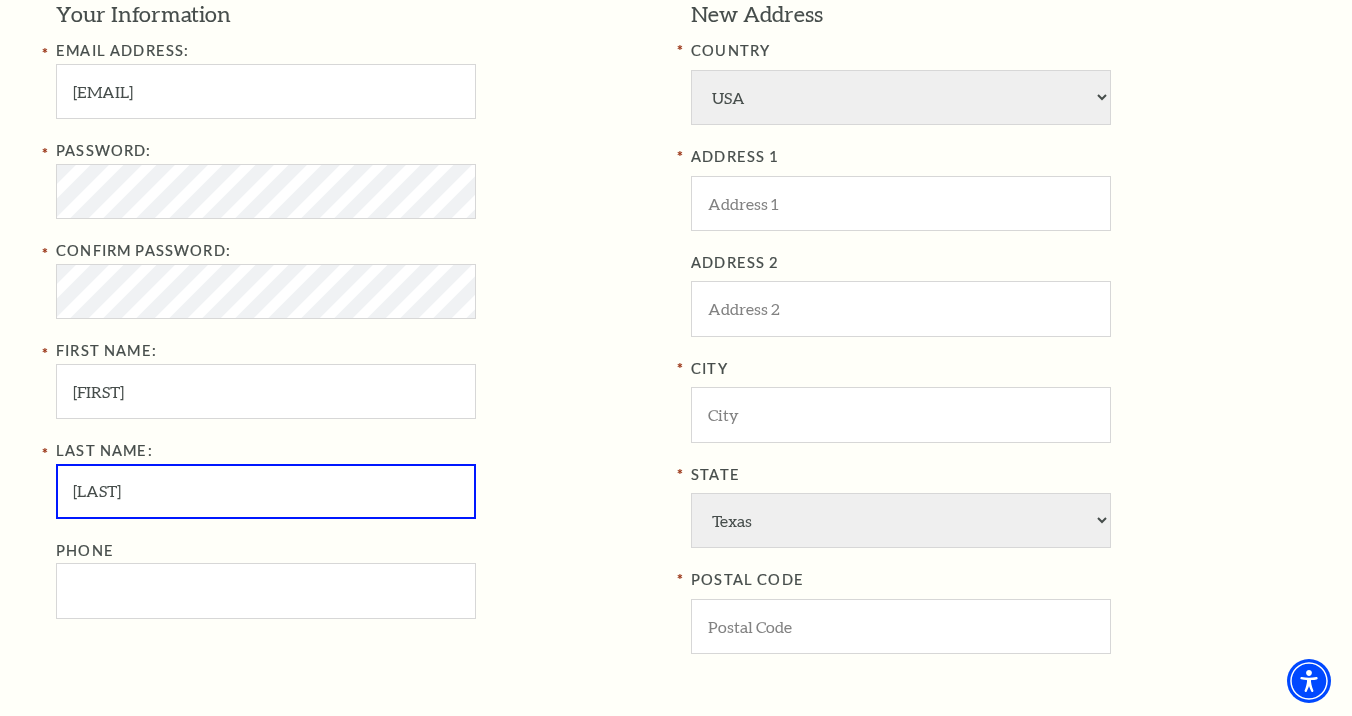 scroll, scrollTop: 656, scrollLeft: 0, axis: vertical 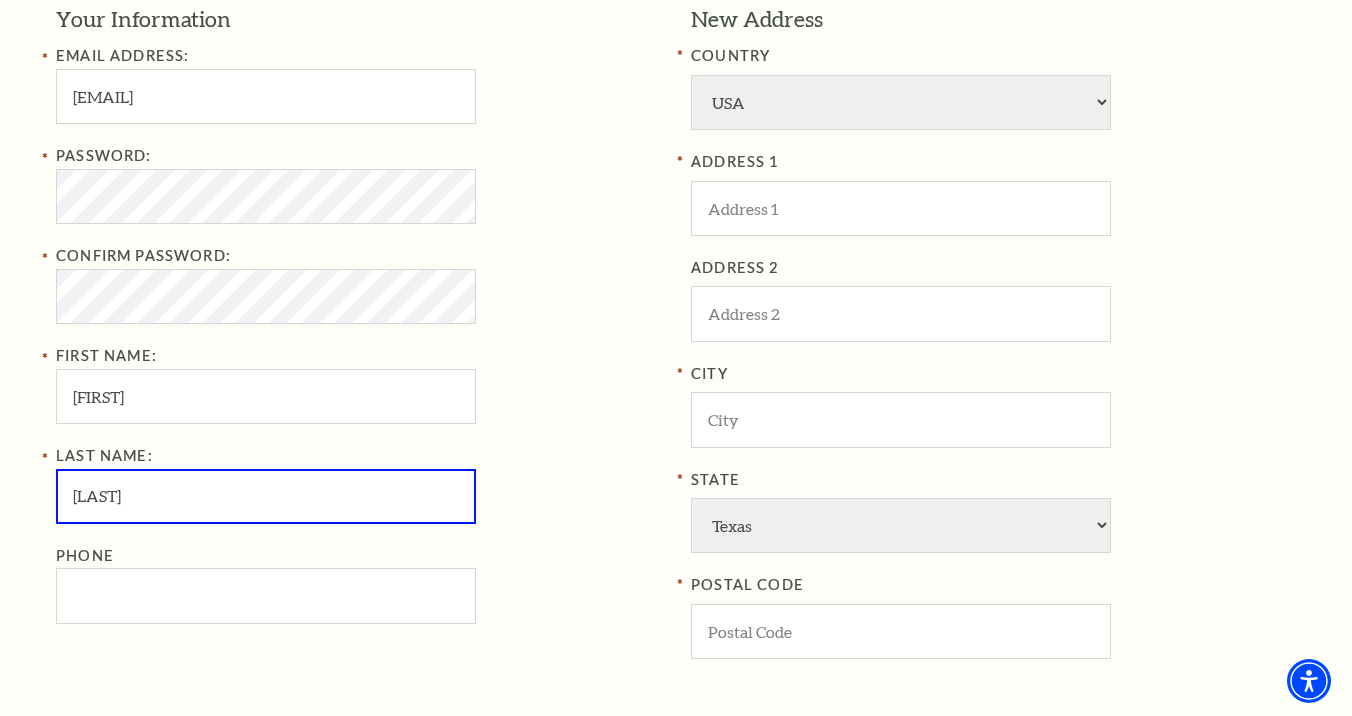 type on "Schwarz" 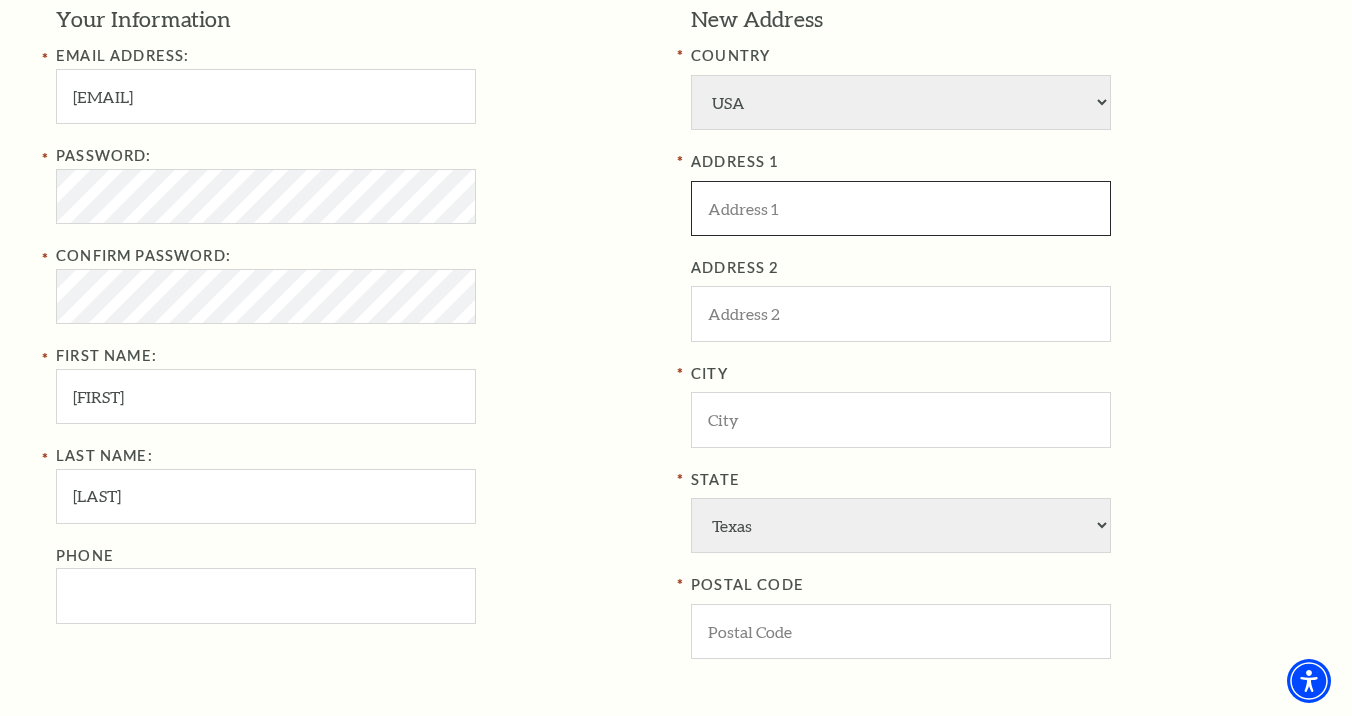 click at bounding box center [901, 208] 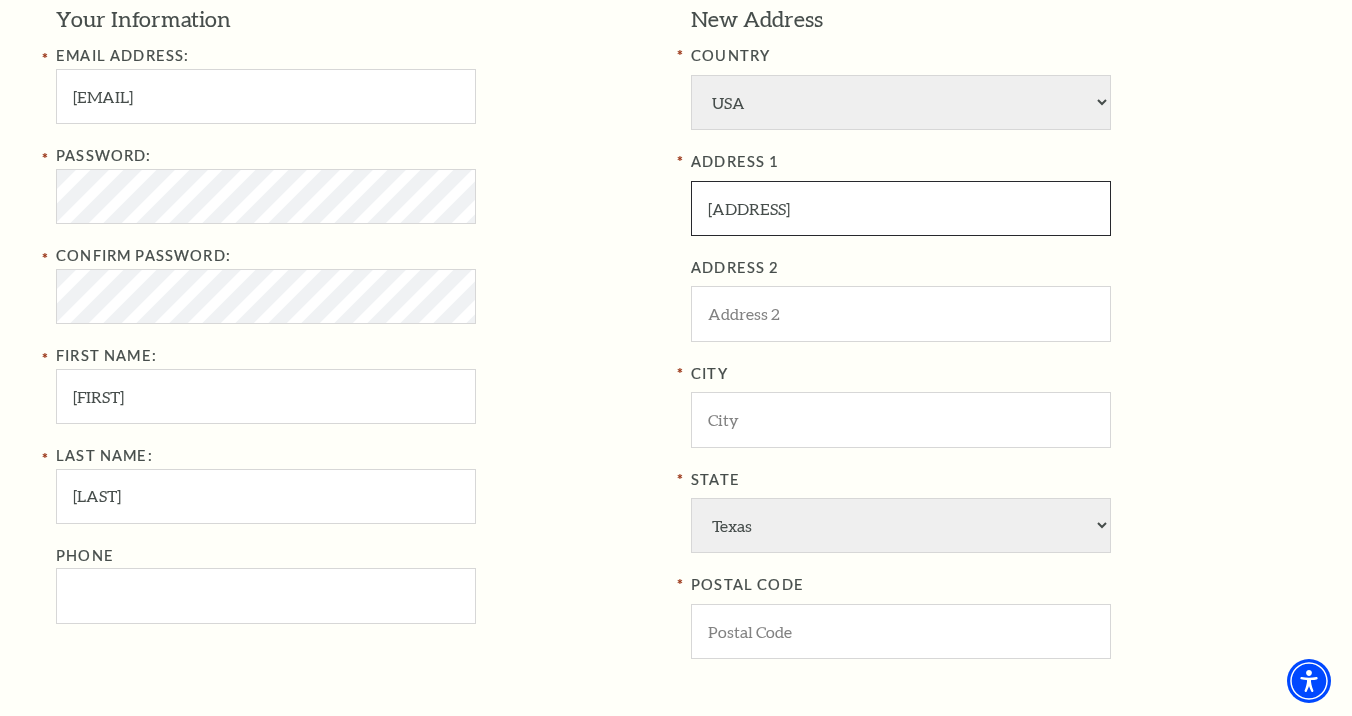type on "PO Box 470202" 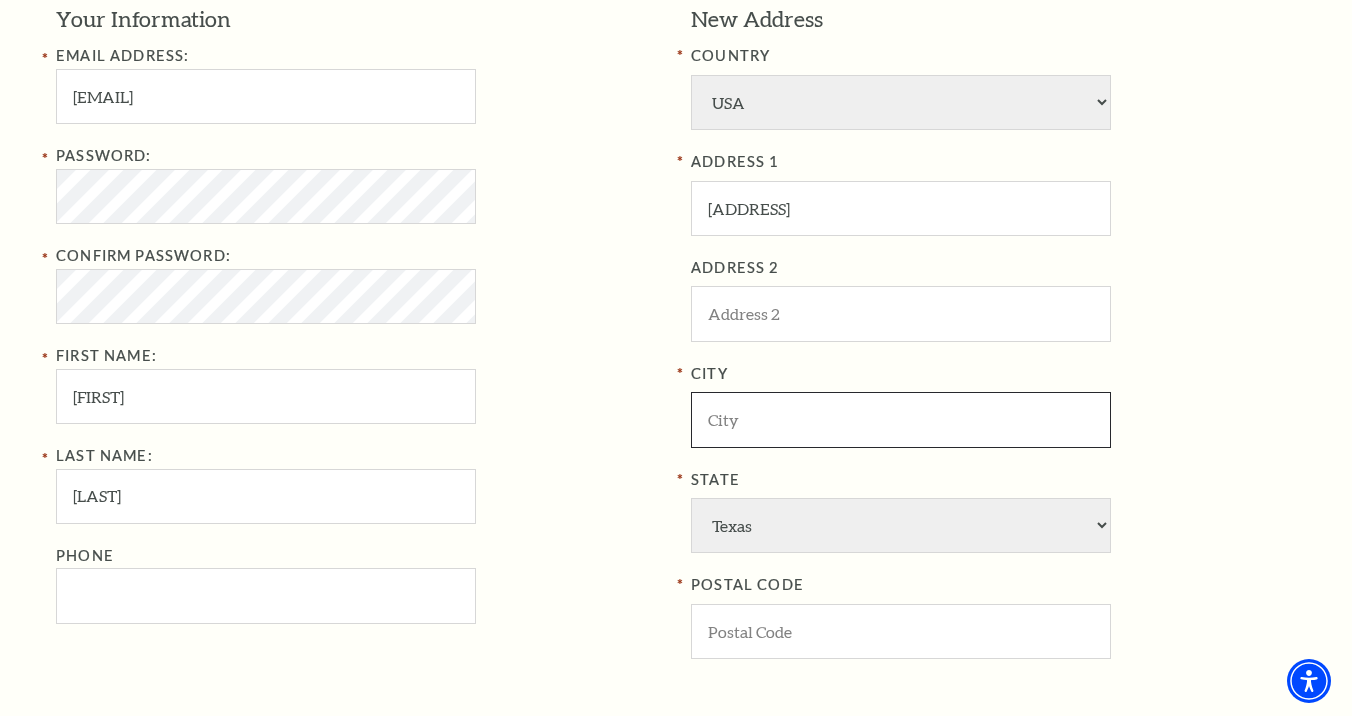 click at bounding box center [901, 419] 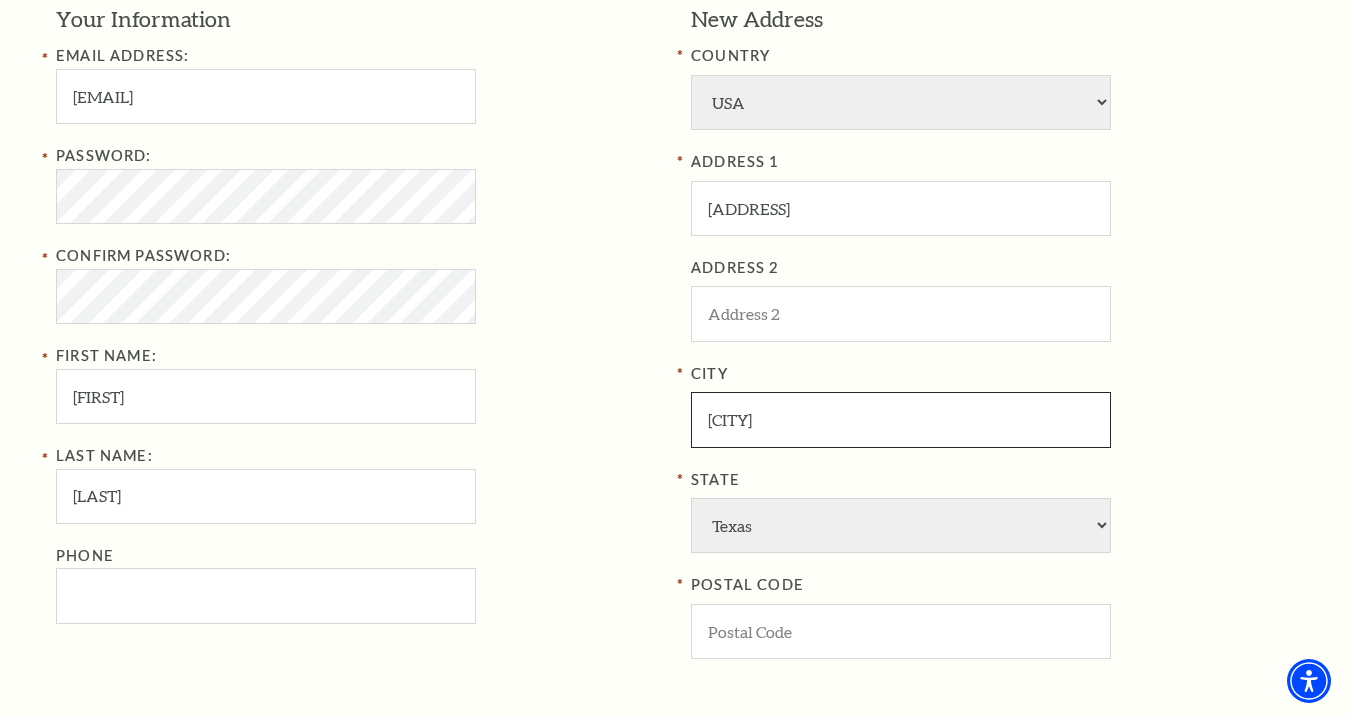 type on "Fort Worth" 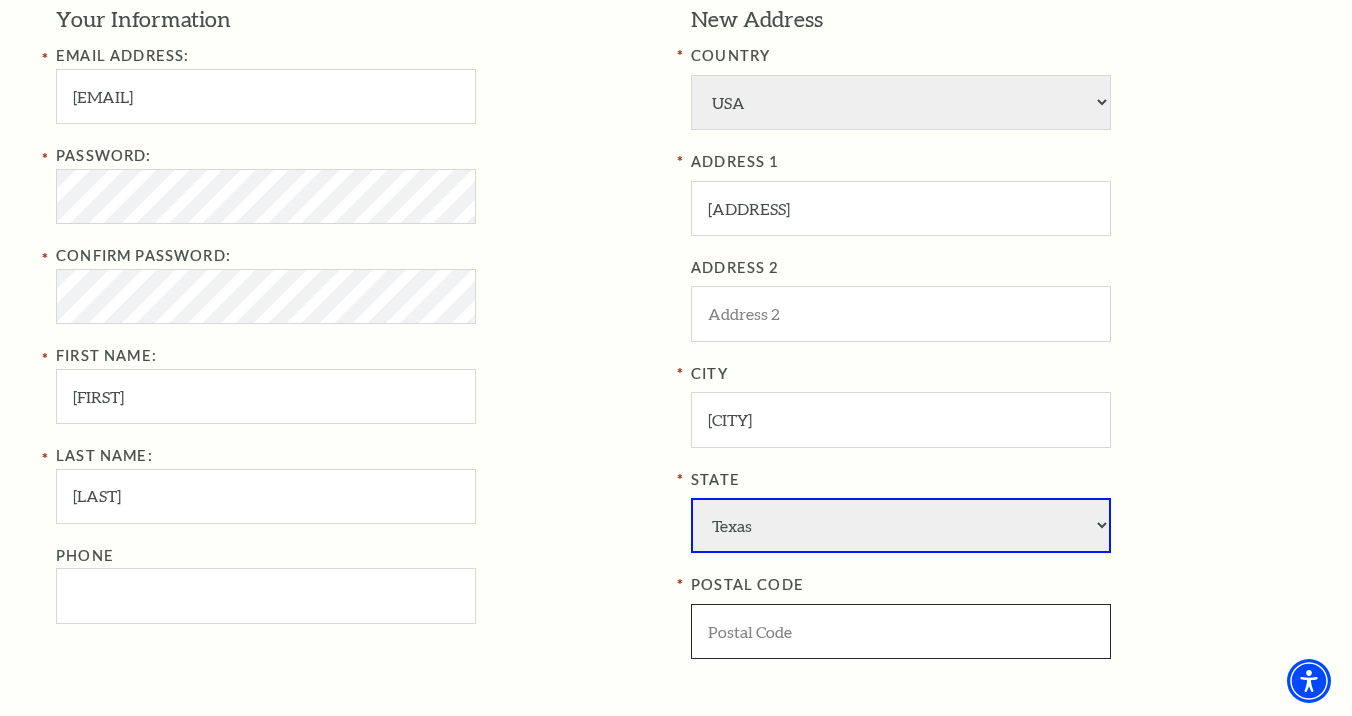 click at bounding box center [901, 631] 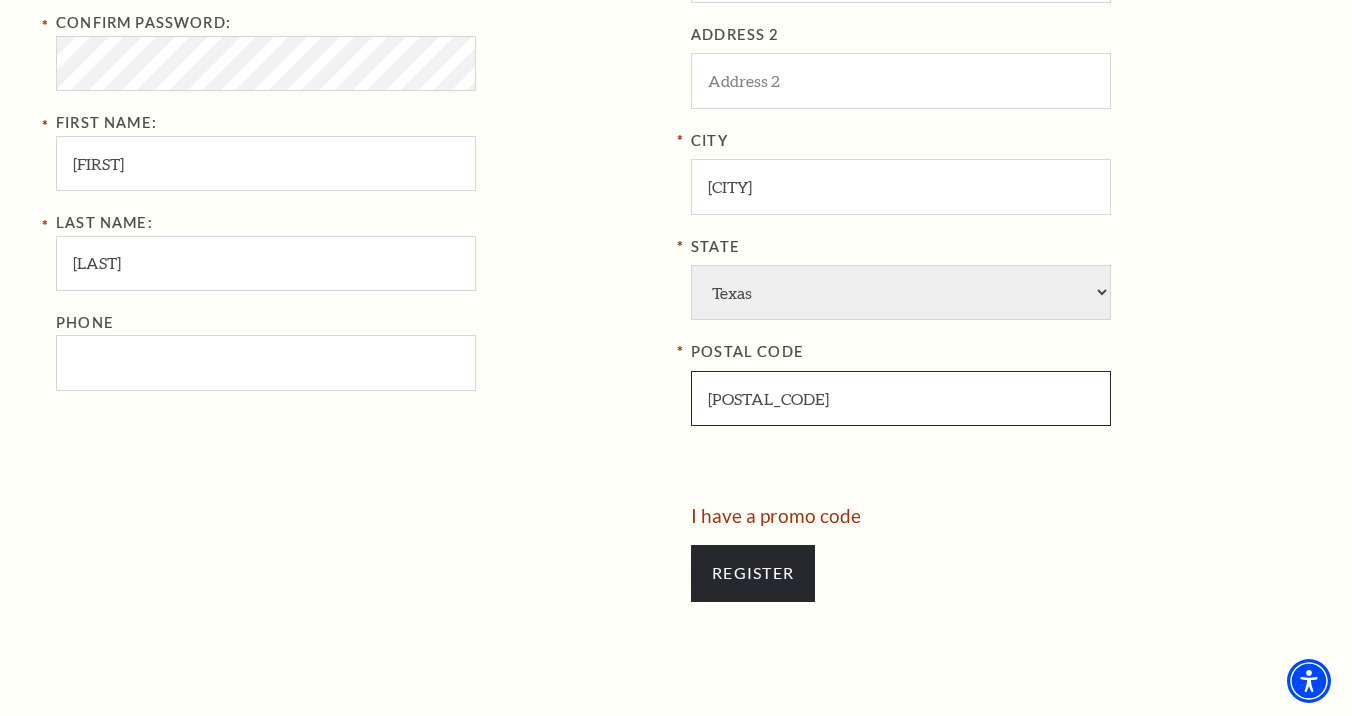 scroll, scrollTop: 897, scrollLeft: 0, axis: vertical 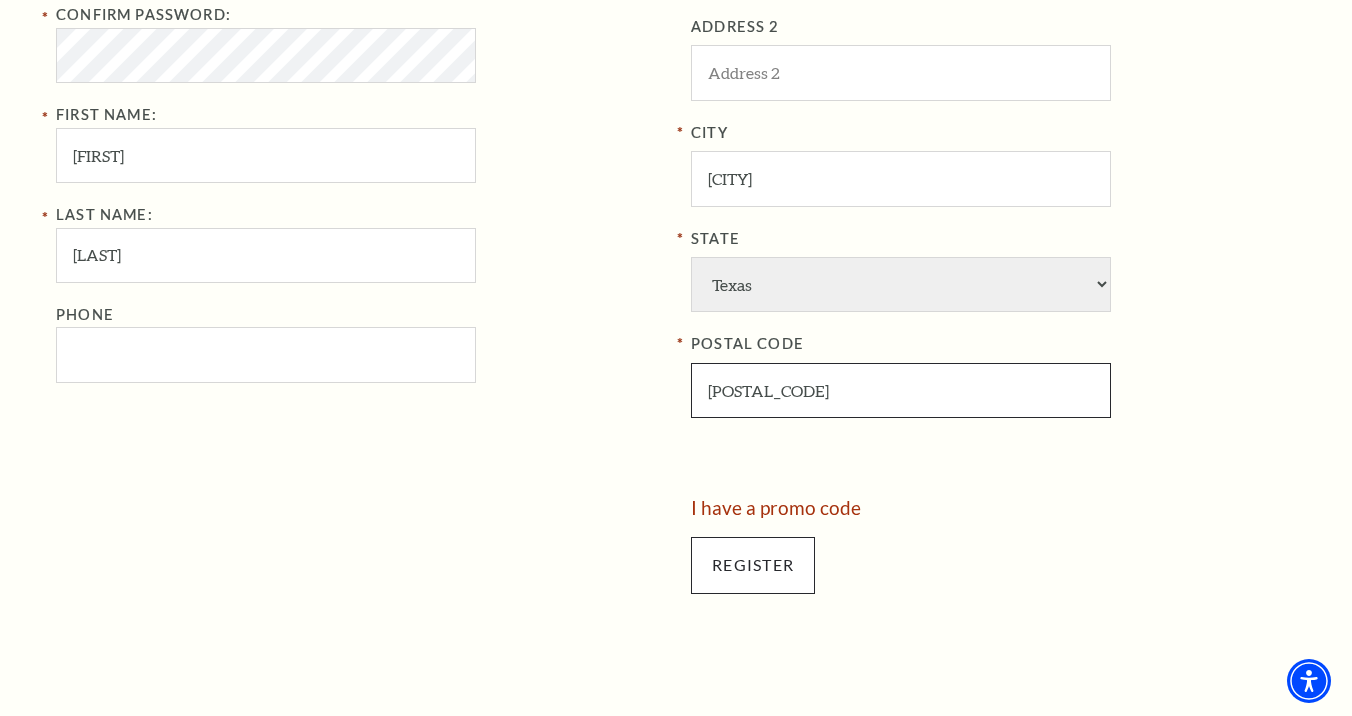 type on "76147" 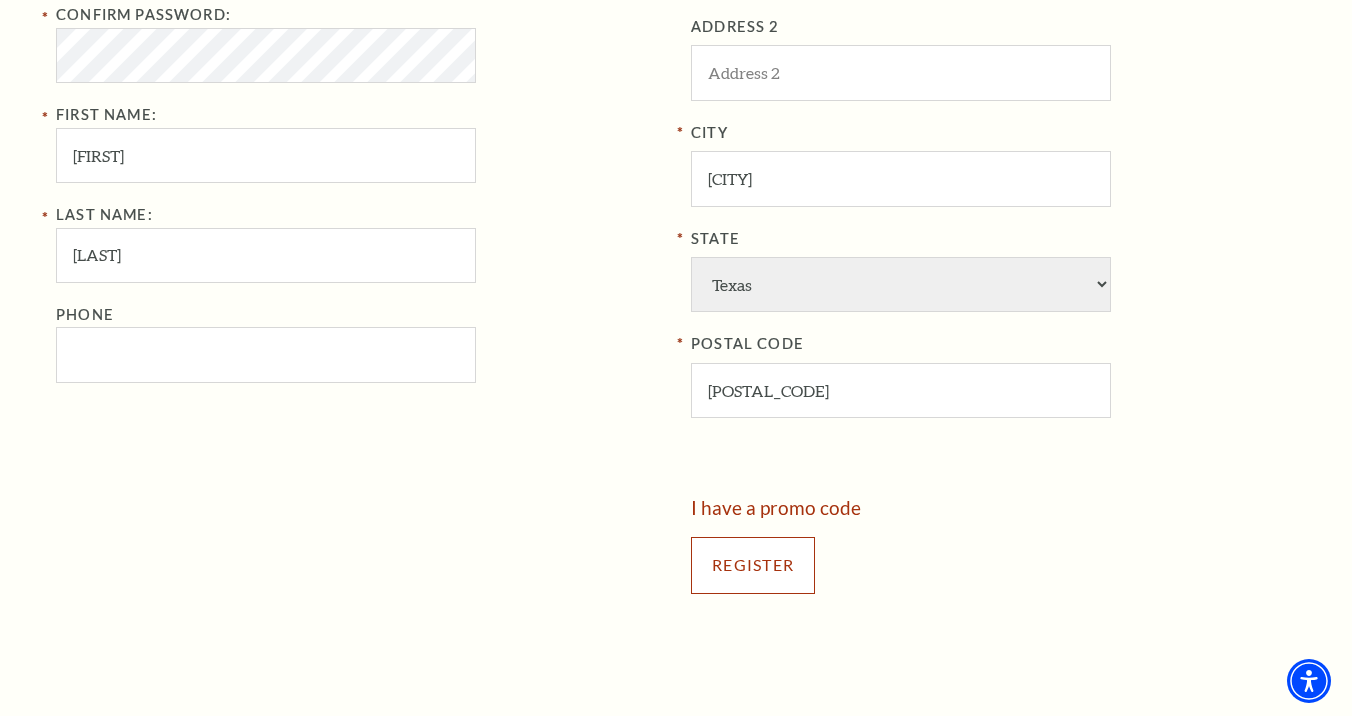 click on "Register" at bounding box center (753, 565) 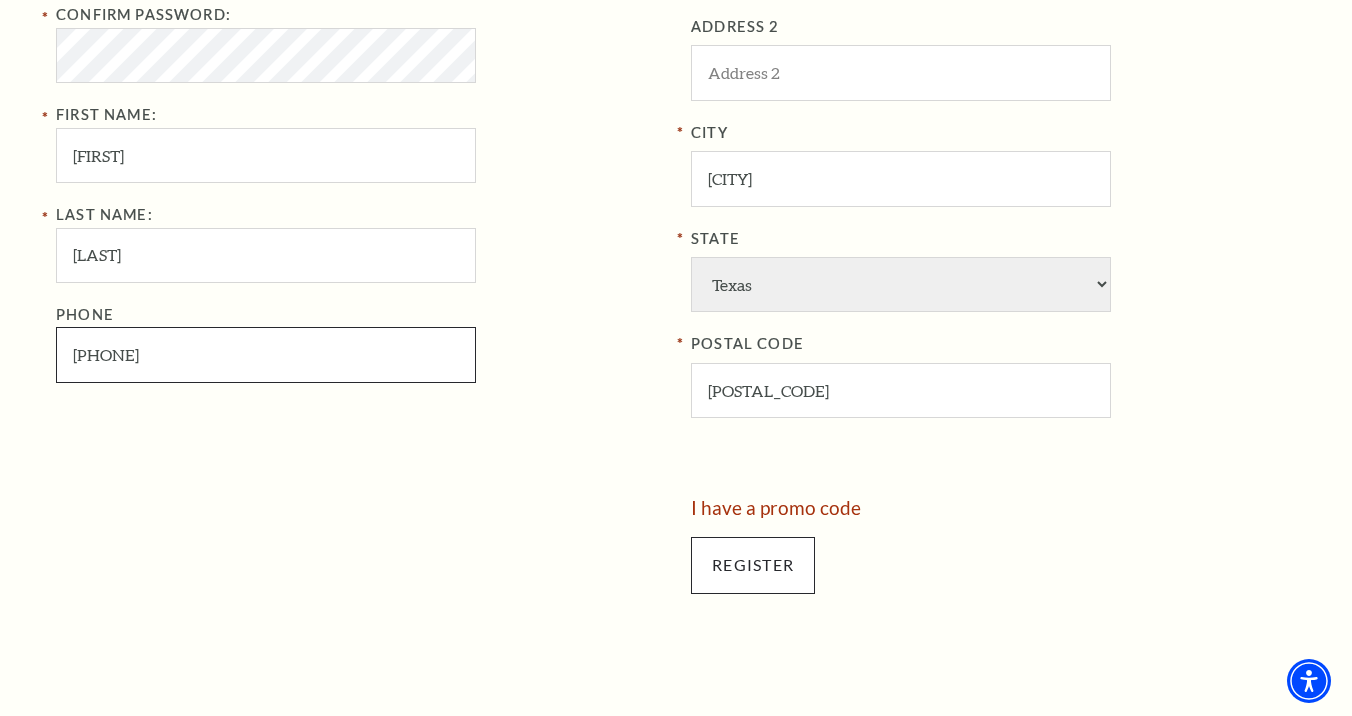 type on "817-939-3306" 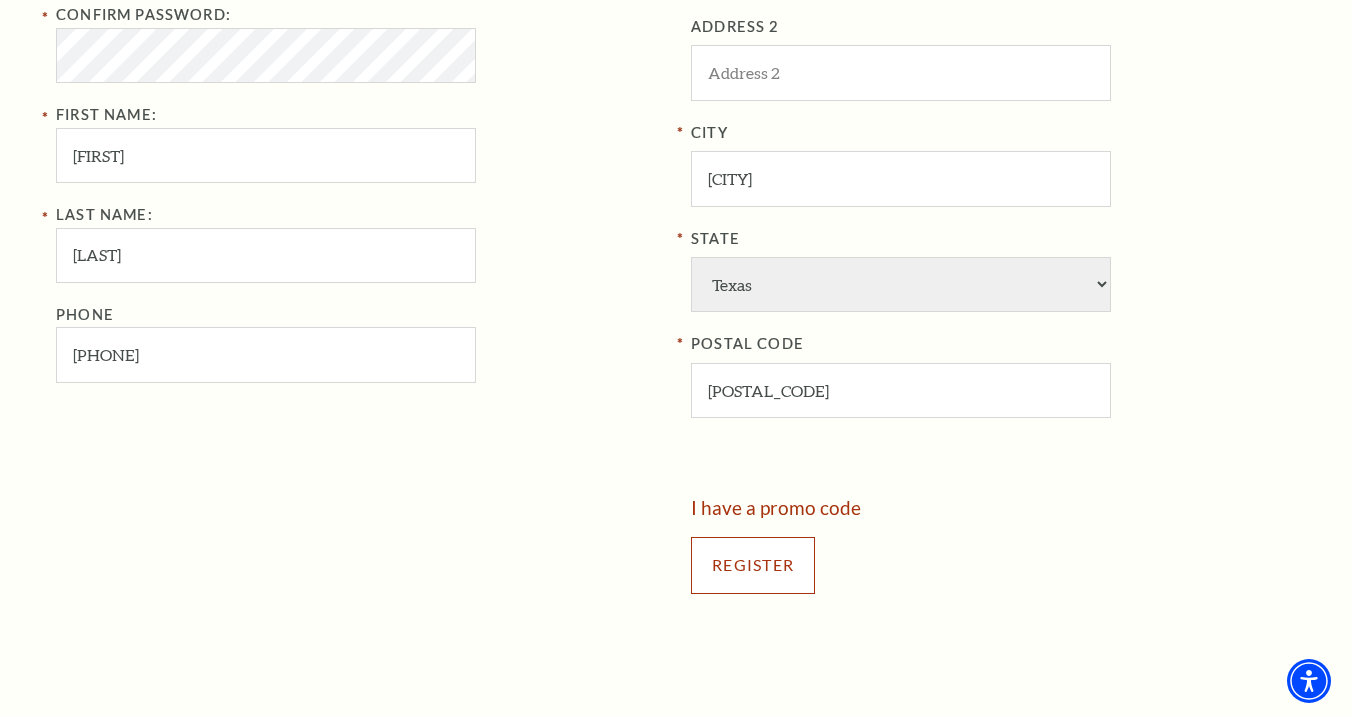 click on "Register" at bounding box center (753, 565) 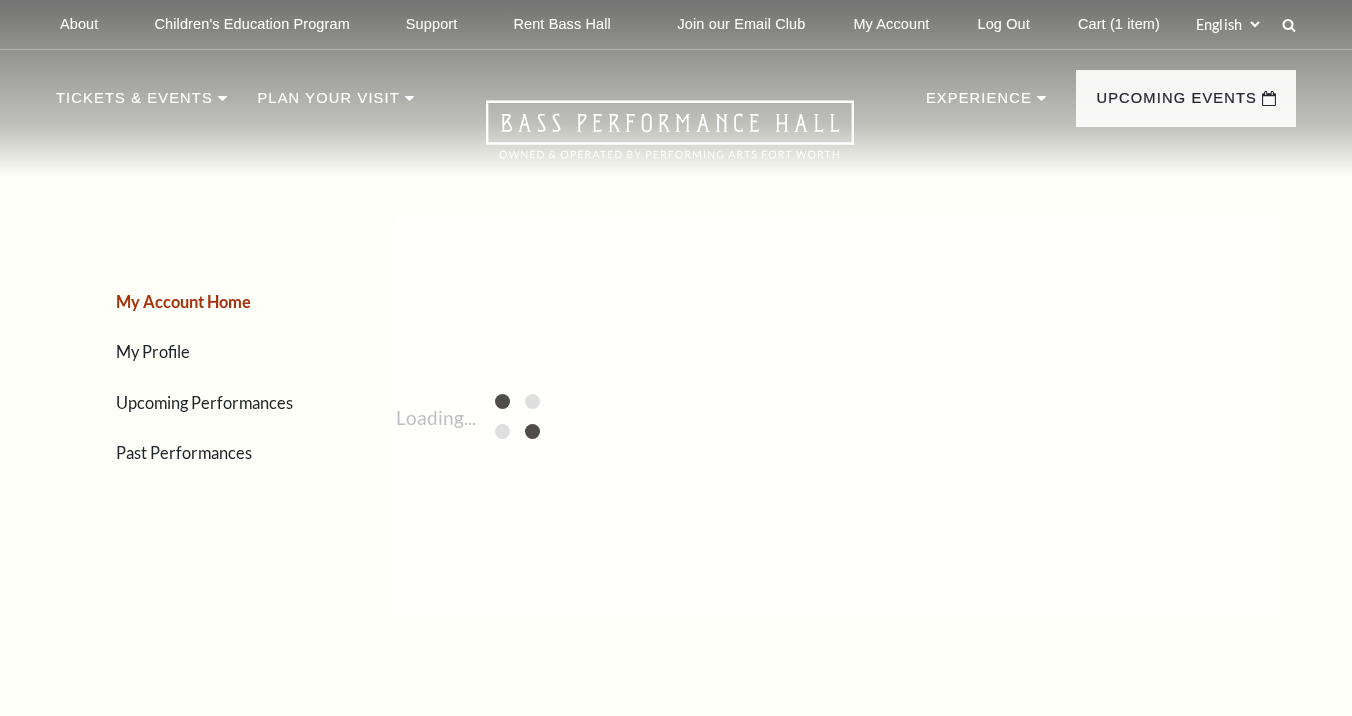 scroll, scrollTop: 0, scrollLeft: 0, axis: both 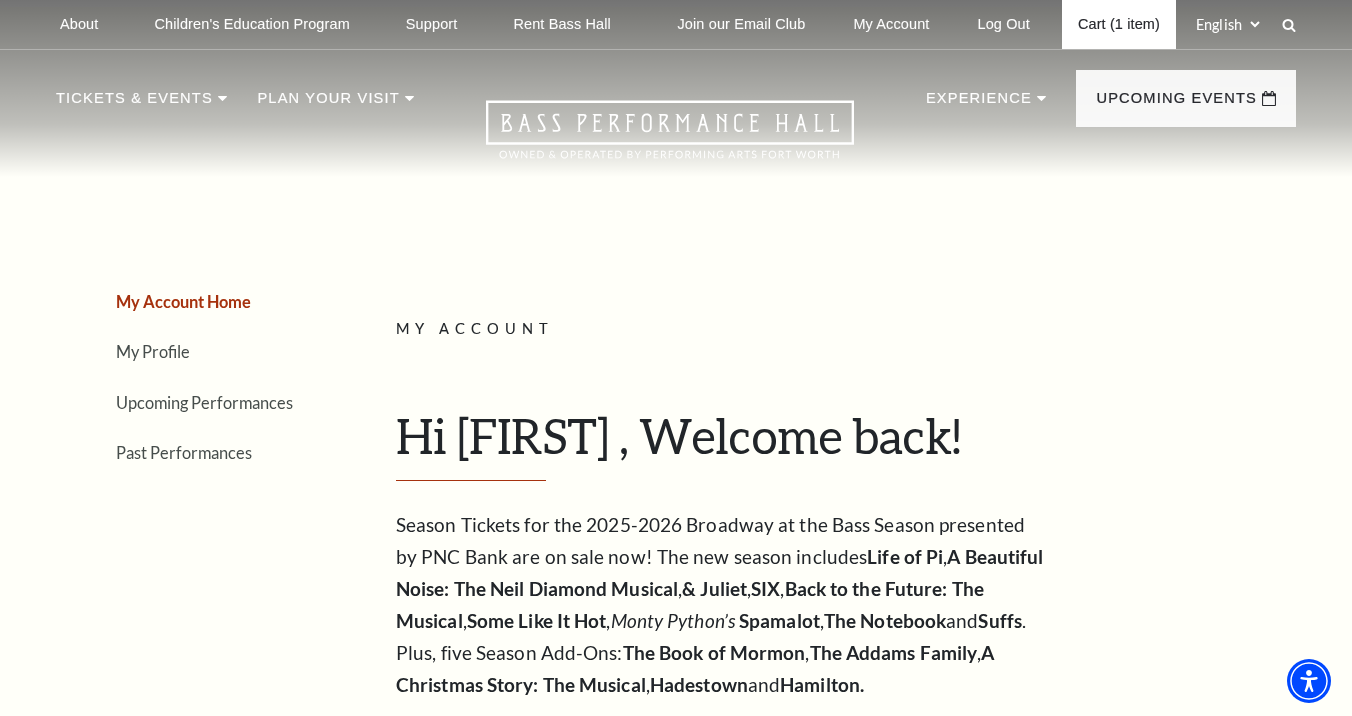 click on "Cart (1 item)" at bounding box center [1119, 24] 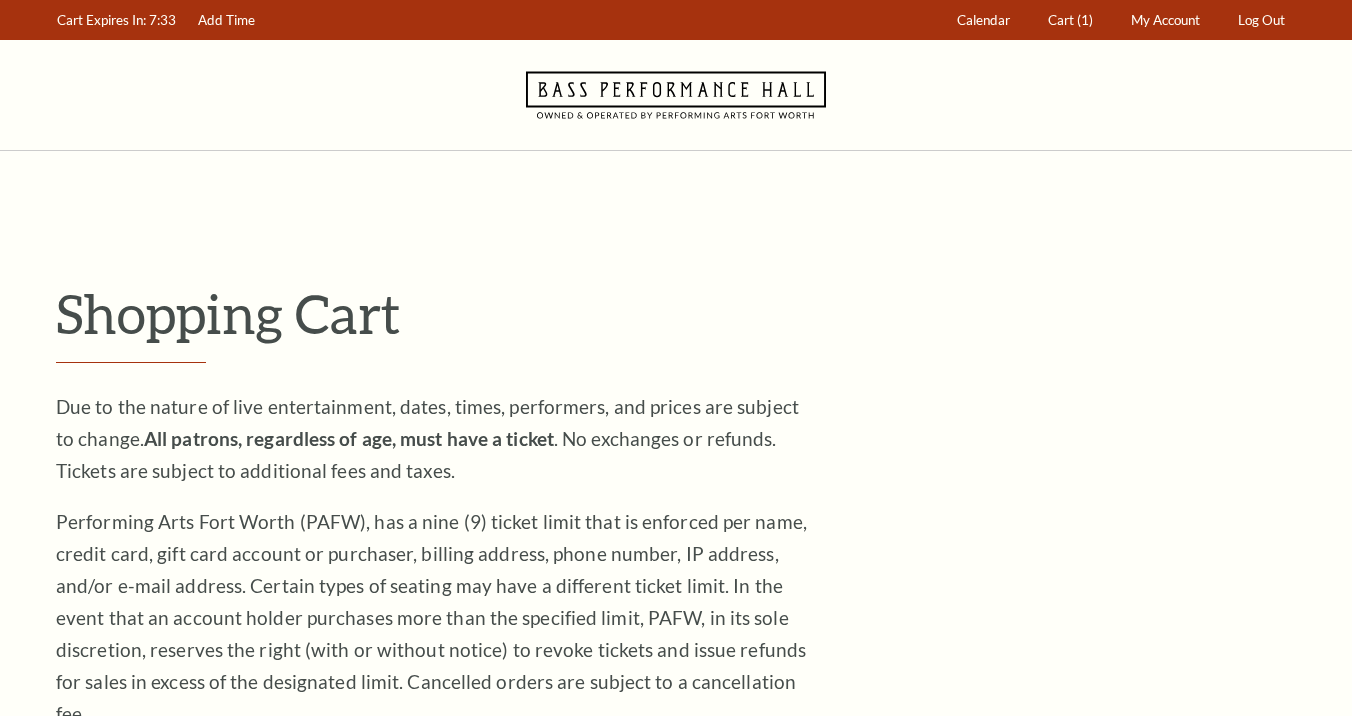 scroll, scrollTop: 0, scrollLeft: 0, axis: both 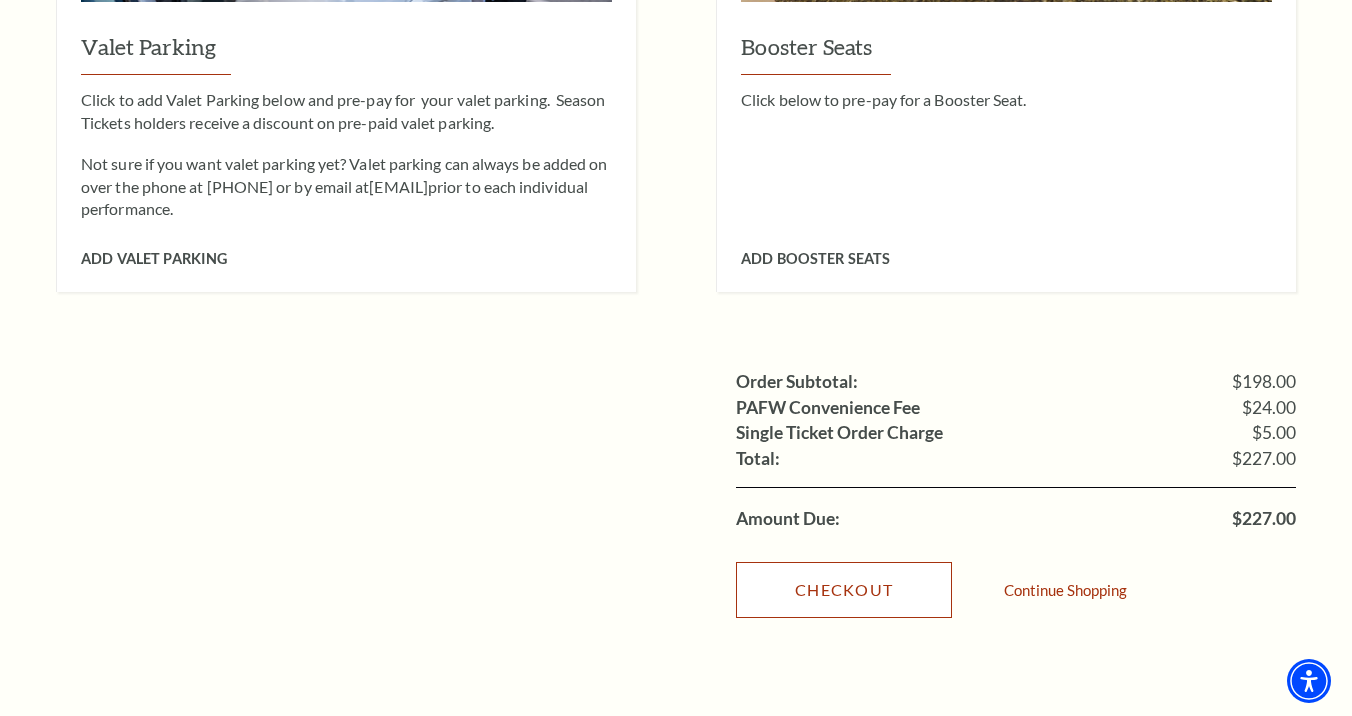 click on "Checkout" at bounding box center [844, 590] 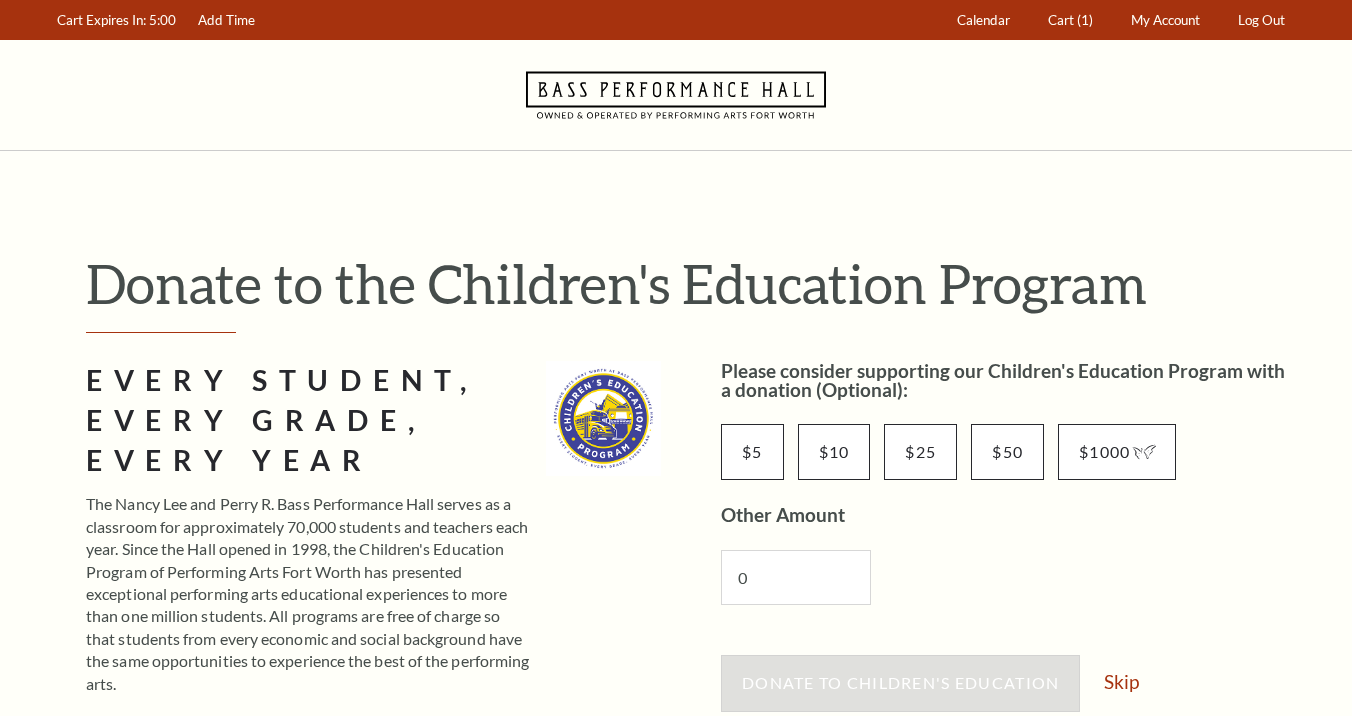 scroll, scrollTop: 0, scrollLeft: 0, axis: both 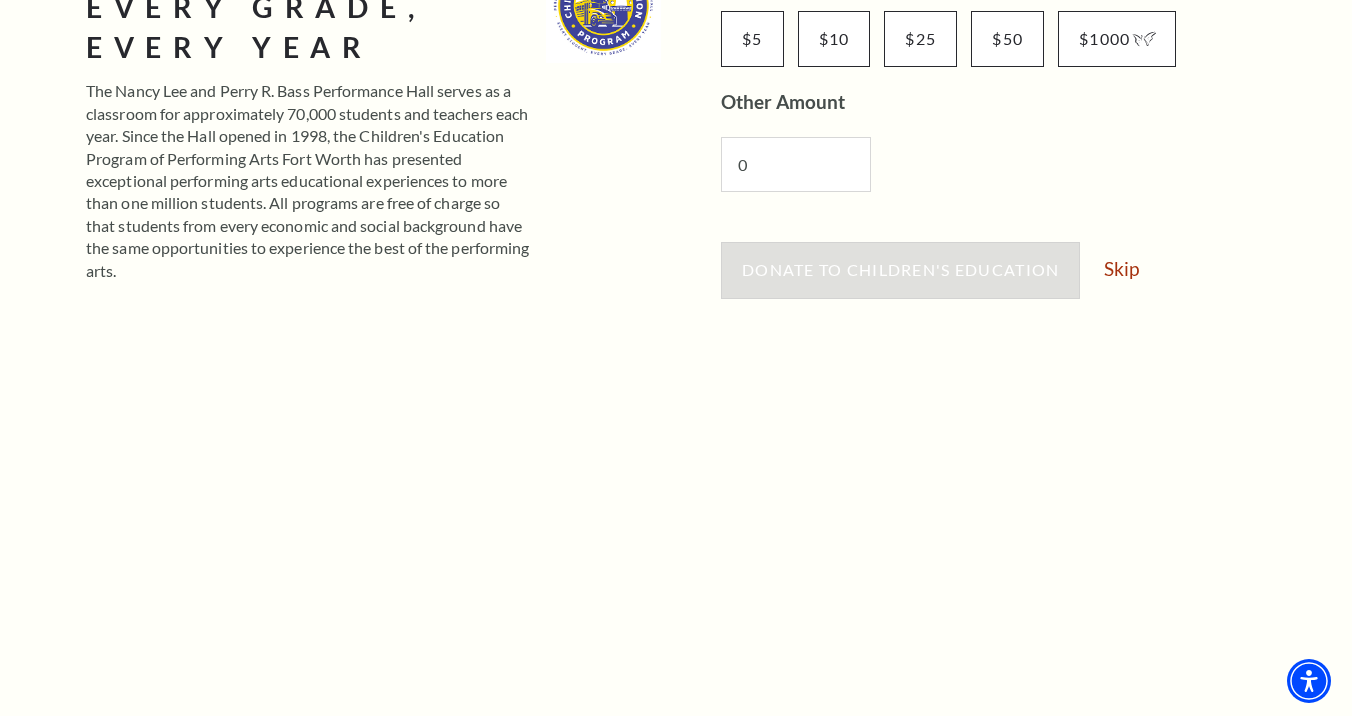 click on "Donate to Children's Education   Skip" at bounding box center (1008, 280) 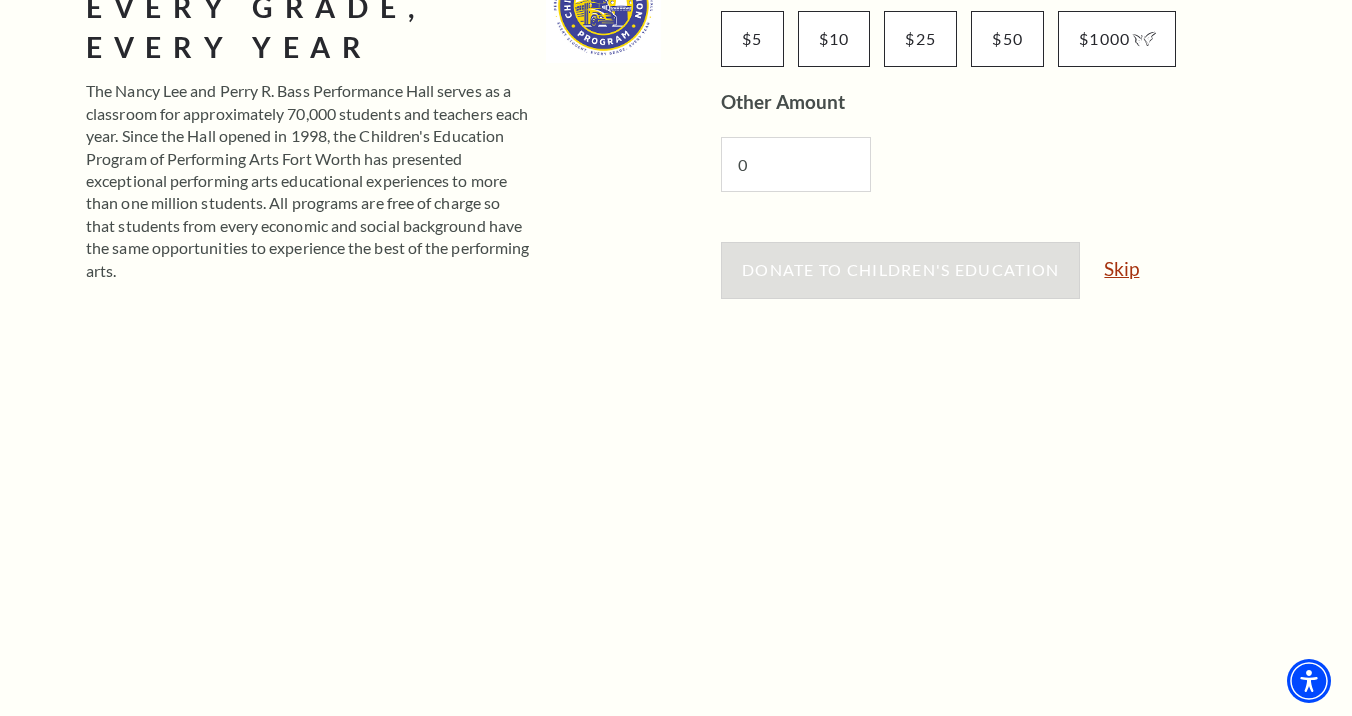 click on "Skip" at bounding box center [1121, 268] 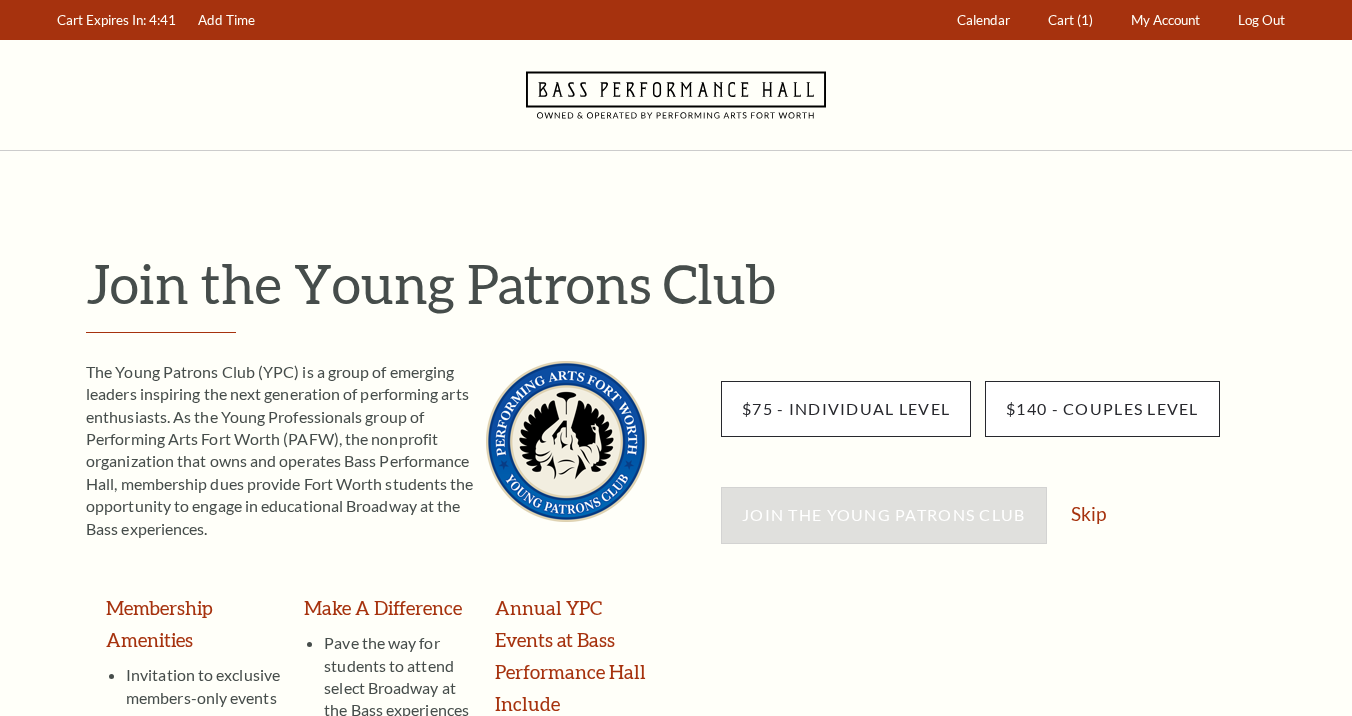 scroll, scrollTop: 0, scrollLeft: 0, axis: both 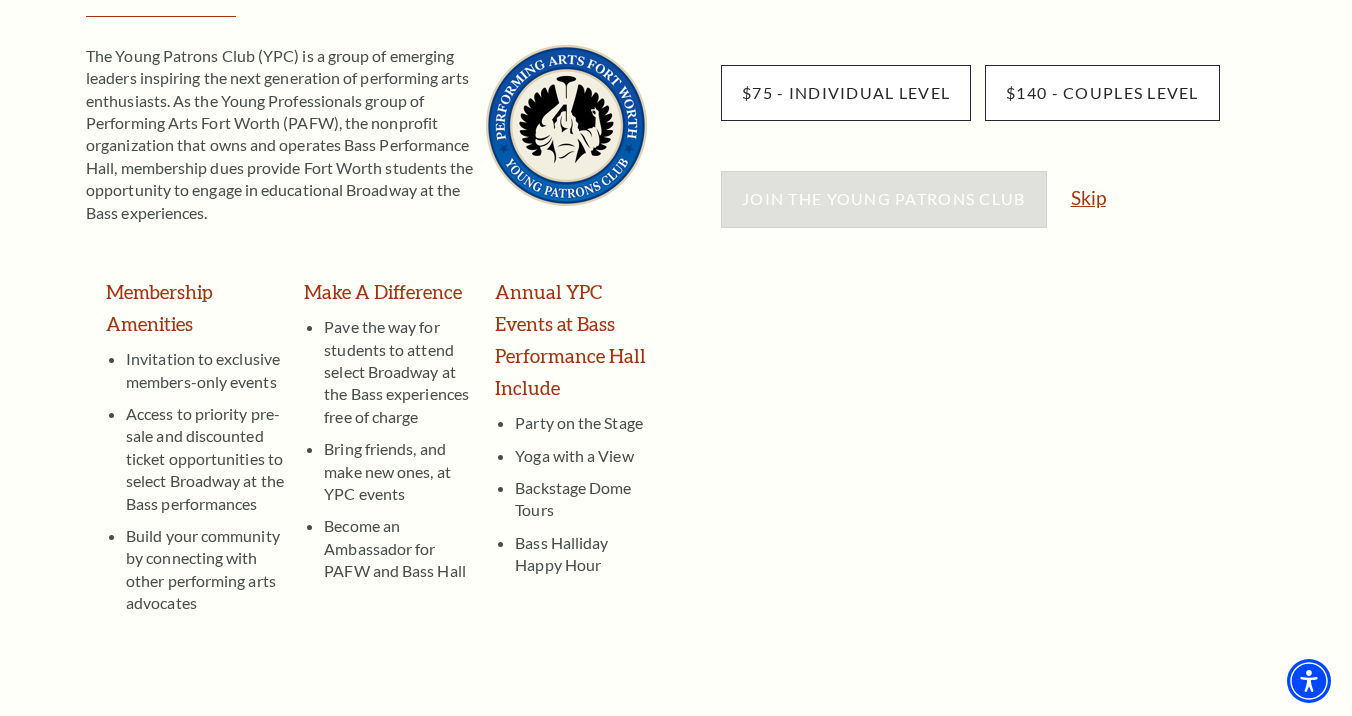 click on "Skip" at bounding box center [1088, 197] 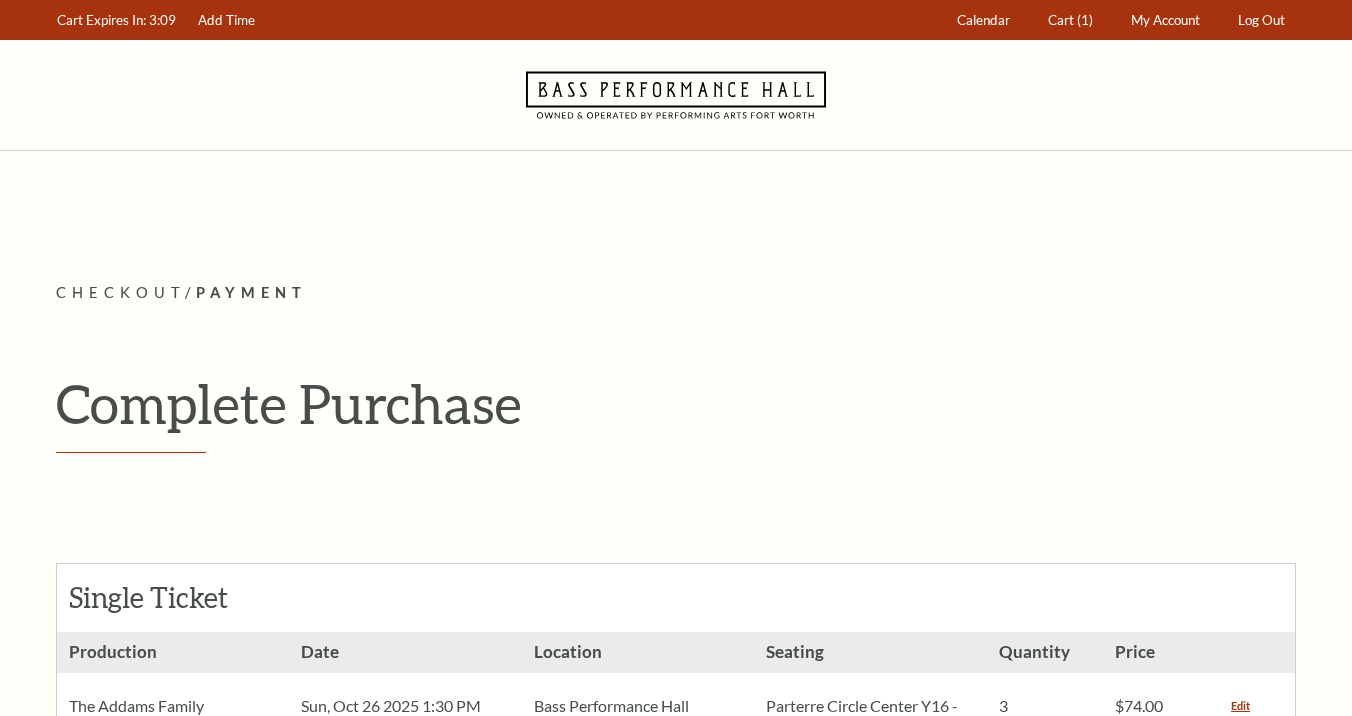 scroll, scrollTop: 0, scrollLeft: 0, axis: both 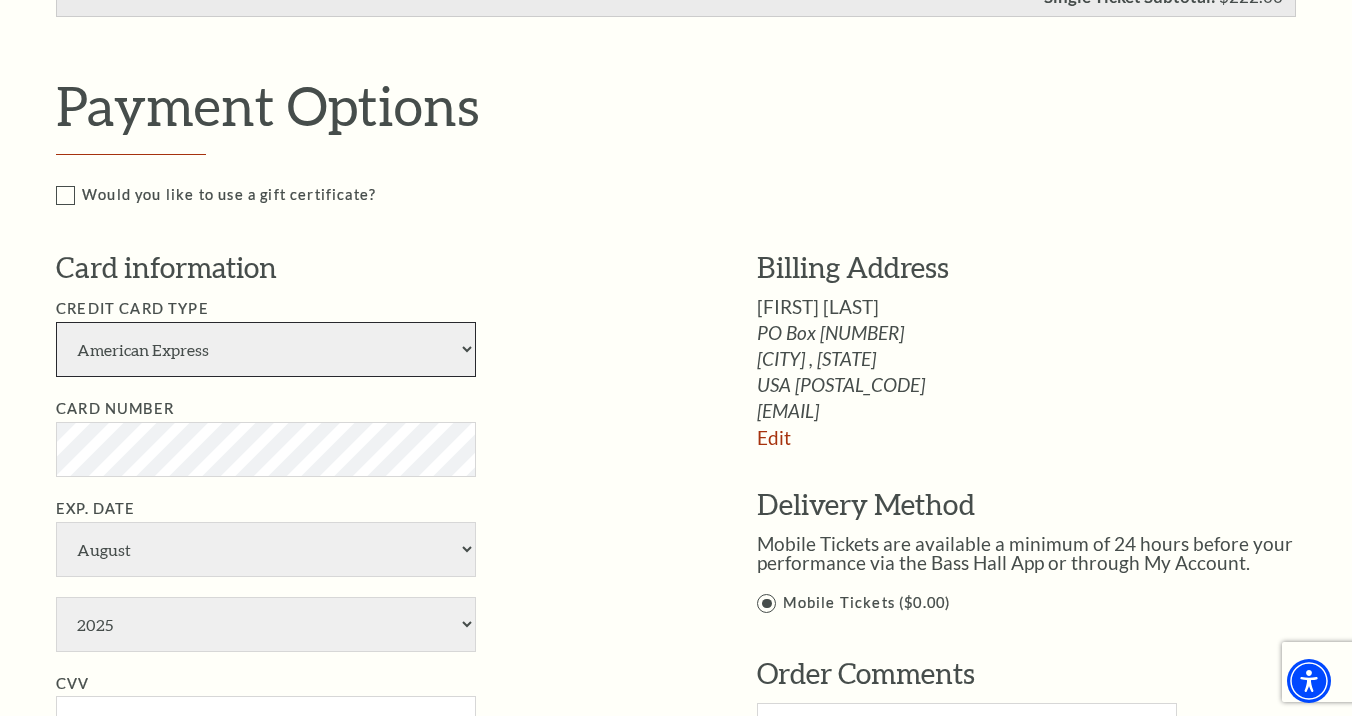 click on "American Express
Visa
Master Card
Discover" at bounding box center (266, 349) 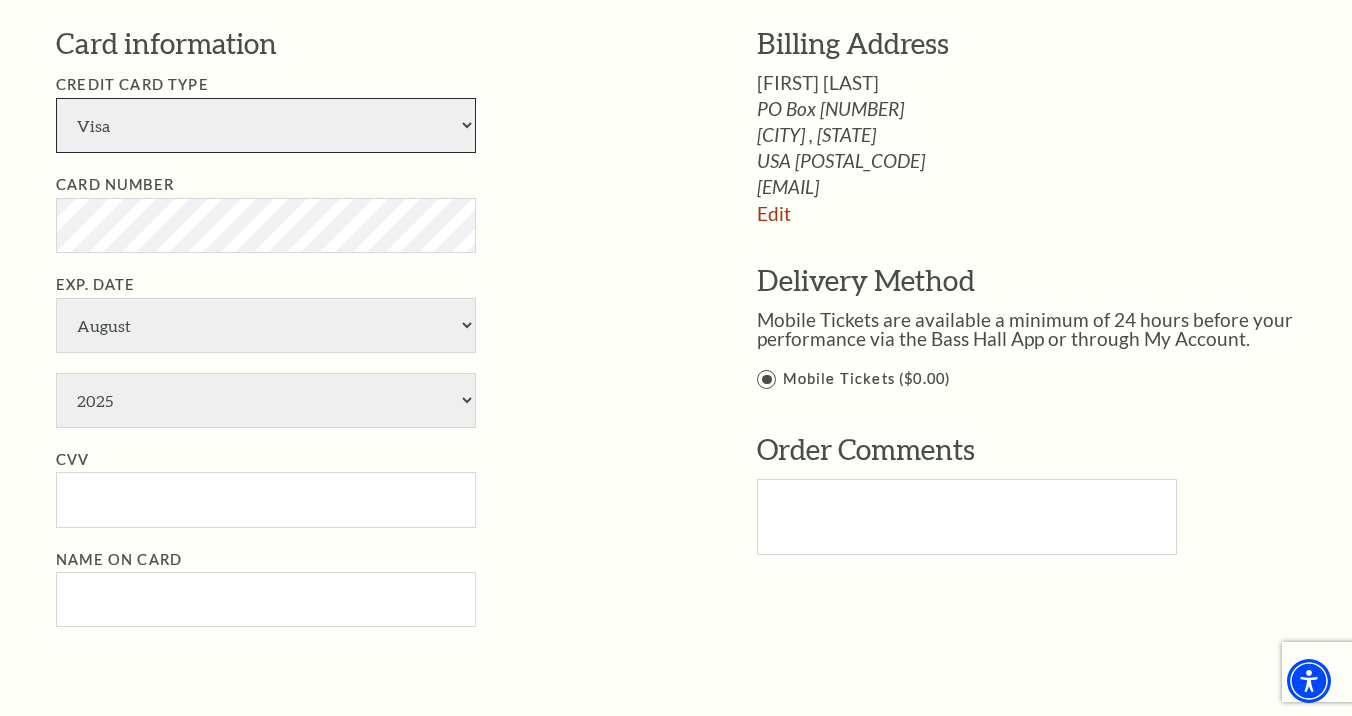scroll, scrollTop: 1186, scrollLeft: 0, axis: vertical 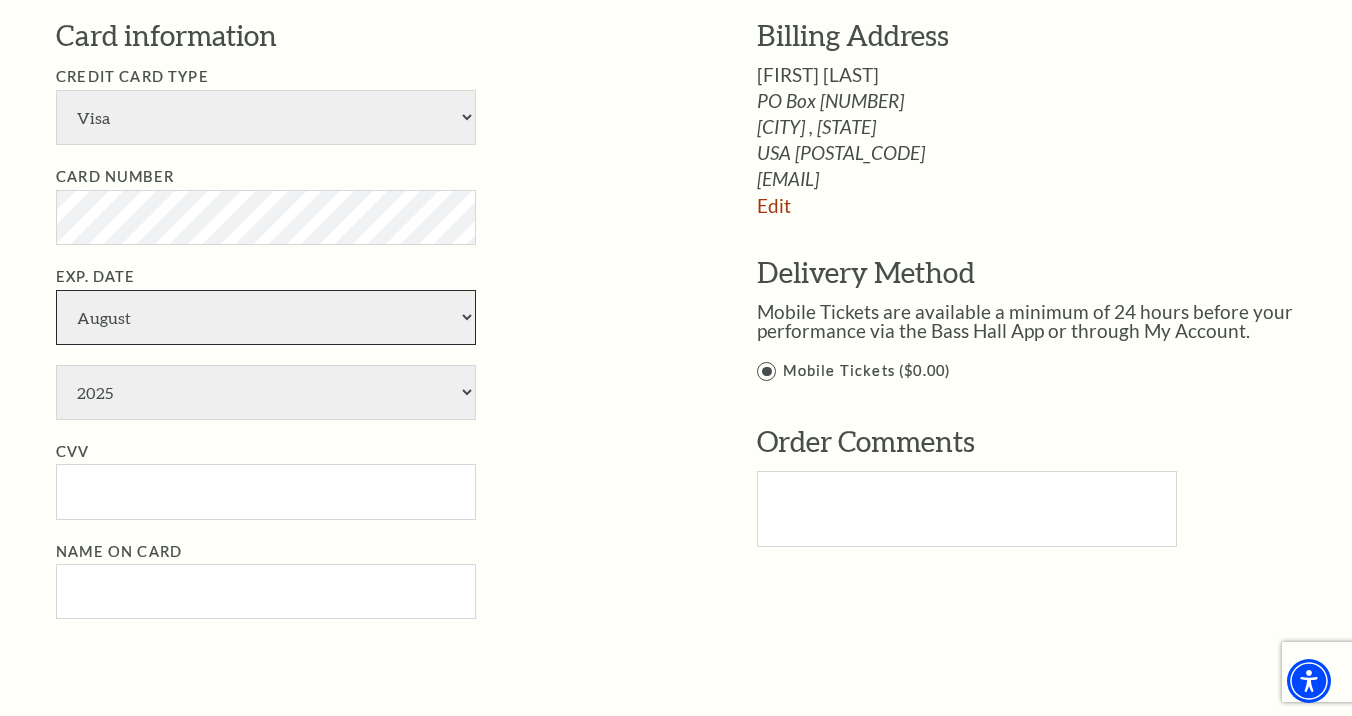 click on "January
February
March
April
May
June
July
August
September
October
November
December" at bounding box center [266, 317] 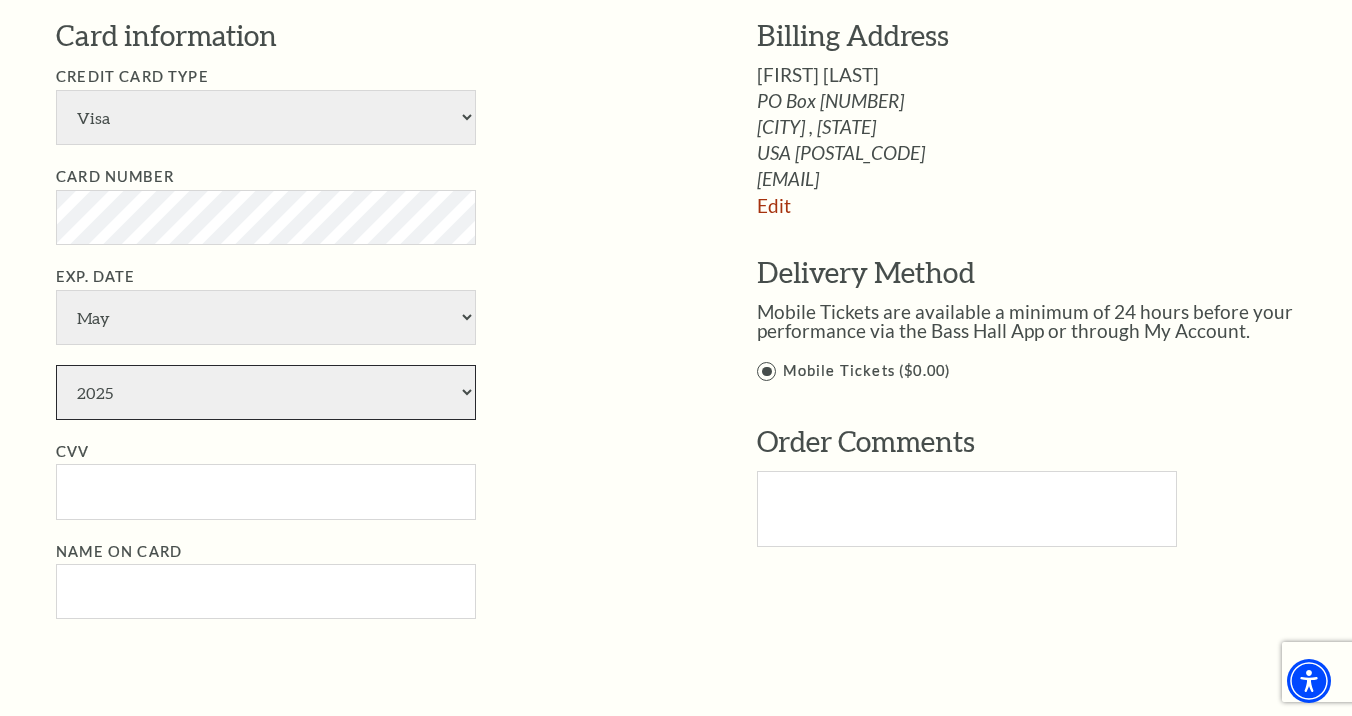 click on "2025
2026
2027
2028
2029
2030
2031
2032
2033
2034" at bounding box center (266, 392) 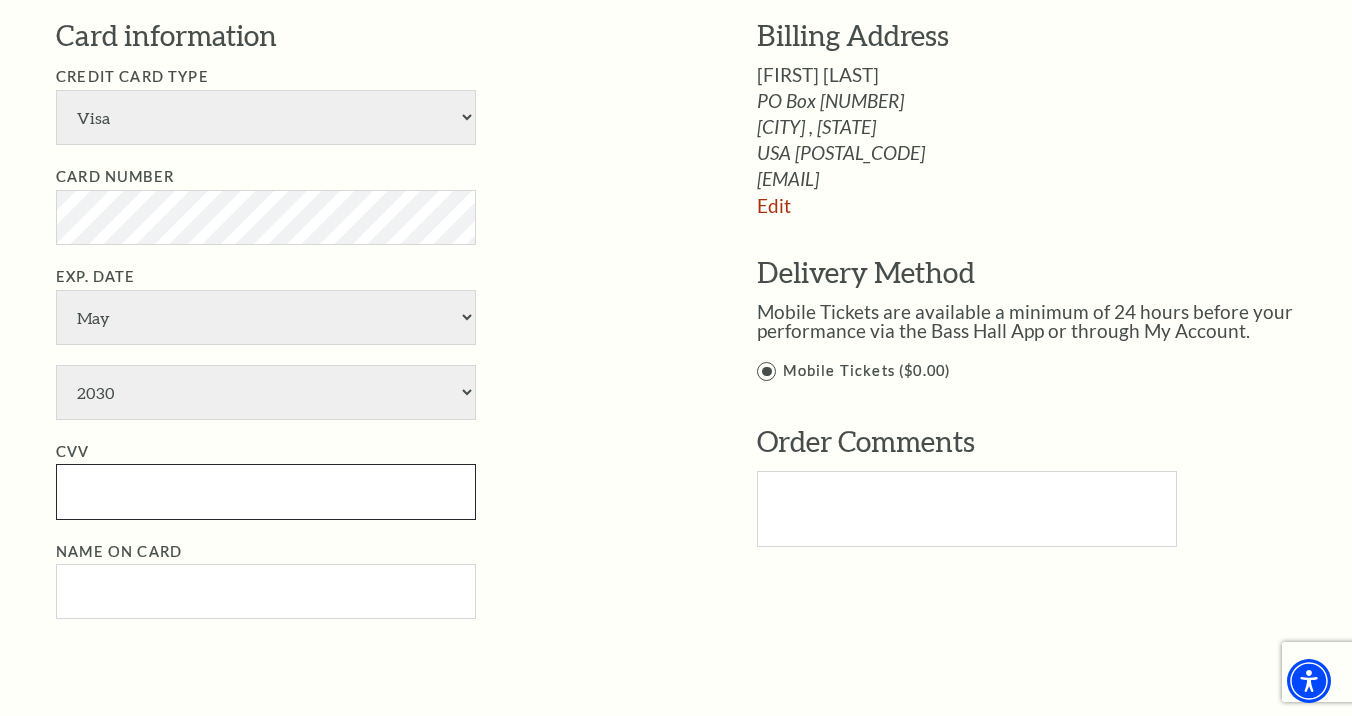 click on "CVV" at bounding box center [266, 491] 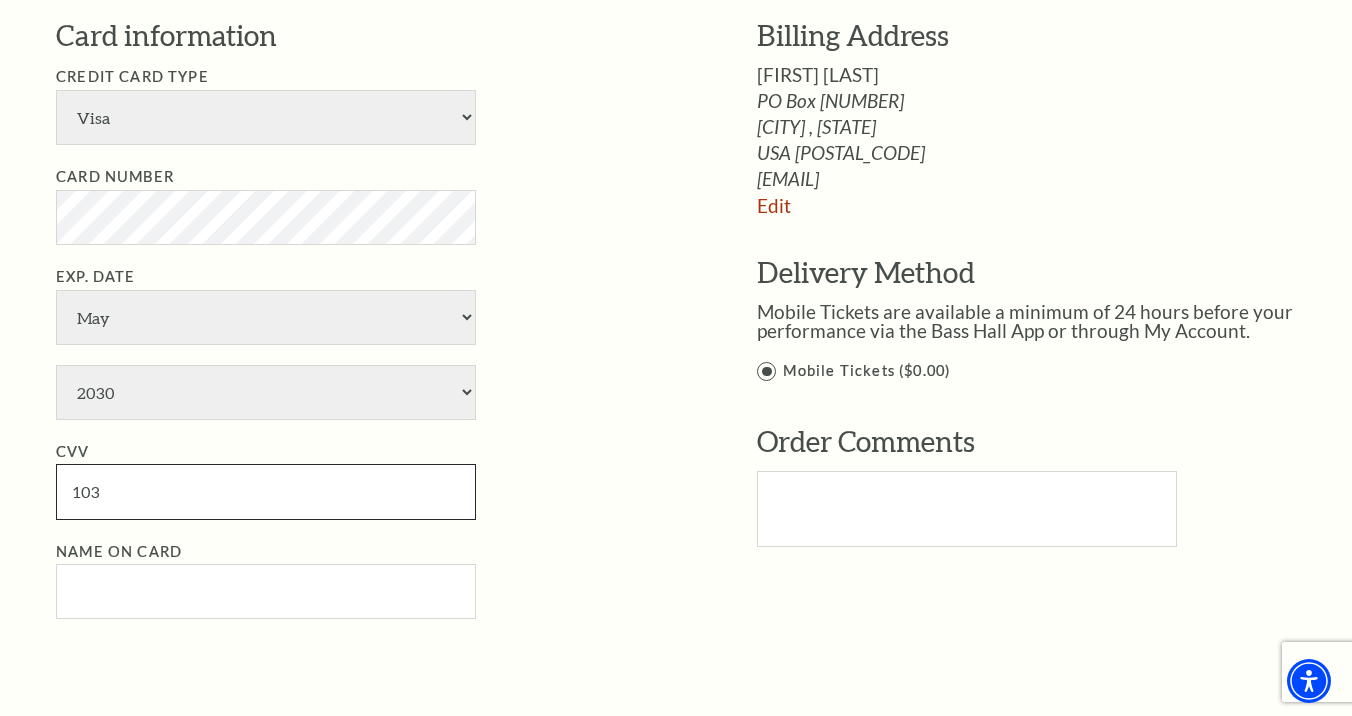type on "103" 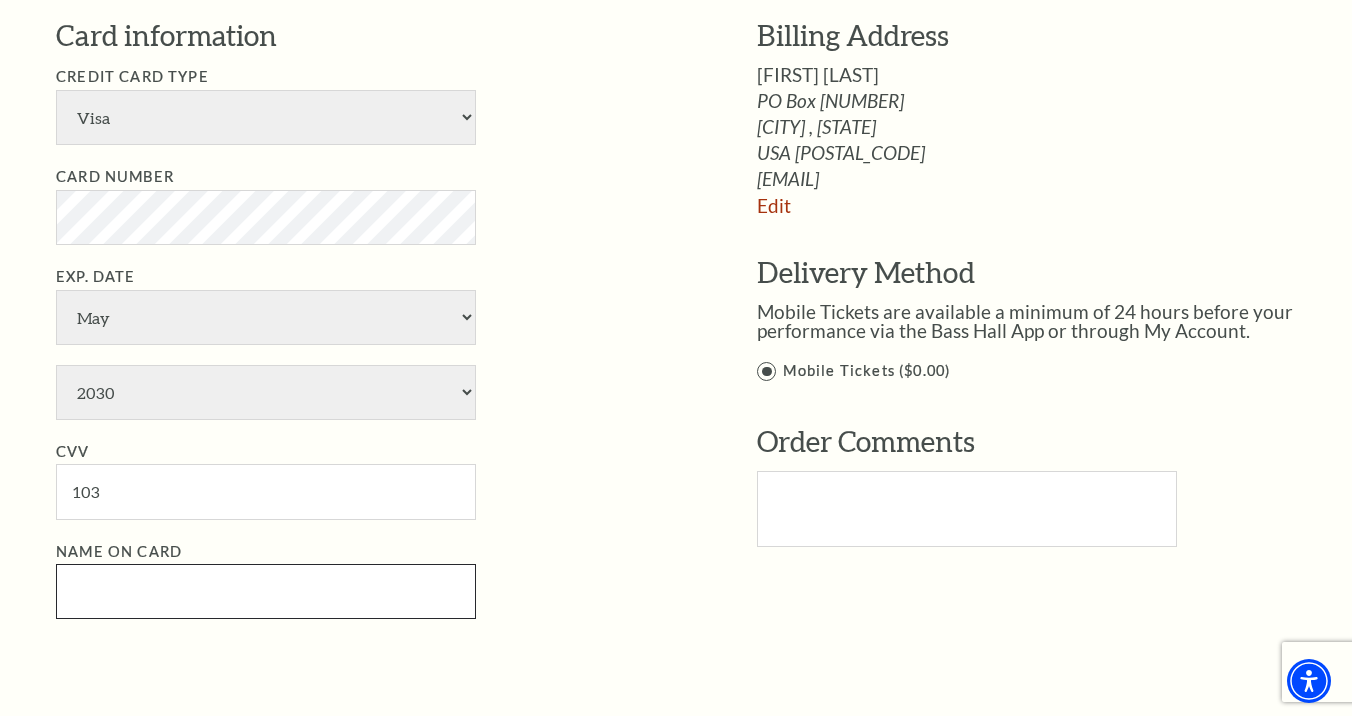 click on "Name on Card" at bounding box center [266, 591] 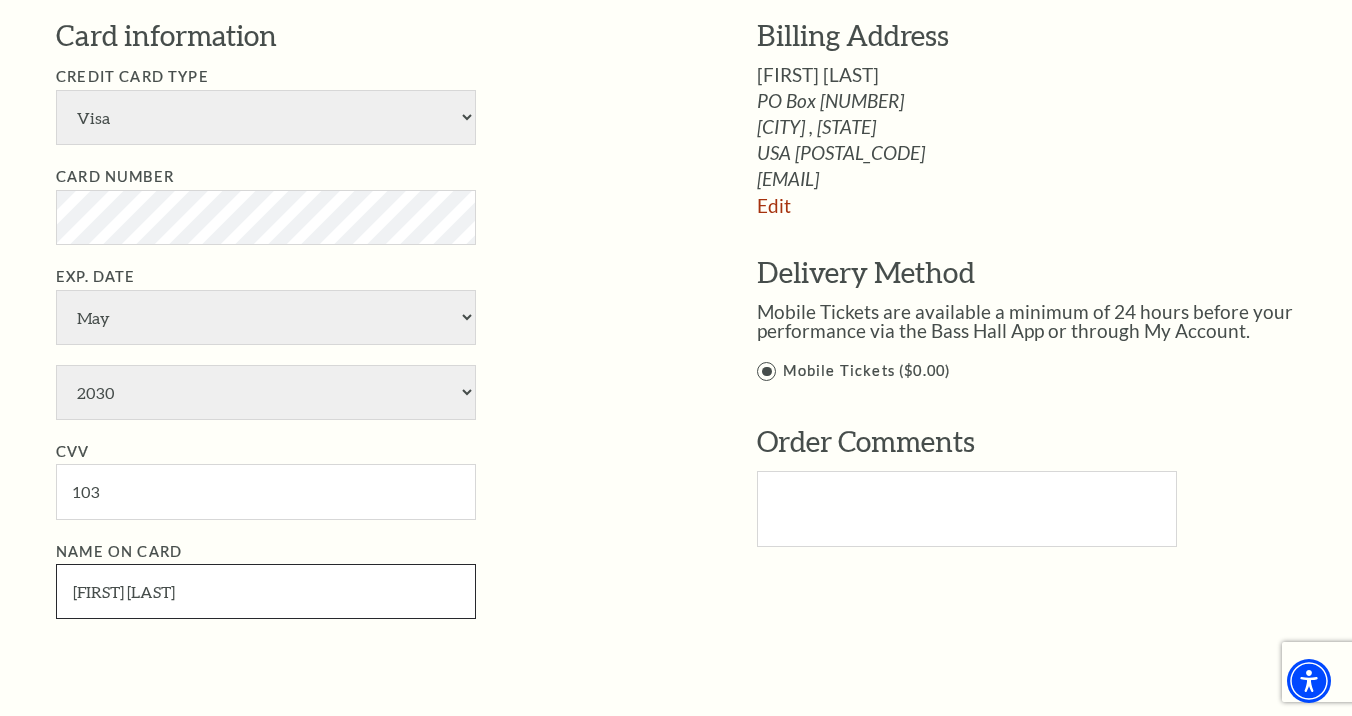 type on "Brandy Schwarz" 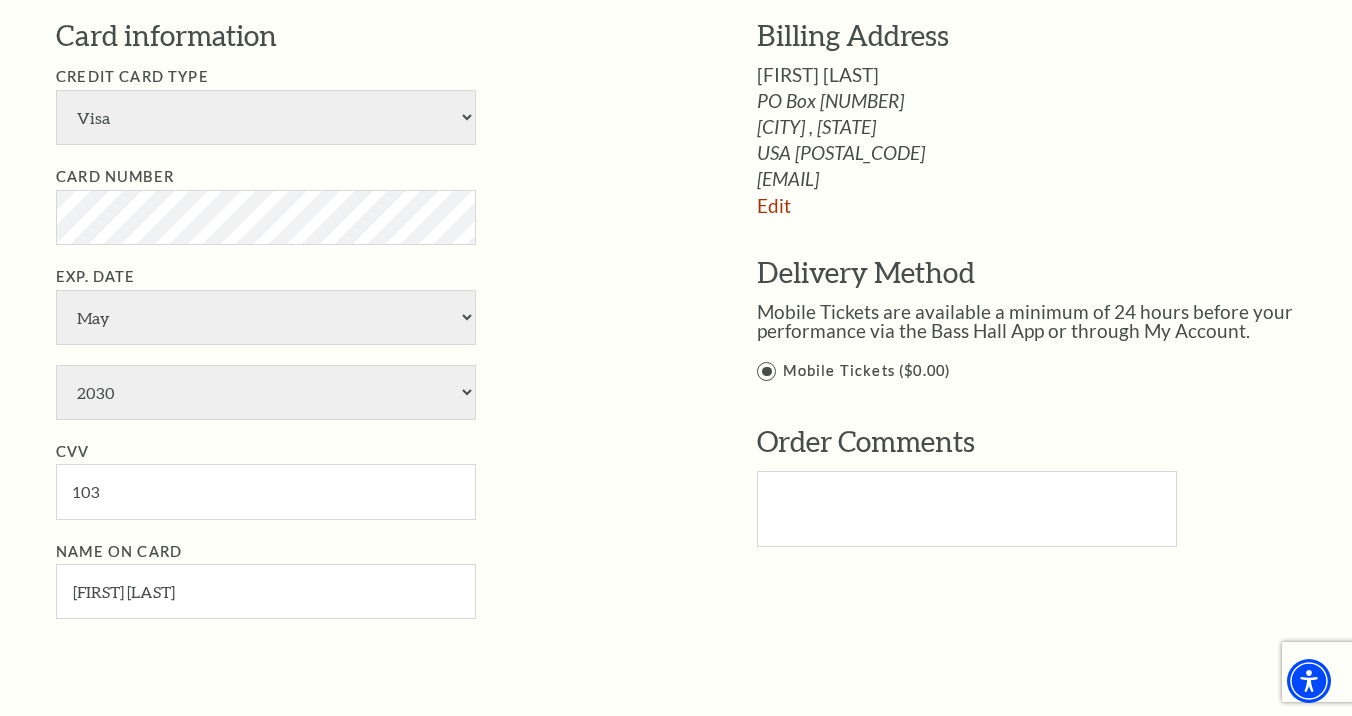 click on "Name on Card
Brandy Schwarz" at bounding box center [376, 580] 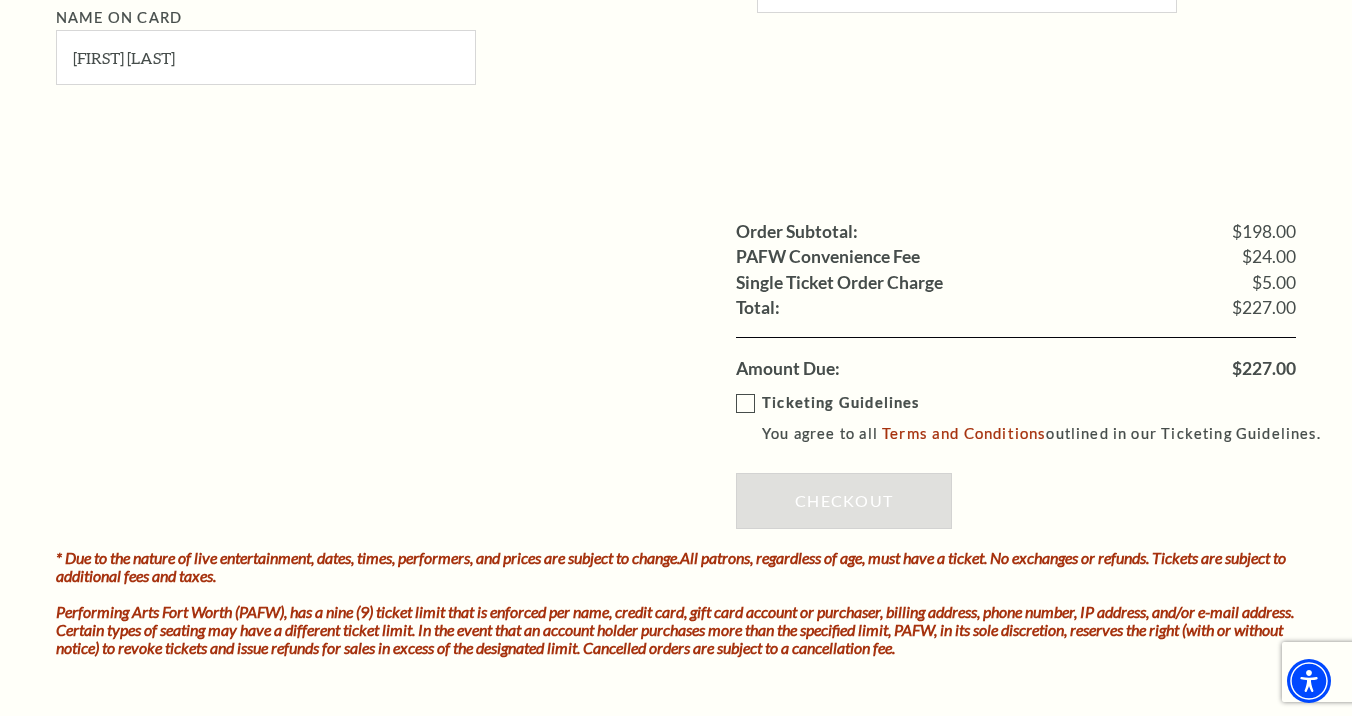 scroll, scrollTop: 1722, scrollLeft: 0, axis: vertical 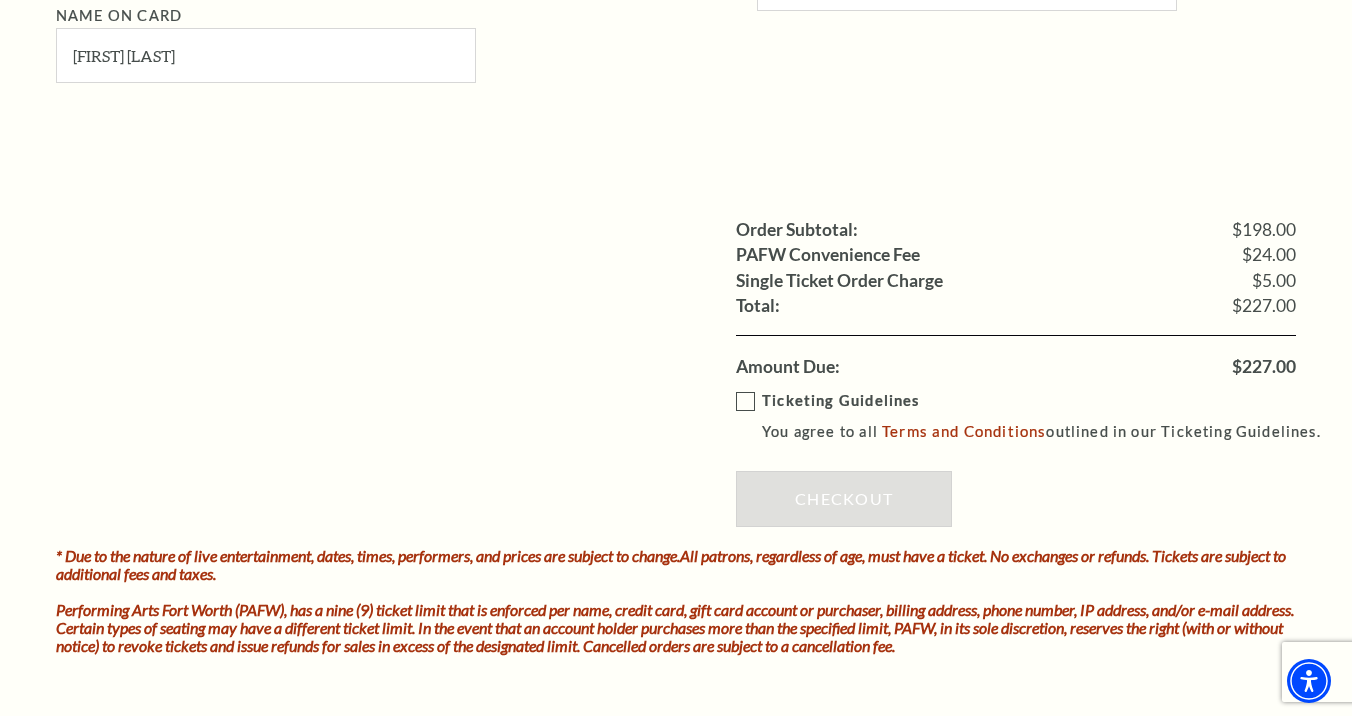 click on "Ticketing Guidelines
You agree to all   Terms and Conditions  outlined in our Ticketing Guidelines." at bounding box center [1037, 416] 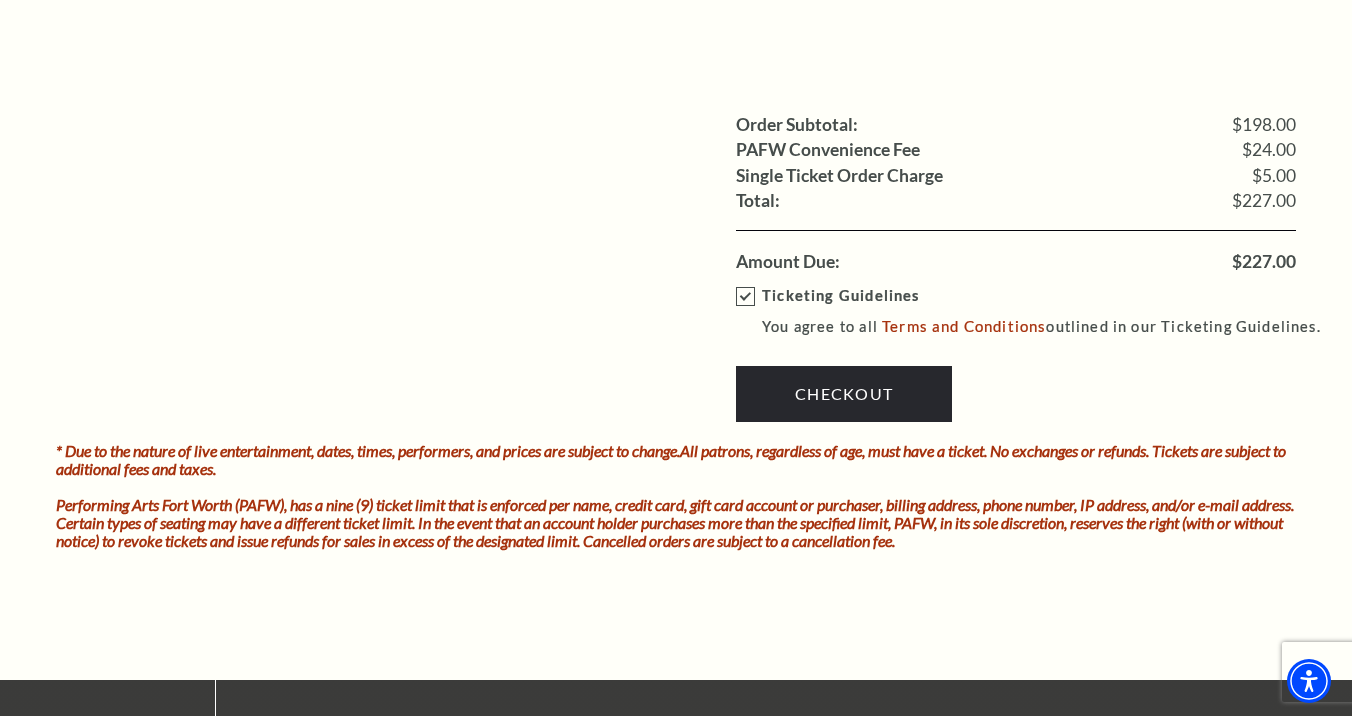 scroll, scrollTop: 1837, scrollLeft: 0, axis: vertical 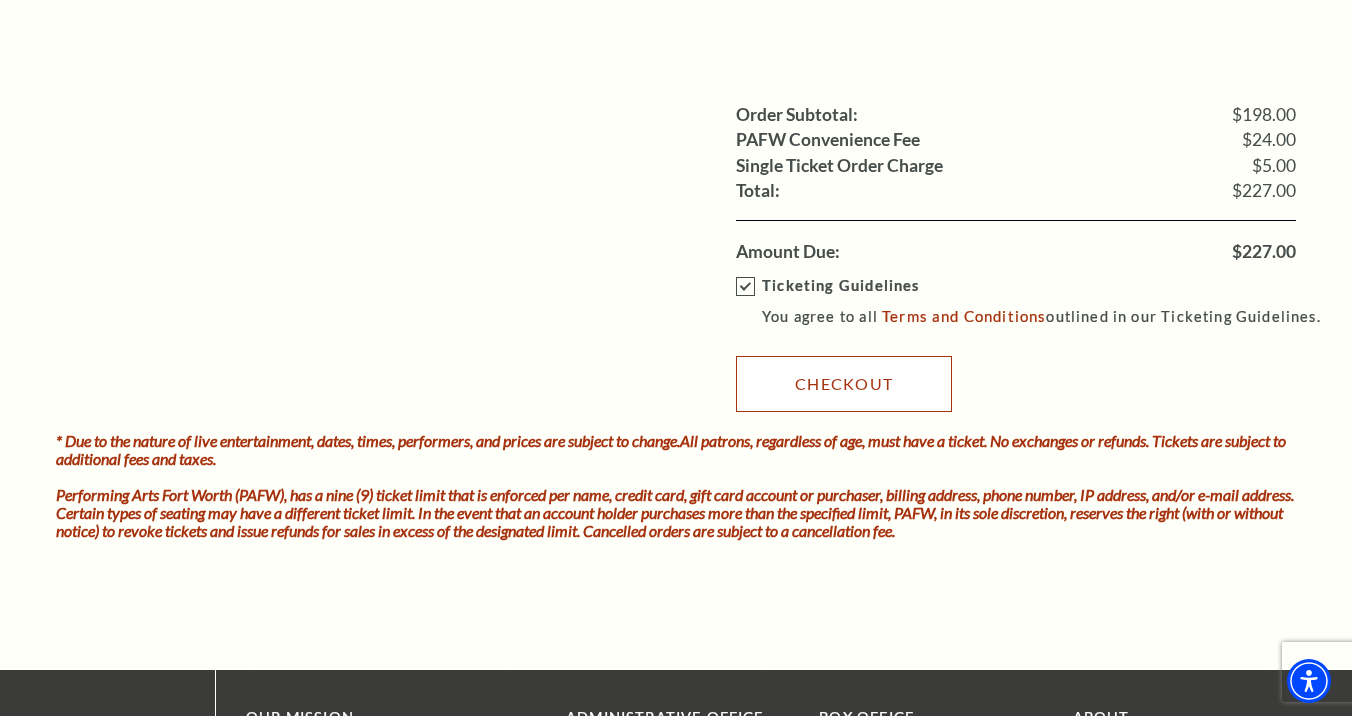 click on "Checkout" at bounding box center [844, 384] 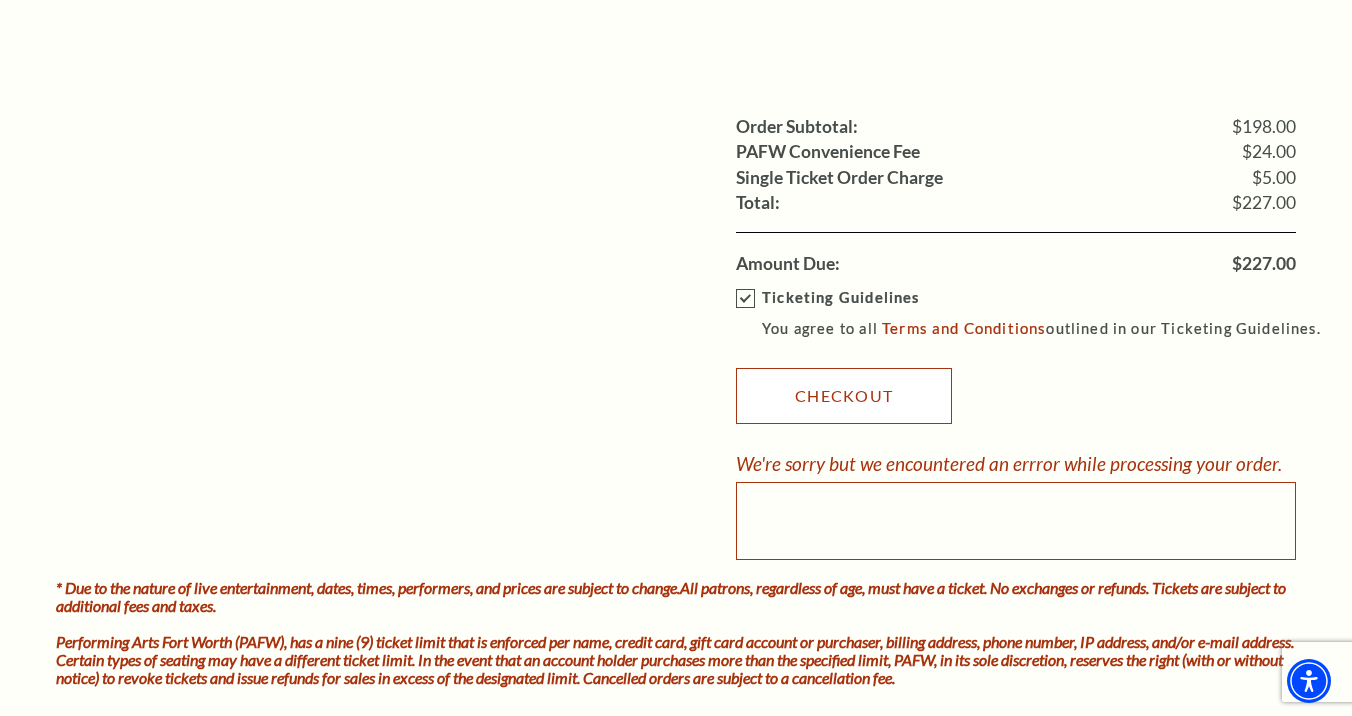 scroll, scrollTop: 1829, scrollLeft: 0, axis: vertical 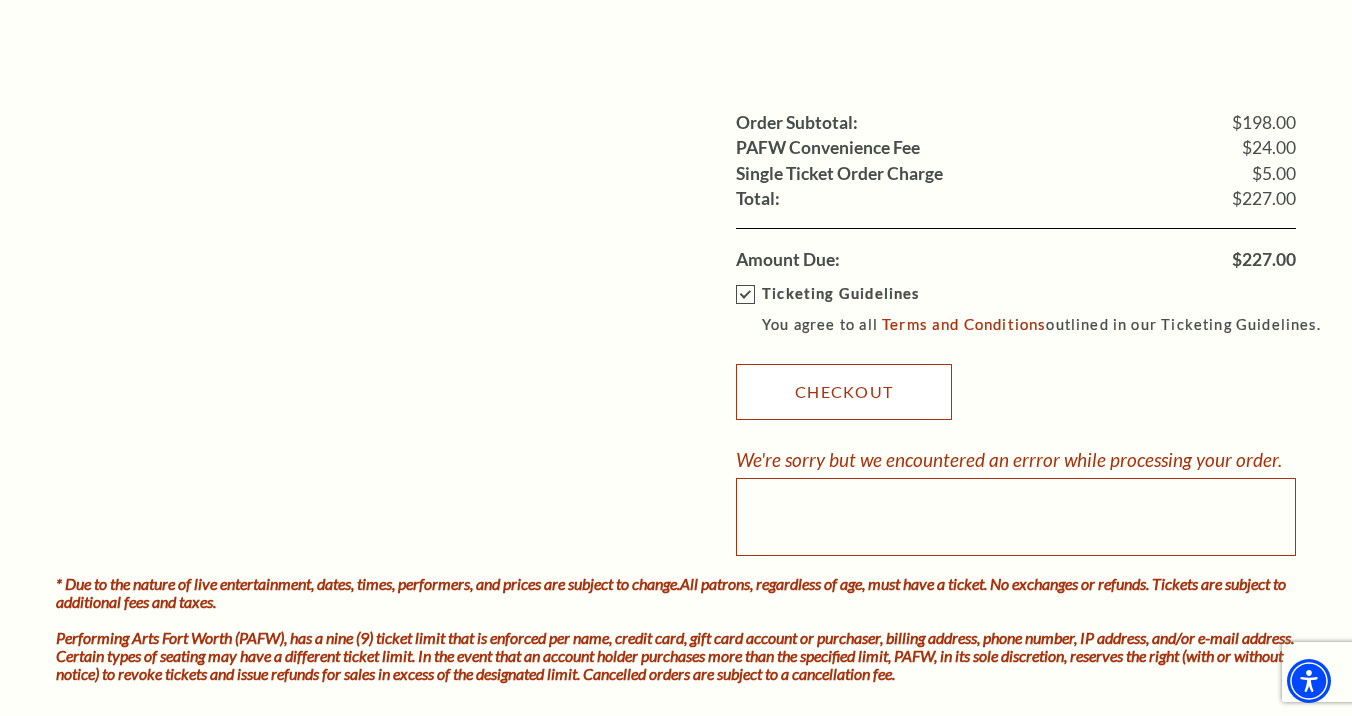 click on "Checkout" at bounding box center (844, 392) 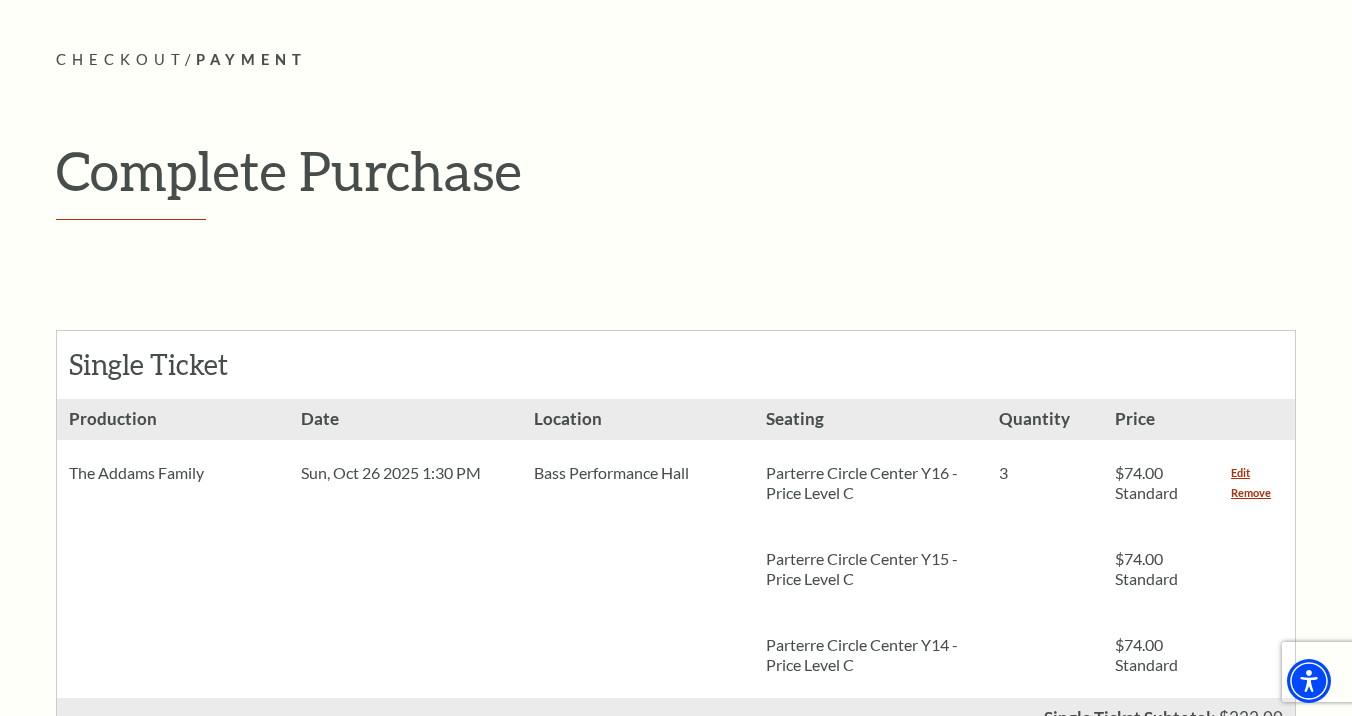 scroll, scrollTop: 0, scrollLeft: 0, axis: both 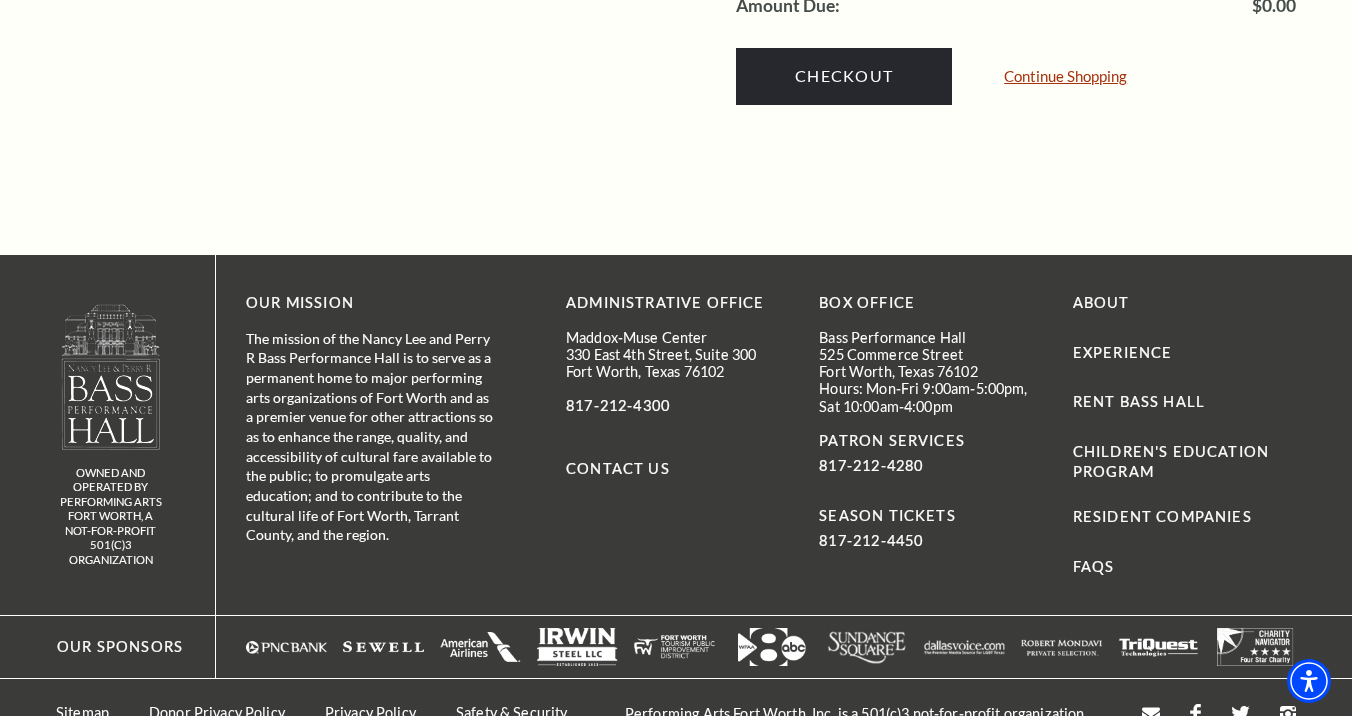 click on "Continue Shopping" at bounding box center (1065, 76) 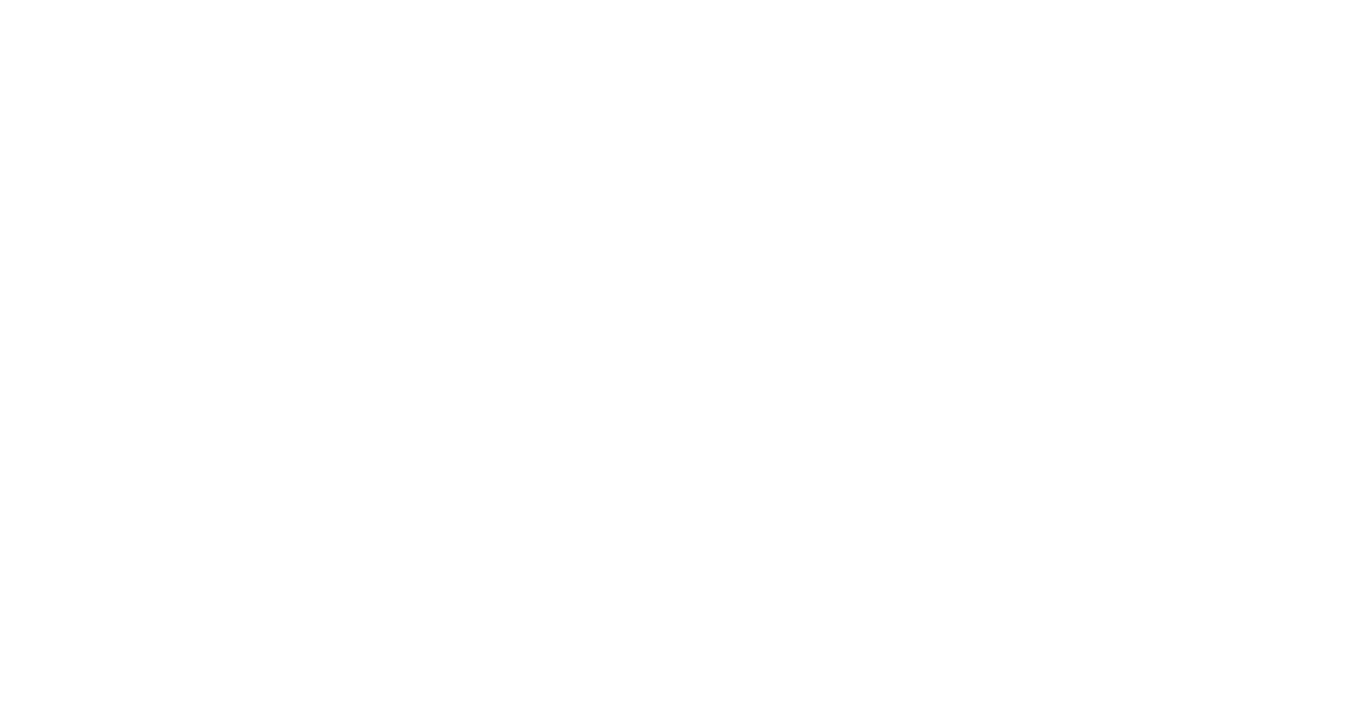 scroll, scrollTop: 0, scrollLeft: 0, axis: both 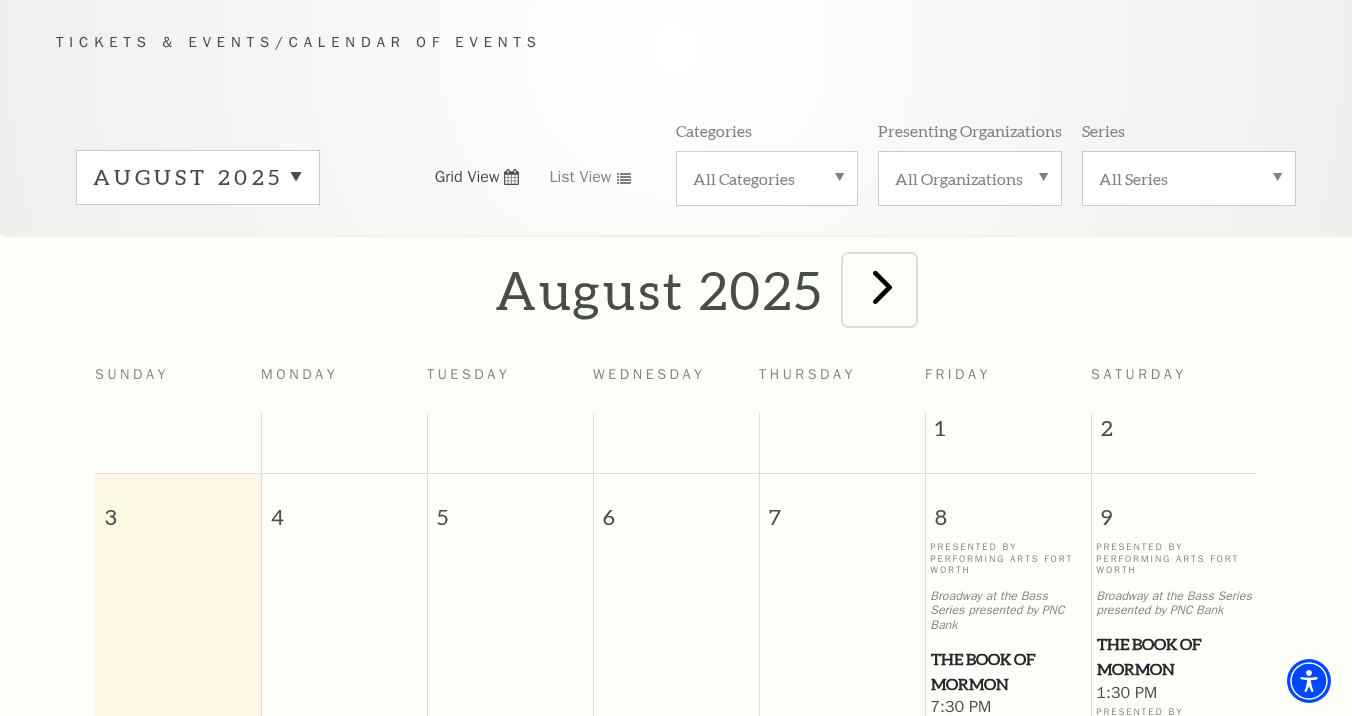 click at bounding box center [882, 286] 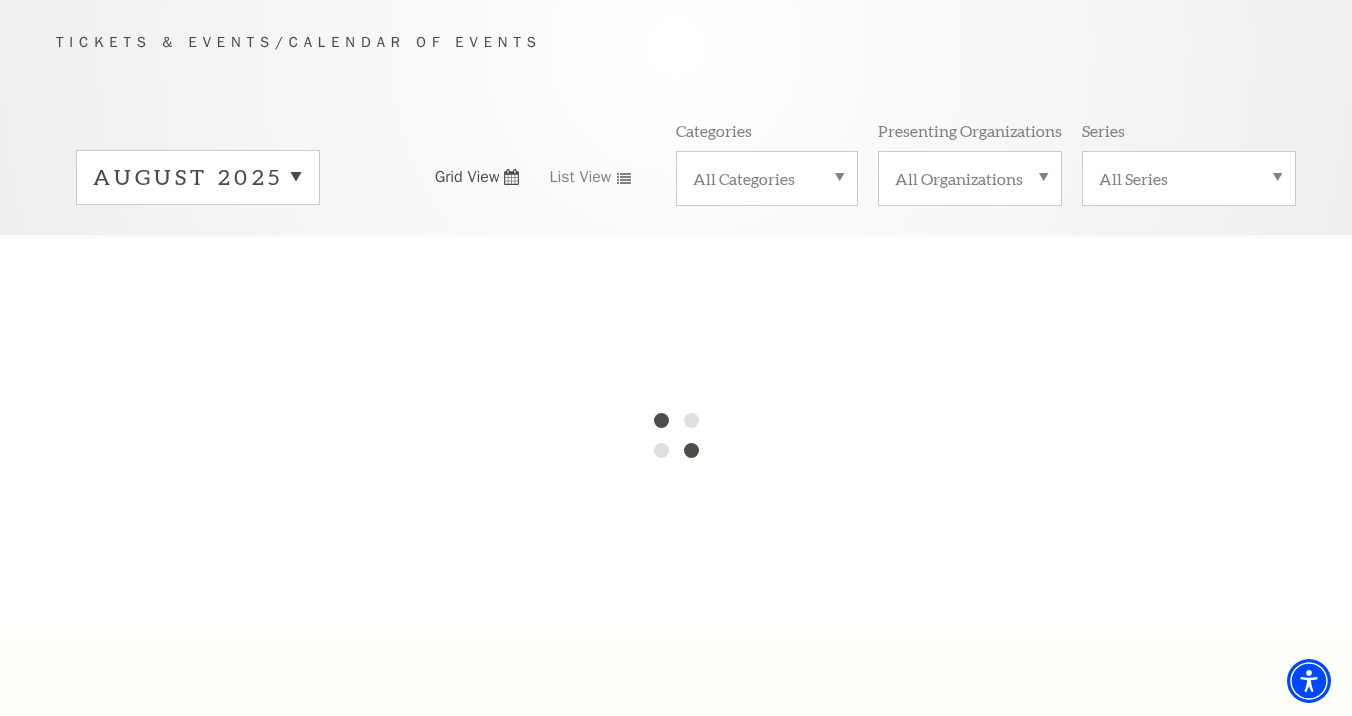 click at bounding box center (676, 435) 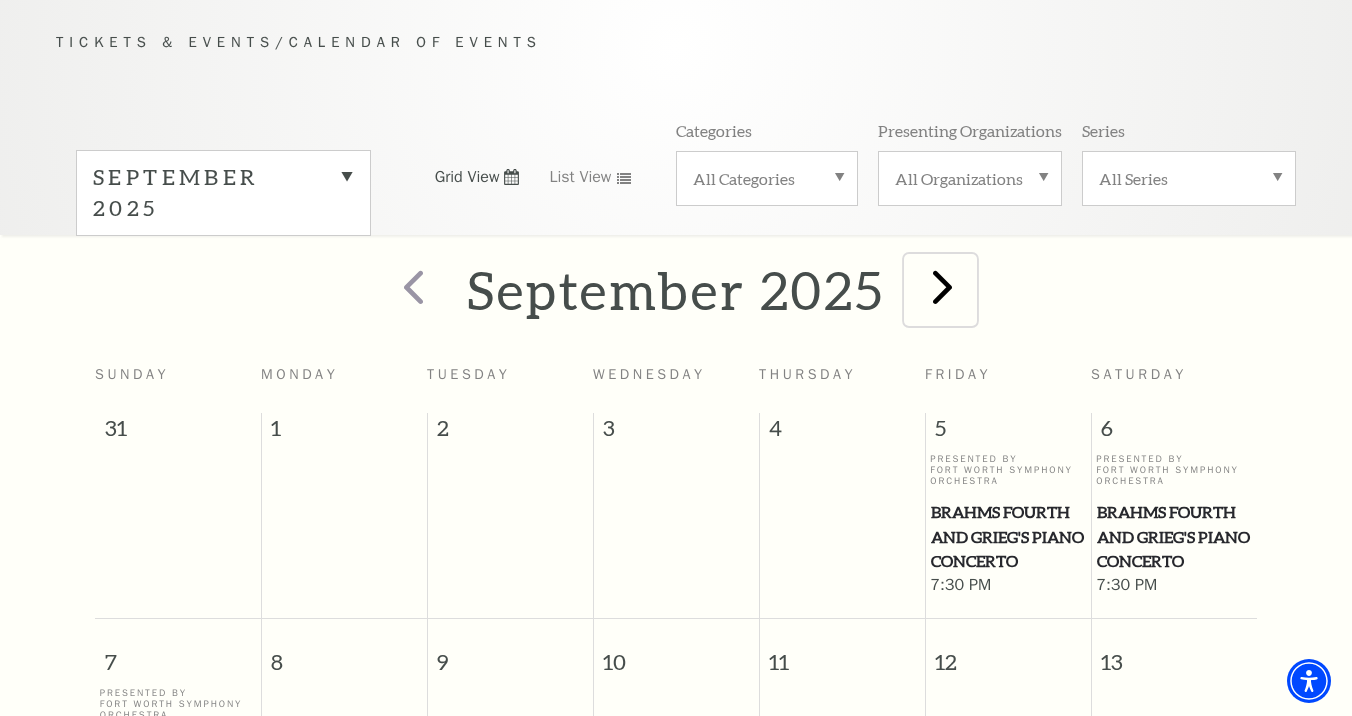 click at bounding box center [942, 286] 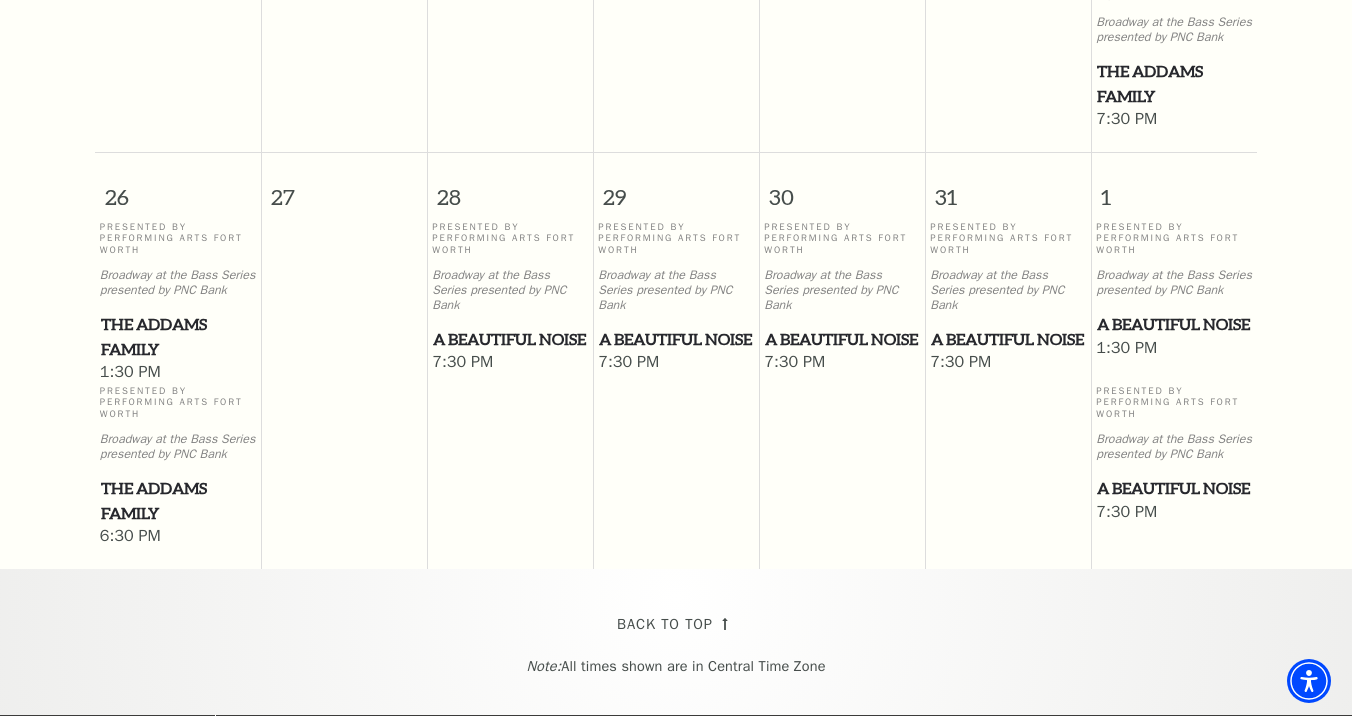 scroll, scrollTop: 1620, scrollLeft: 0, axis: vertical 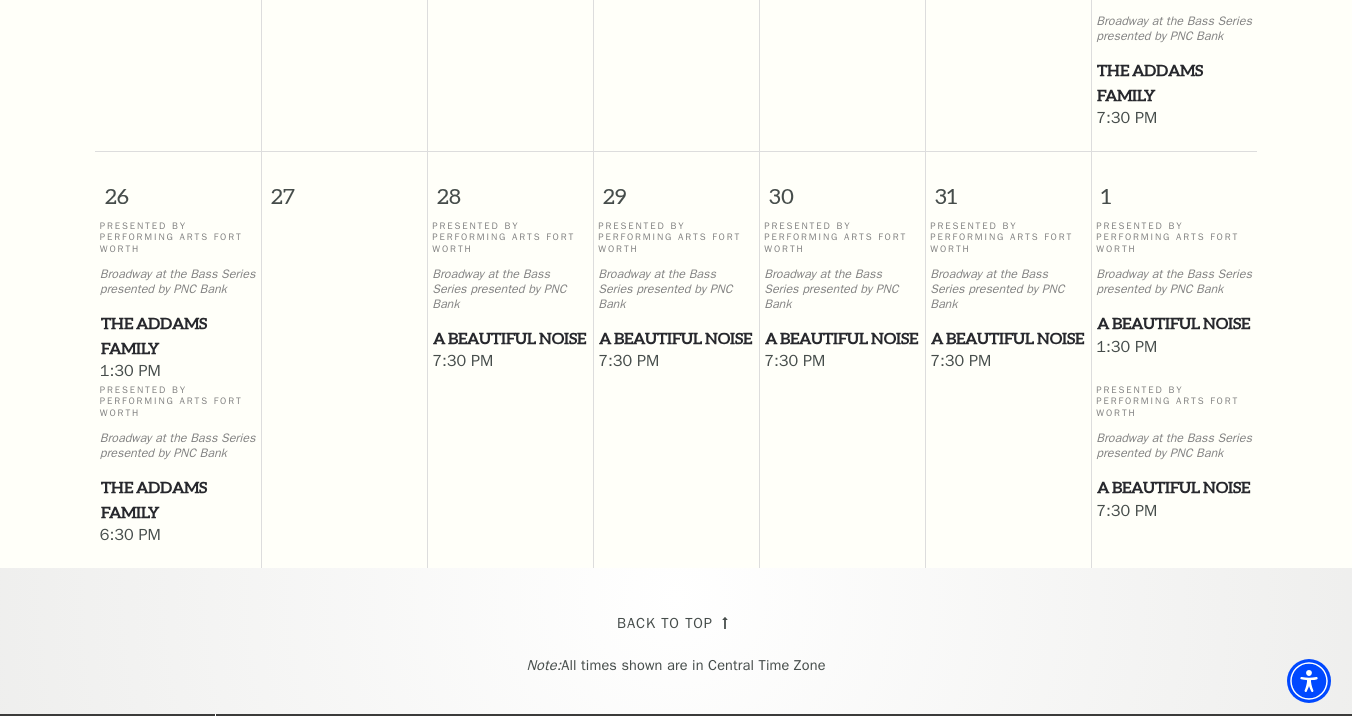click on "1:30 PM" at bounding box center (178, 372) 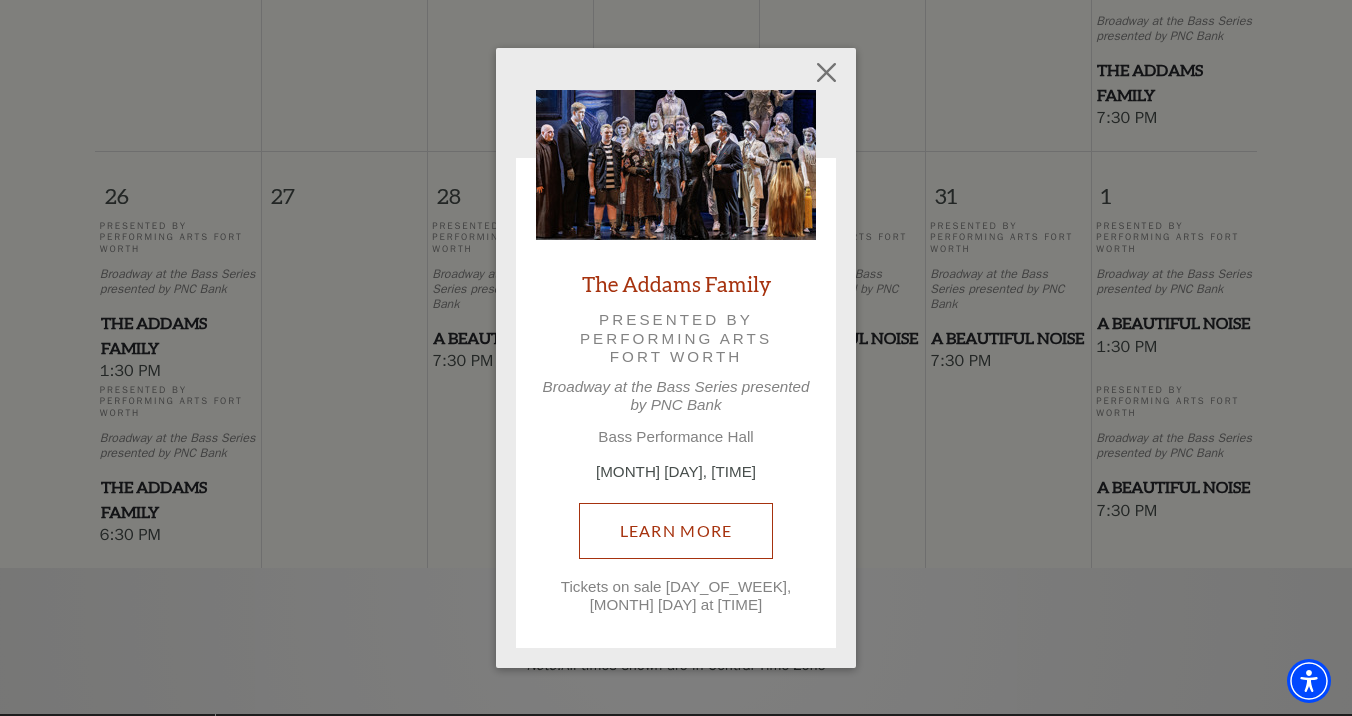 click on "Learn More" at bounding box center (676, 531) 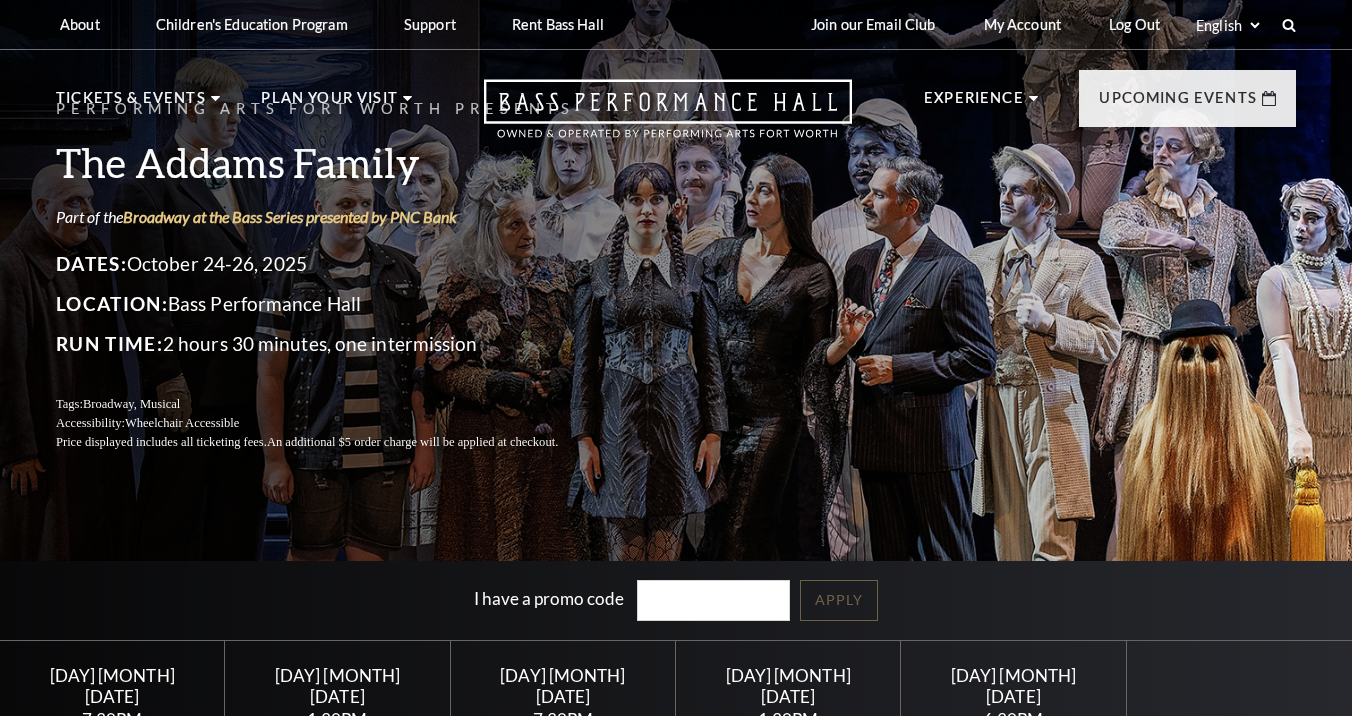 scroll, scrollTop: 0, scrollLeft: 0, axis: both 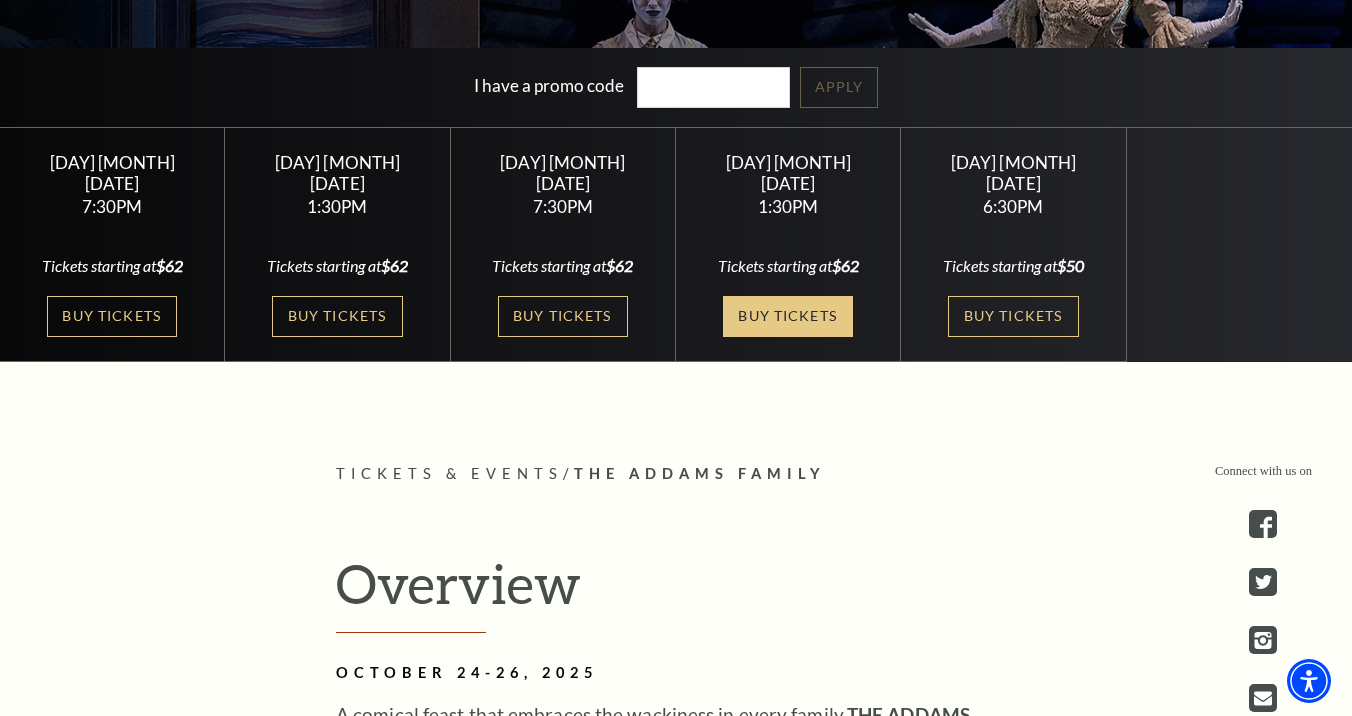 click on "Buy Tickets" at bounding box center (788, 316) 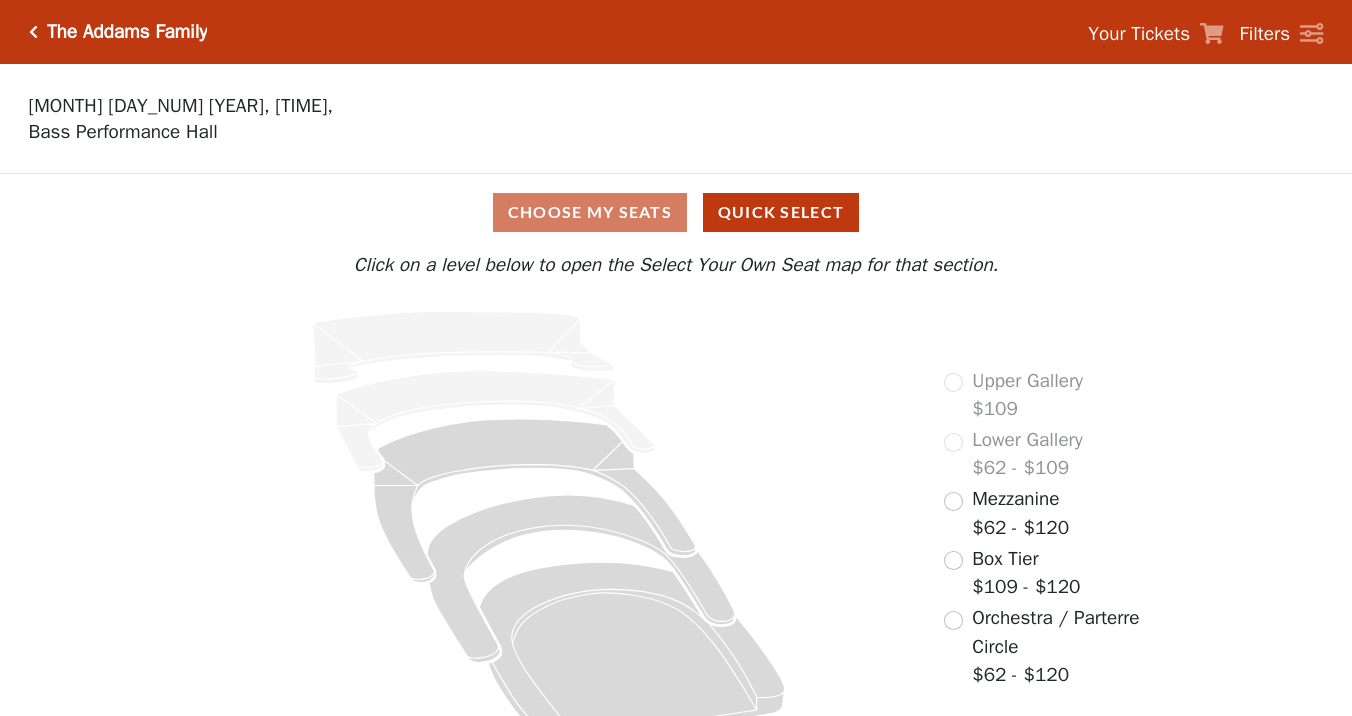 scroll, scrollTop: 0, scrollLeft: 0, axis: both 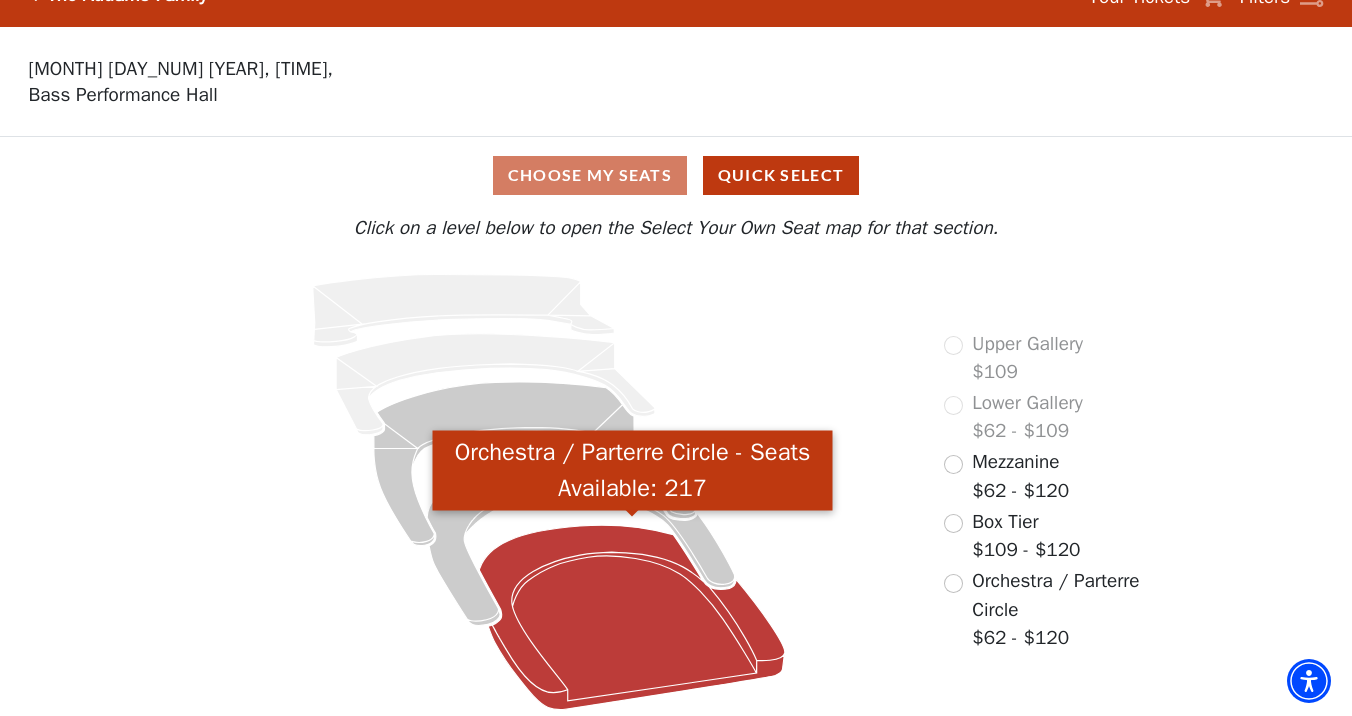click 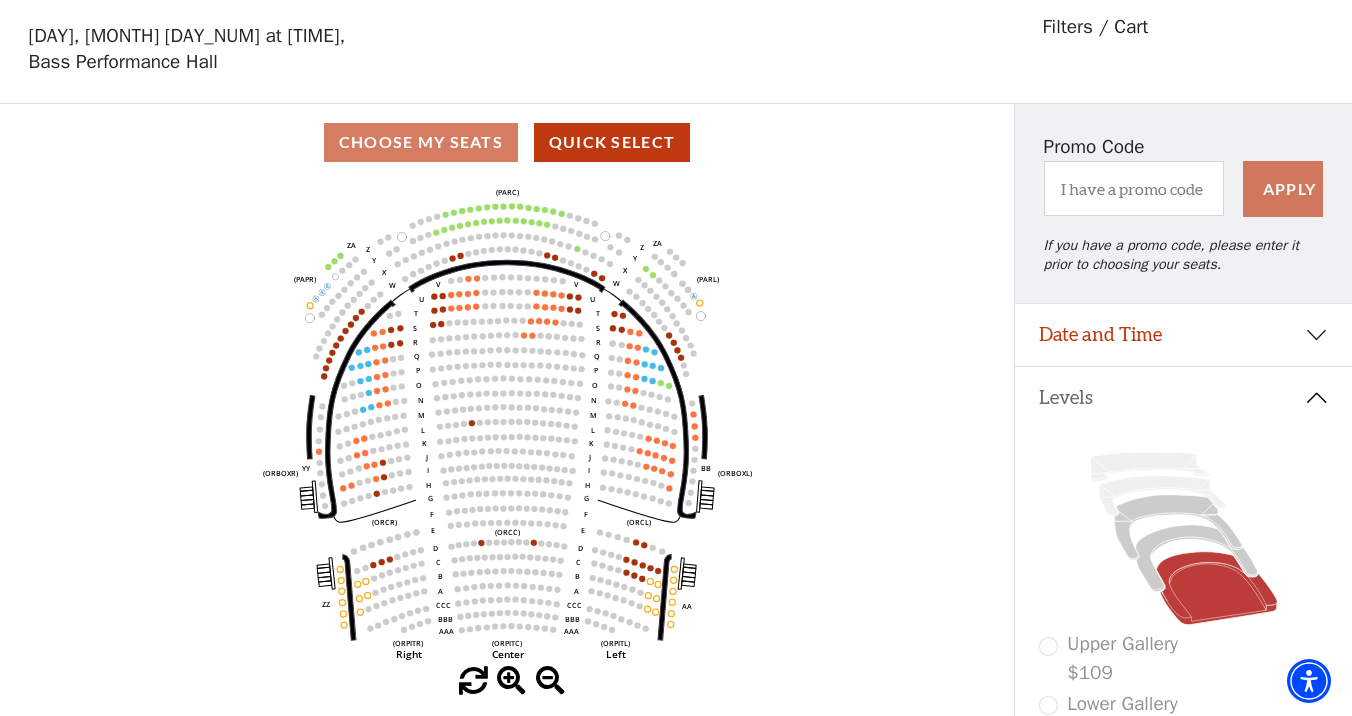 scroll, scrollTop: 92, scrollLeft: 0, axis: vertical 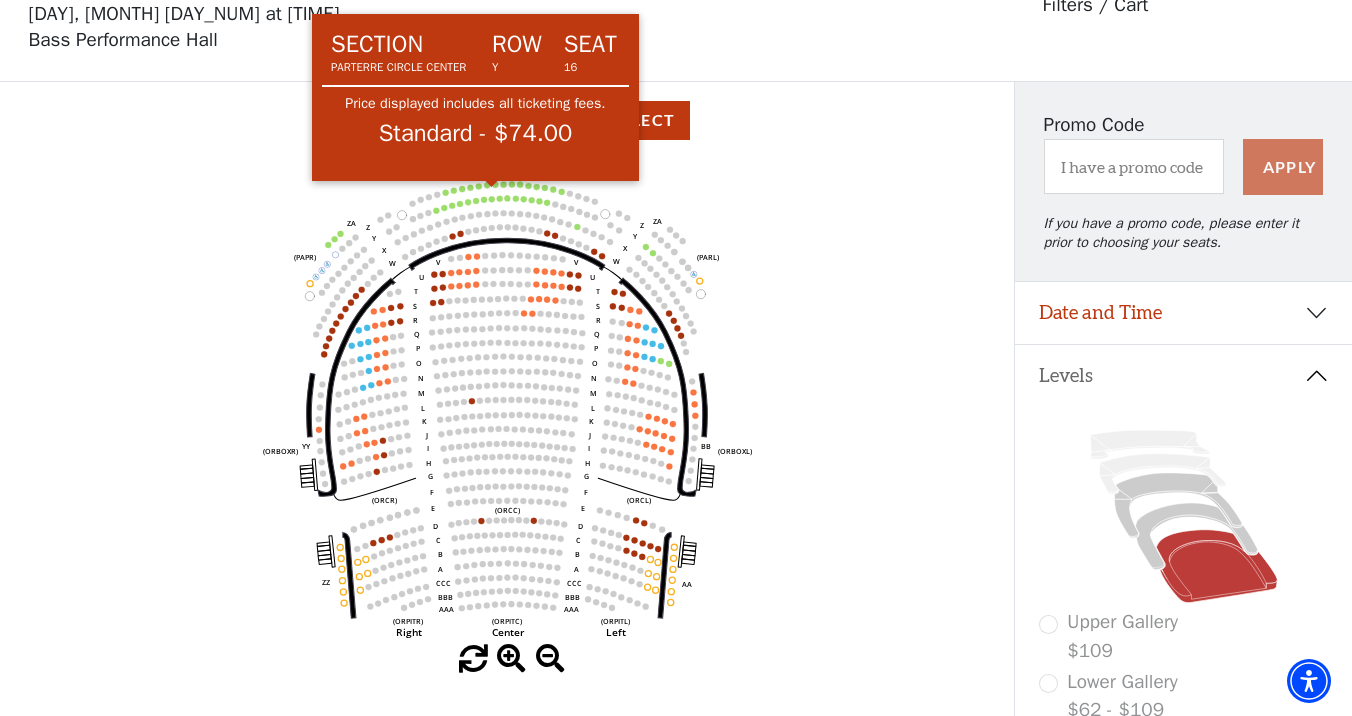 click 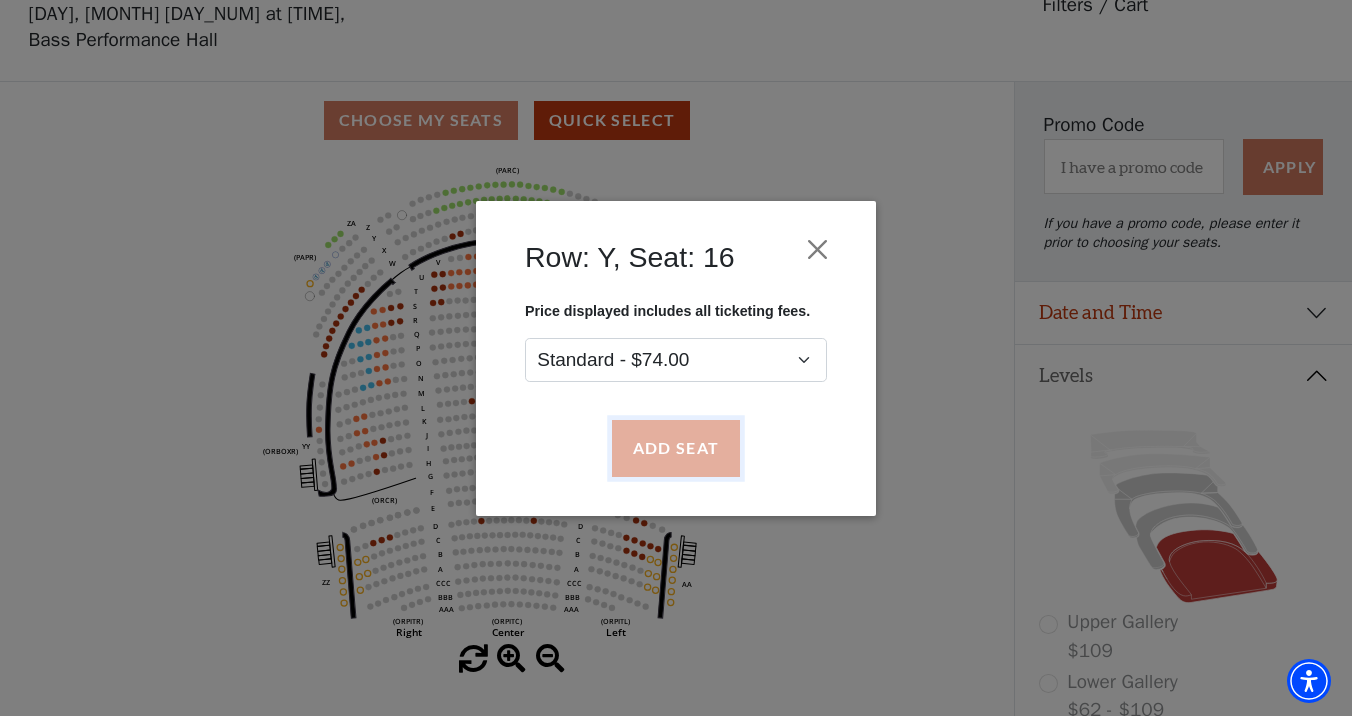 click on "Add Seat" at bounding box center [676, 448] 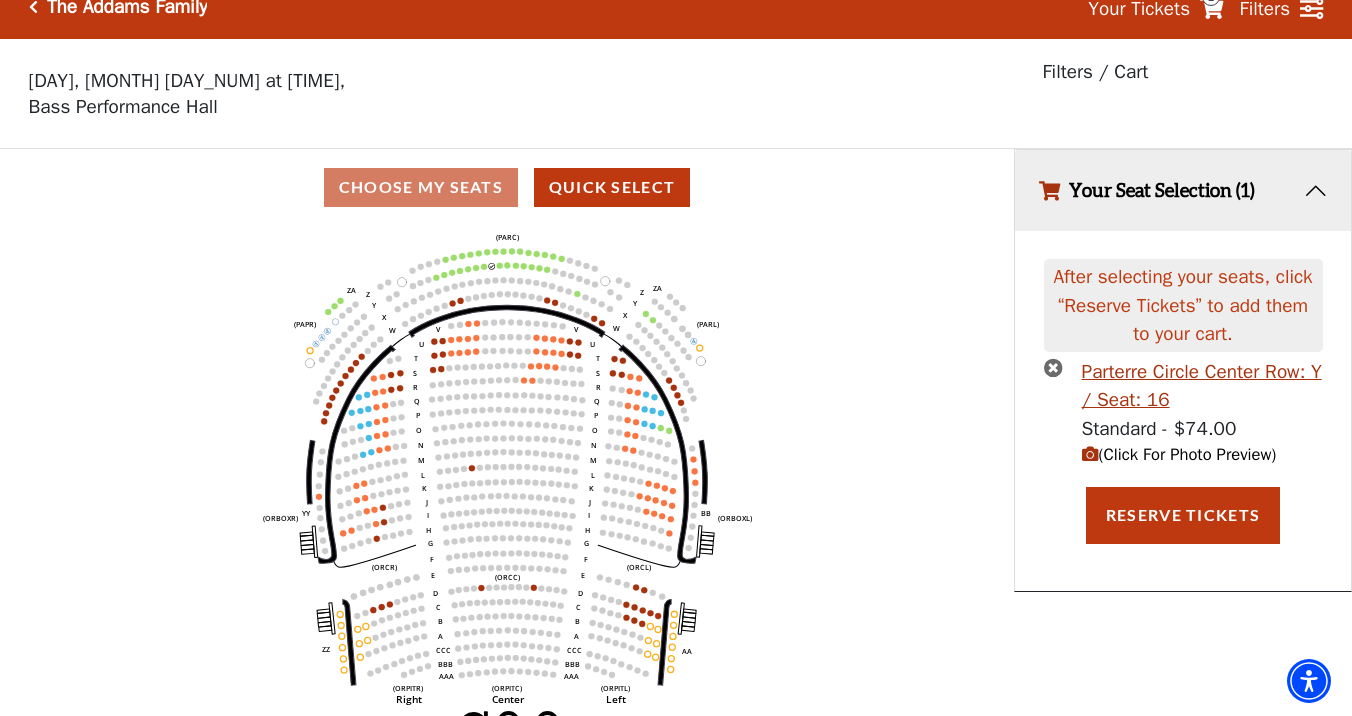 scroll, scrollTop: 0, scrollLeft: 0, axis: both 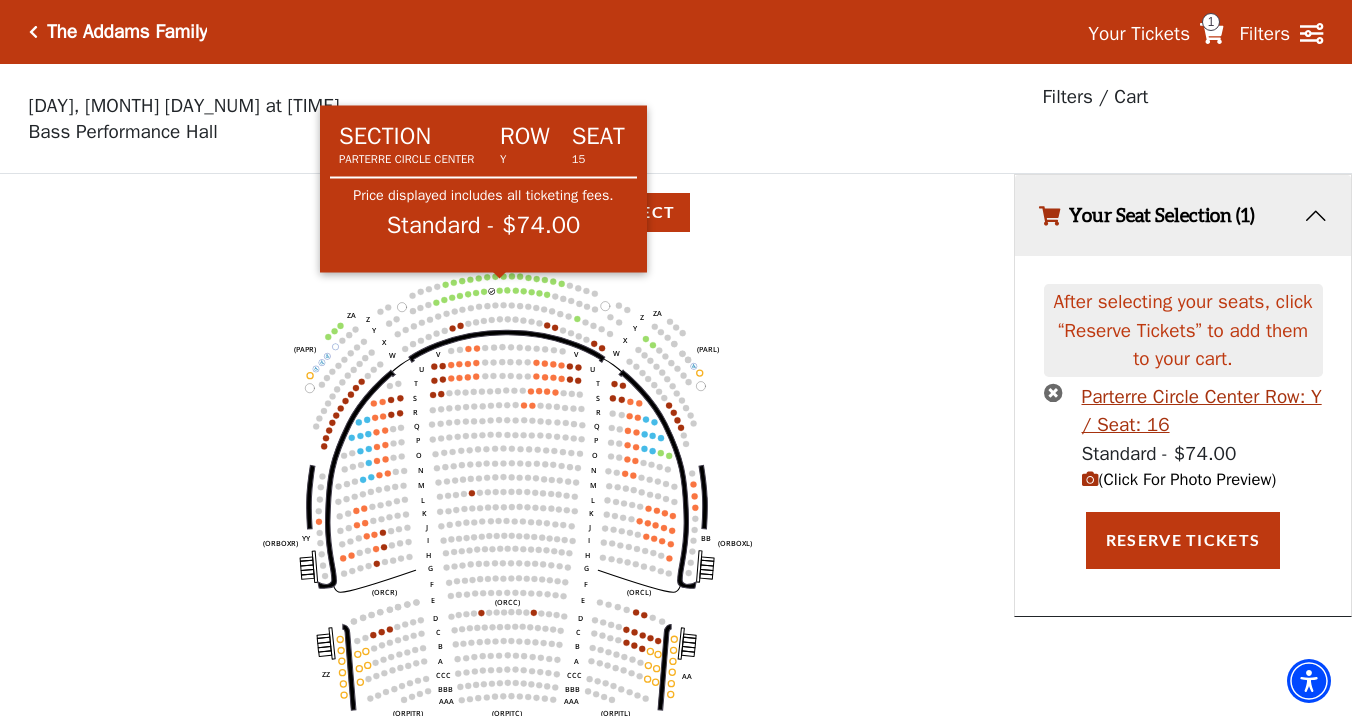 click 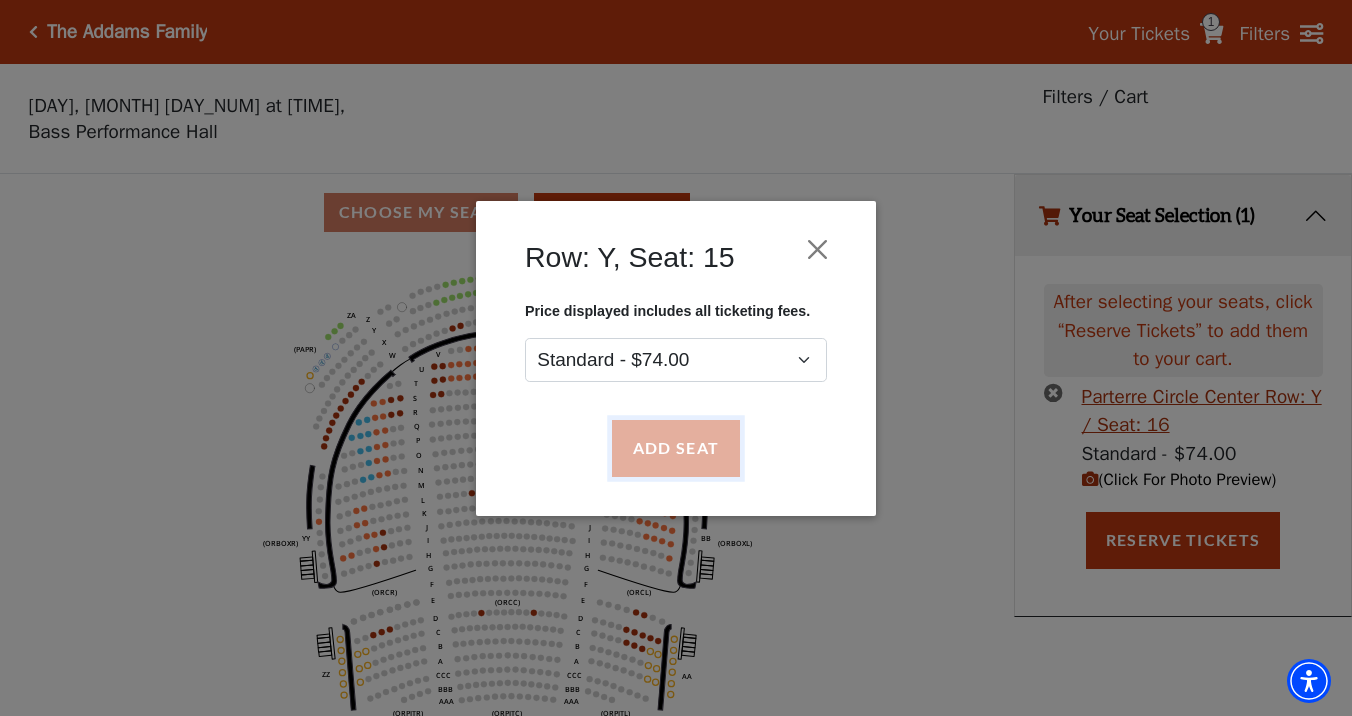 click on "Add Seat" at bounding box center (676, 448) 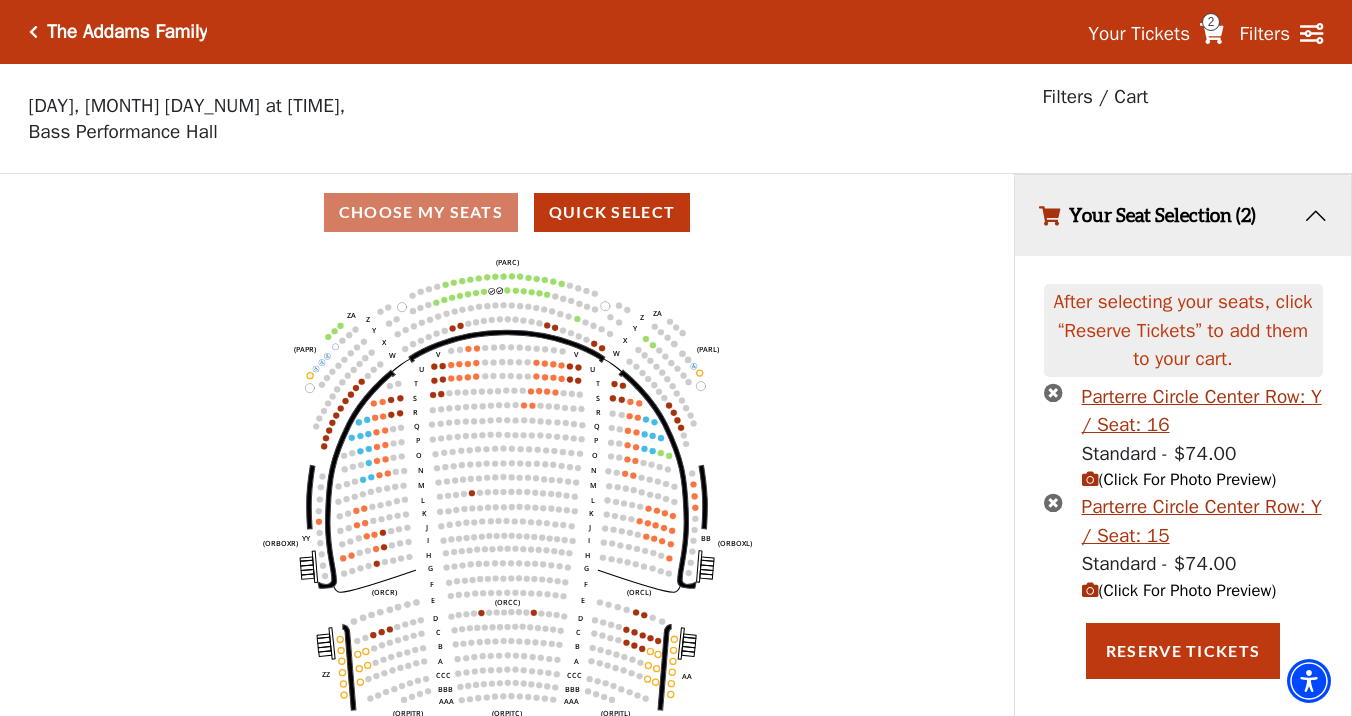click 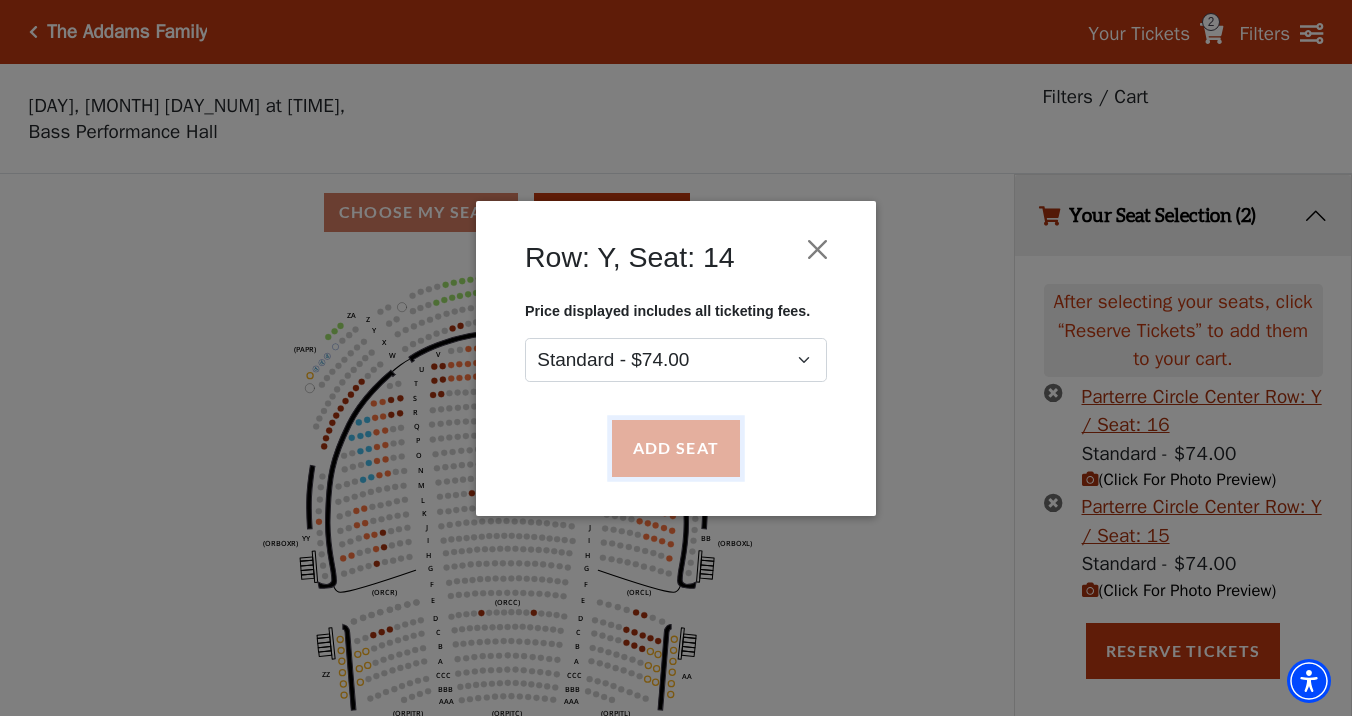 click on "Add Seat" at bounding box center (676, 448) 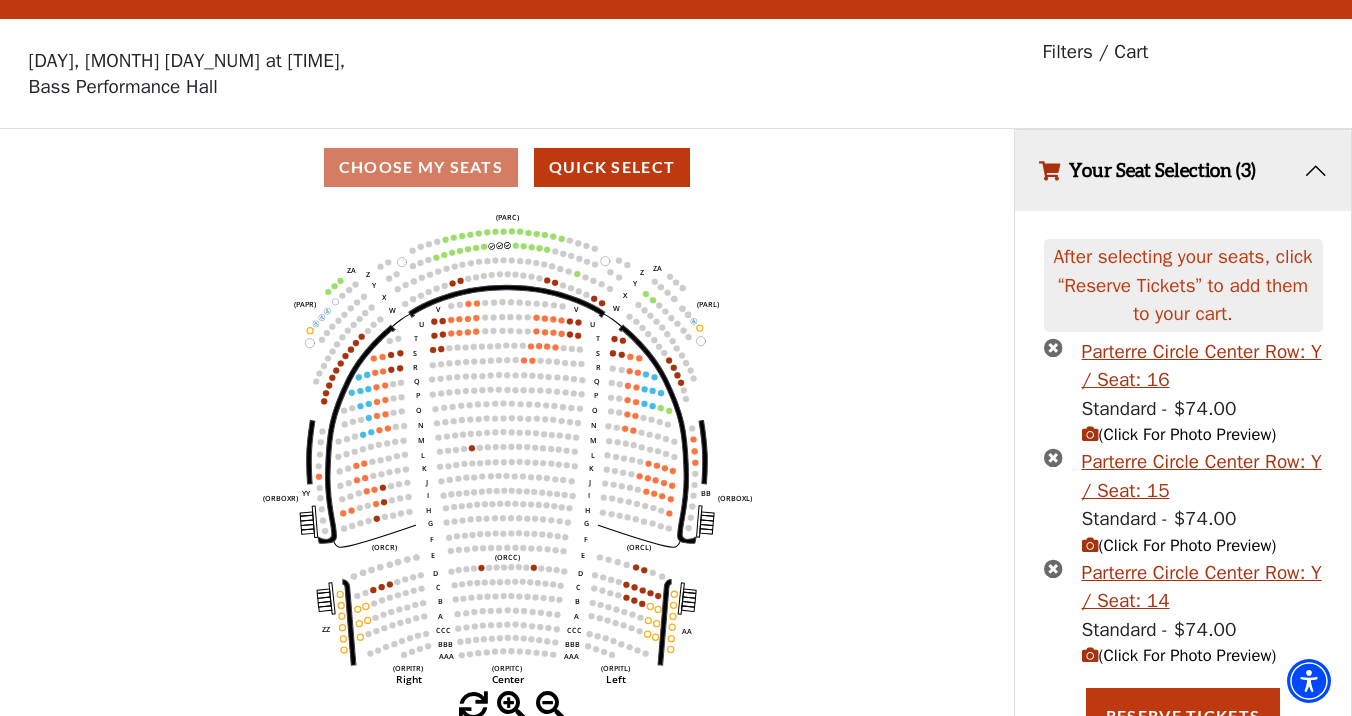 scroll, scrollTop: 66, scrollLeft: 0, axis: vertical 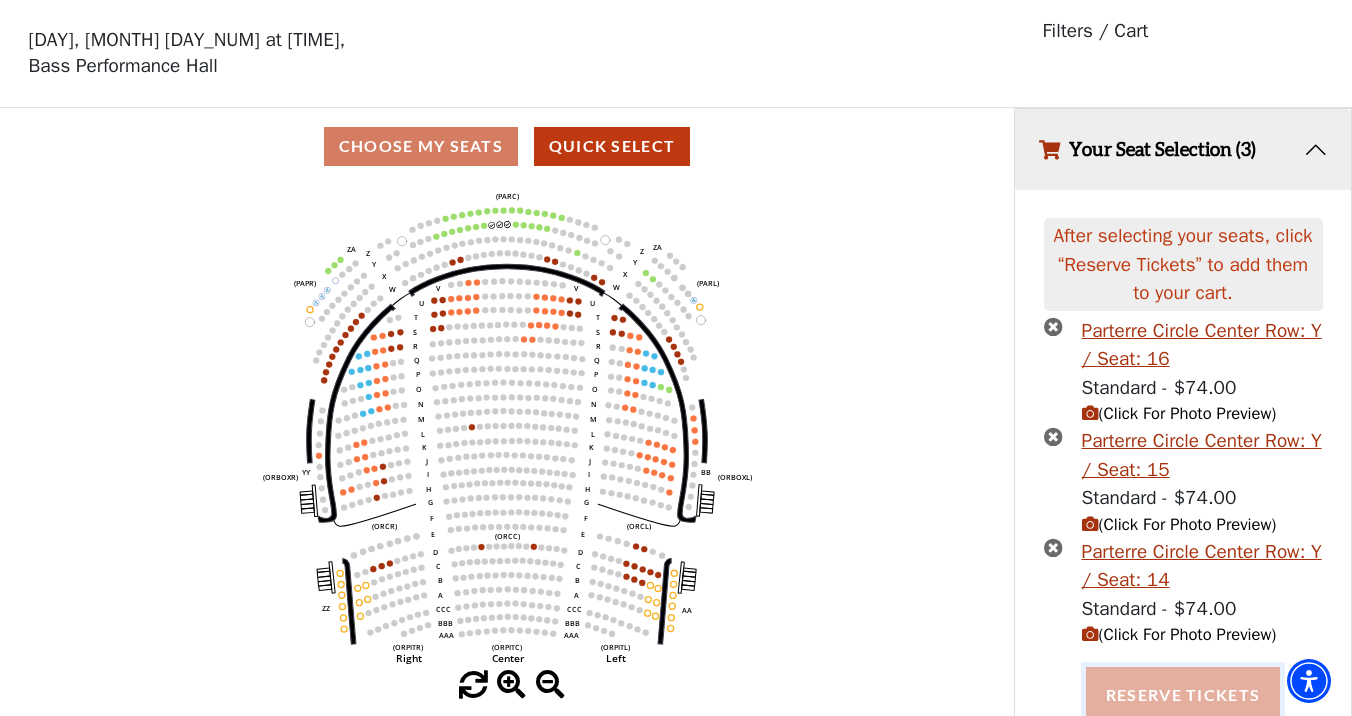 click on "Reserve Tickets" at bounding box center (1183, 695) 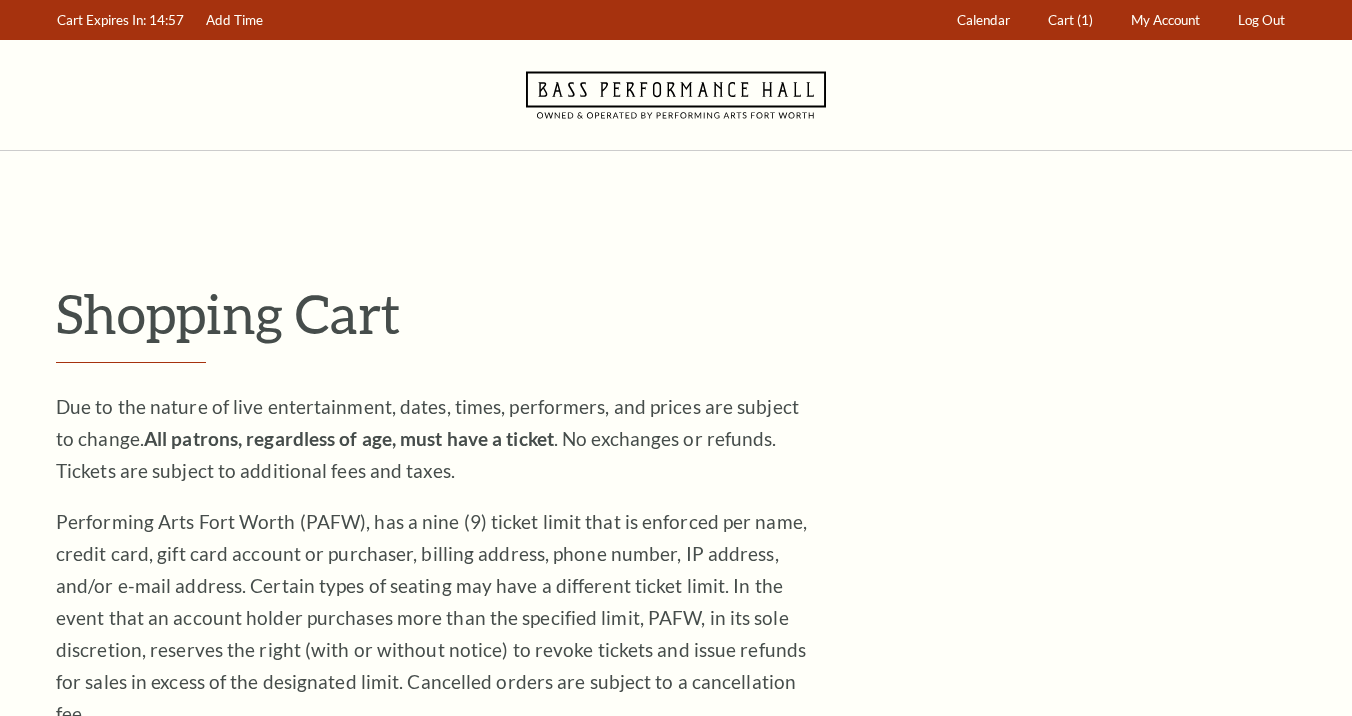 scroll, scrollTop: 0, scrollLeft: 0, axis: both 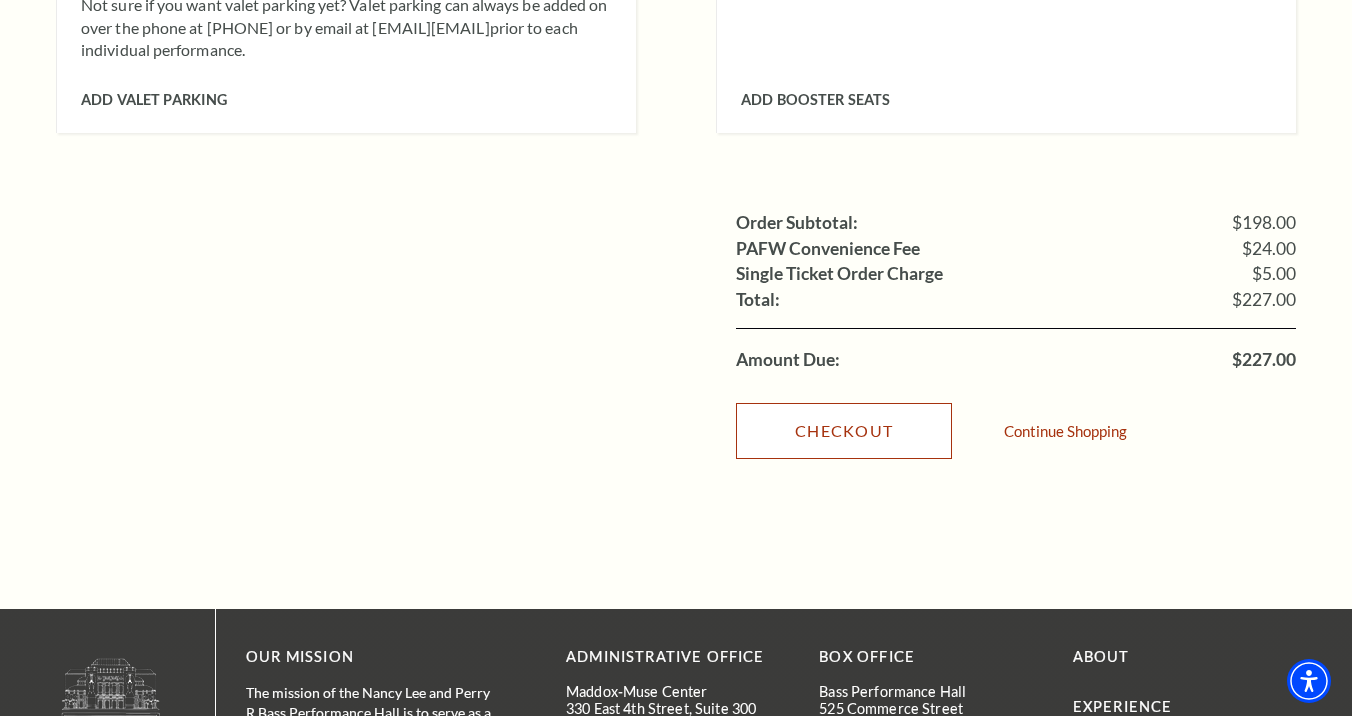 click on "Checkout" at bounding box center [844, 431] 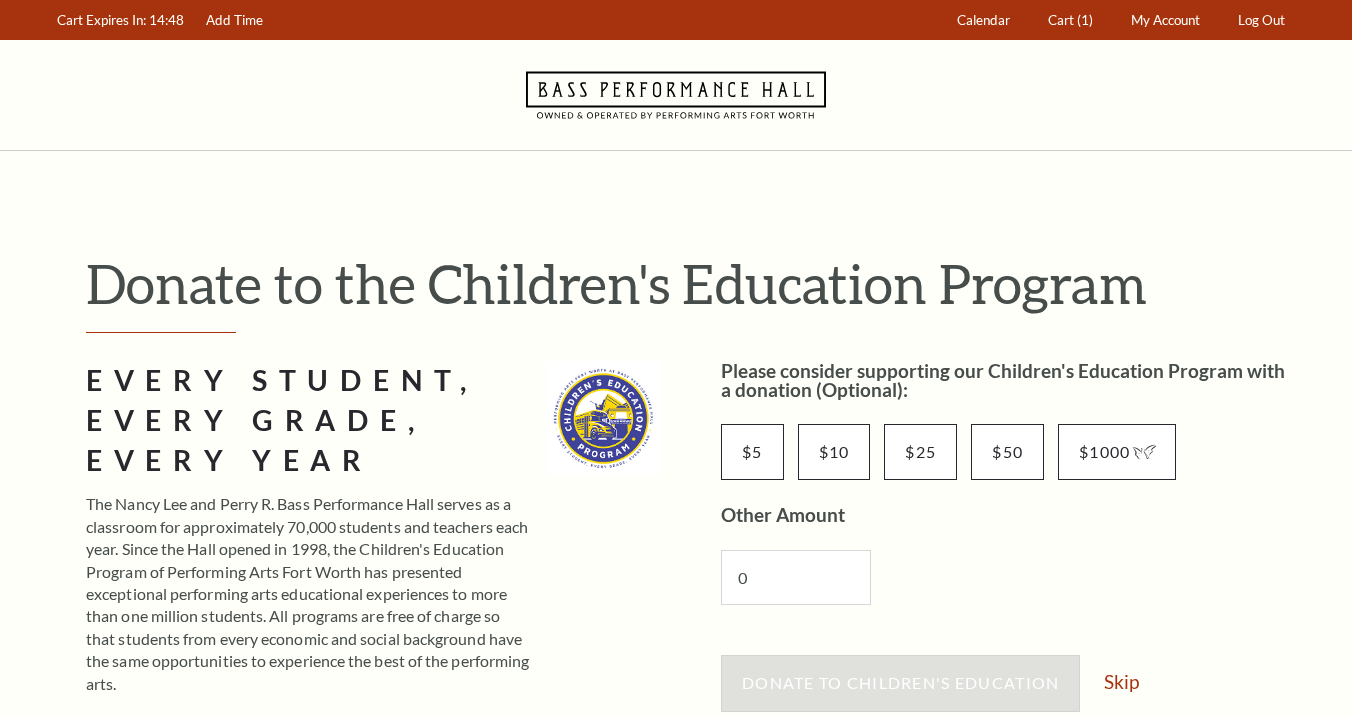 scroll, scrollTop: 0, scrollLeft: 0, axis: both 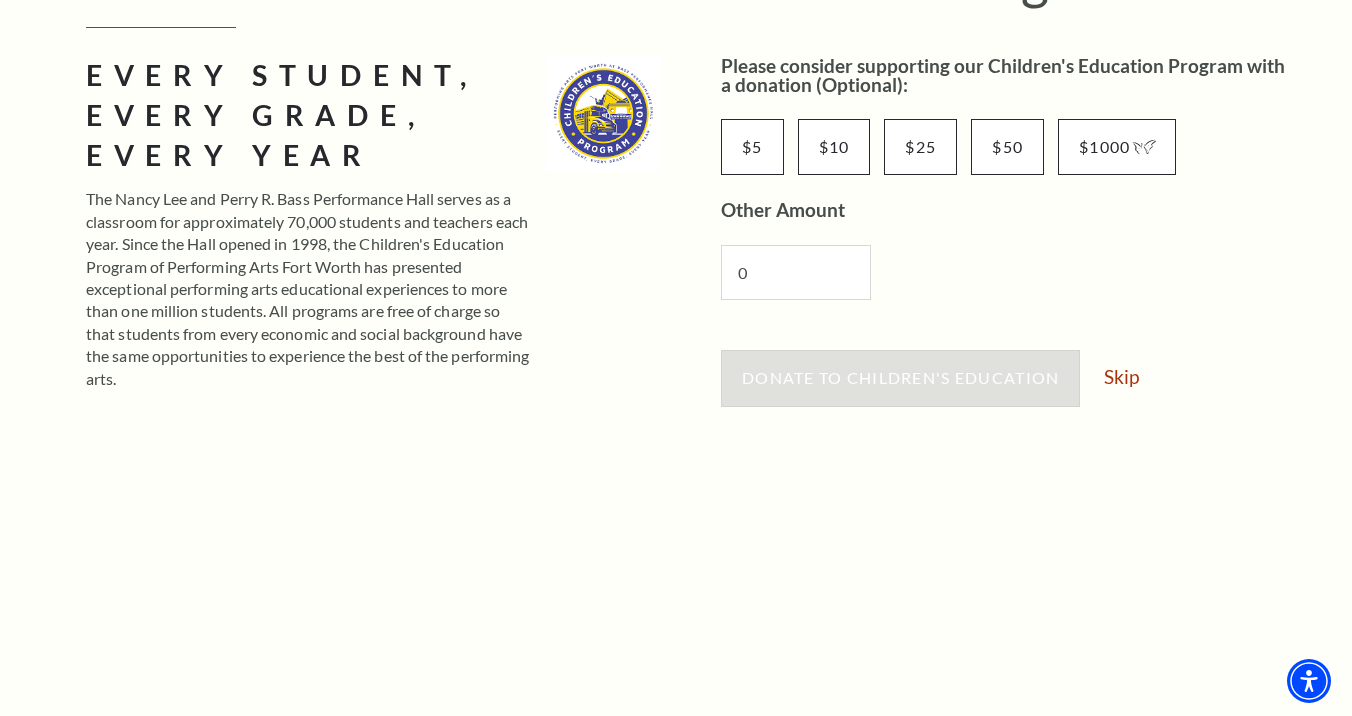 click on "Donate to Children's Education   Skip" at bounding box center [1008, 388] 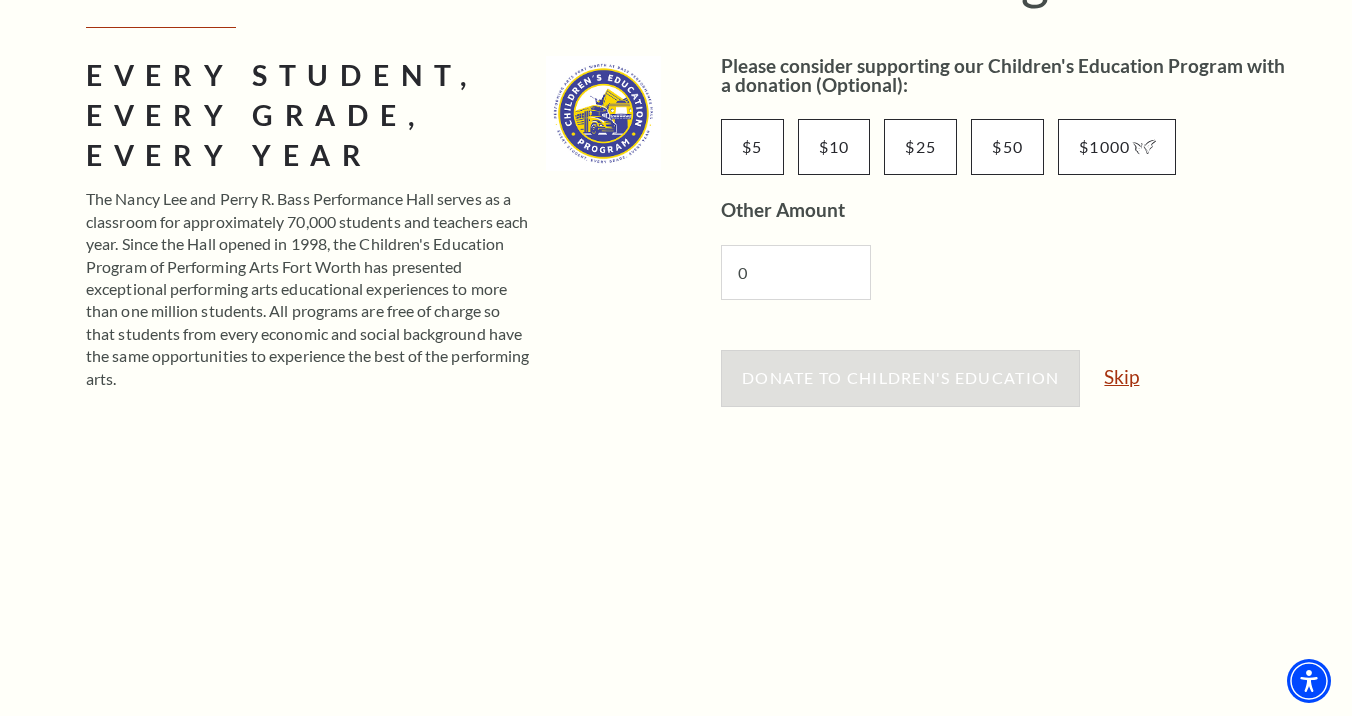 click on "Skip" at bounding box center (1121, 376) 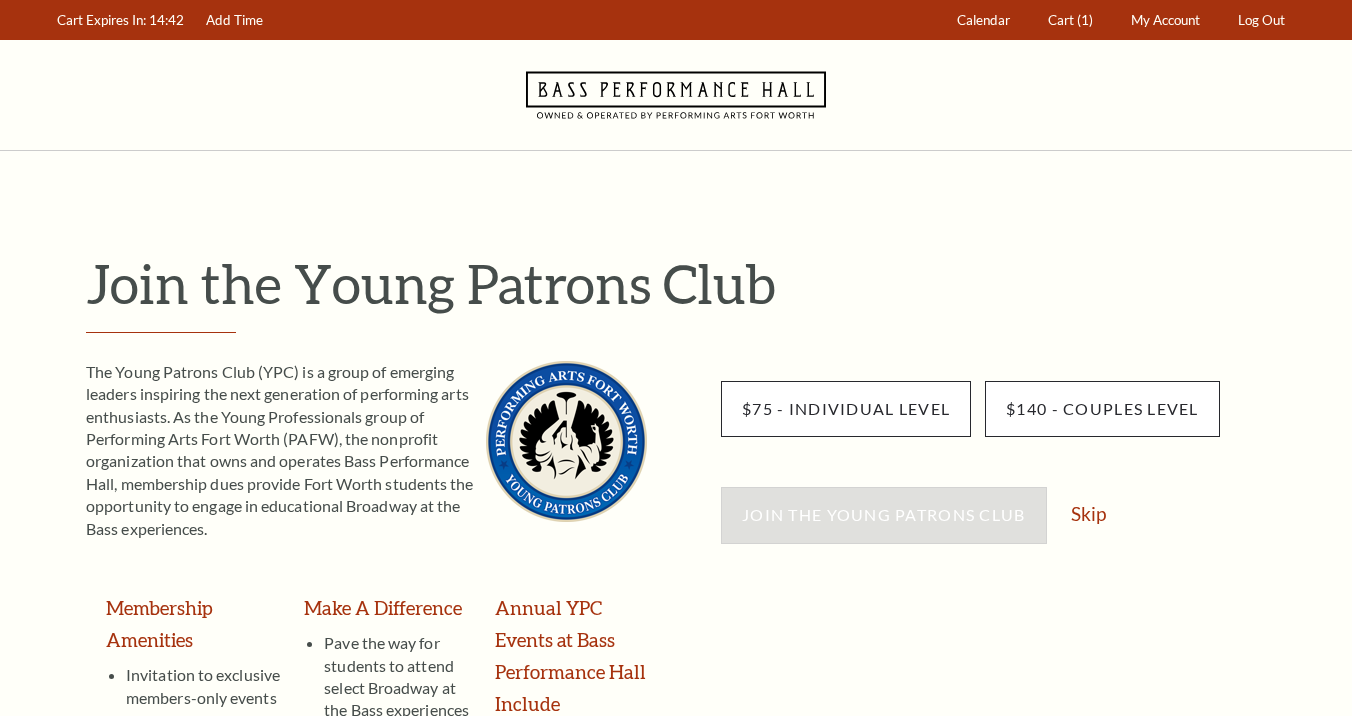 scroll, scrollTop: 0, scrollLeft: 0, axis: both 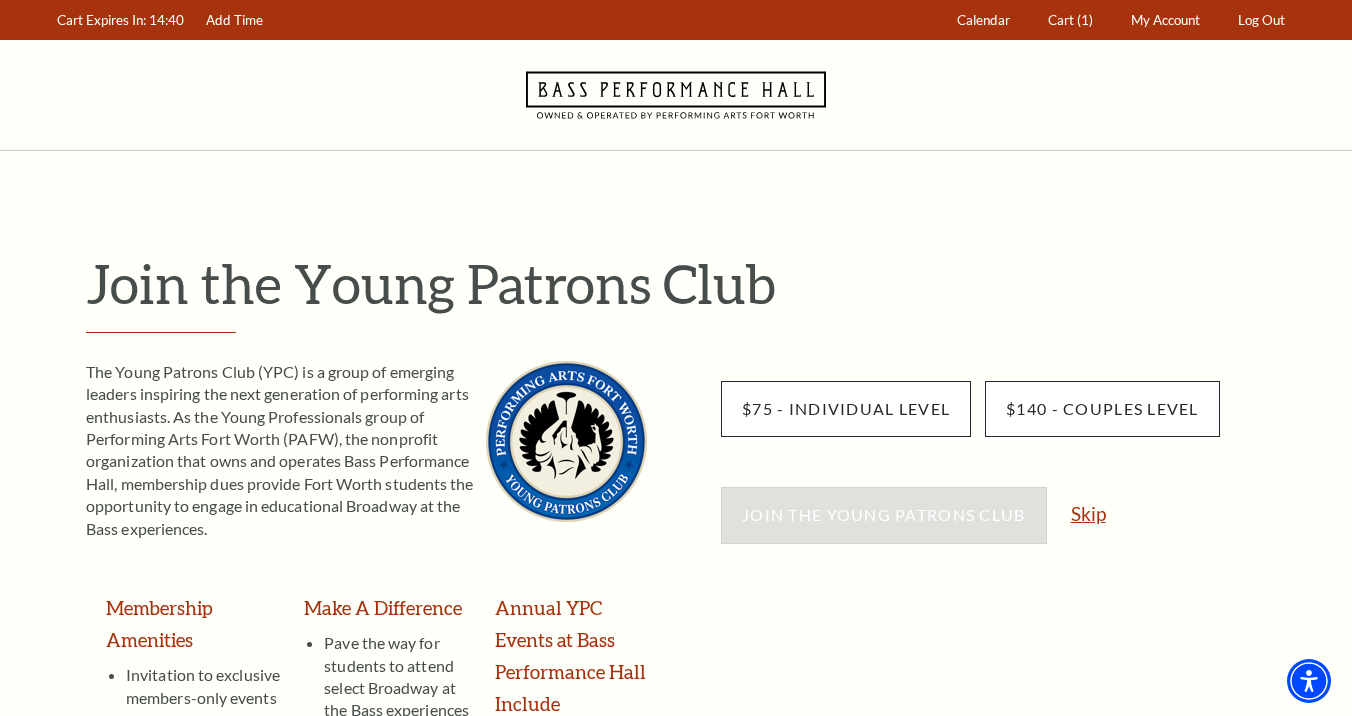 click on "Skip" at bounding box center [1088, 513] 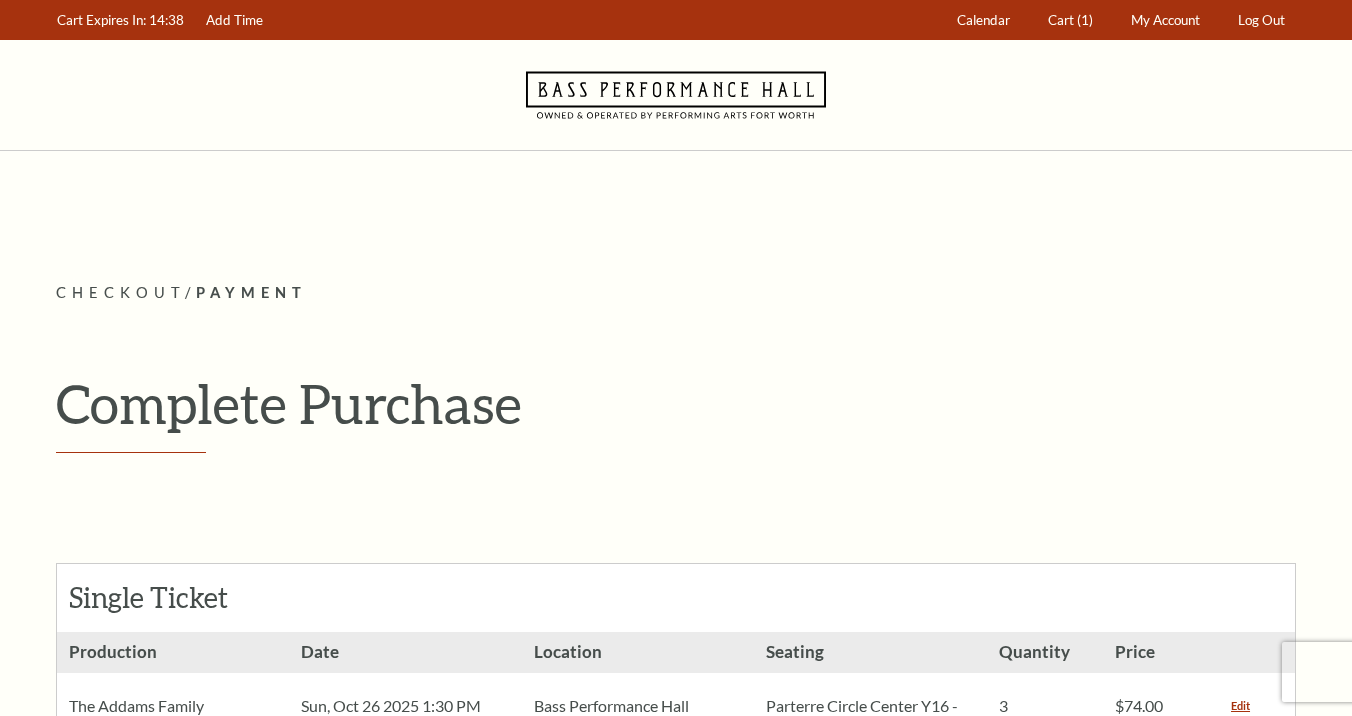 scroll, scrollTop: 0, scrollLeft: 0, axis: both 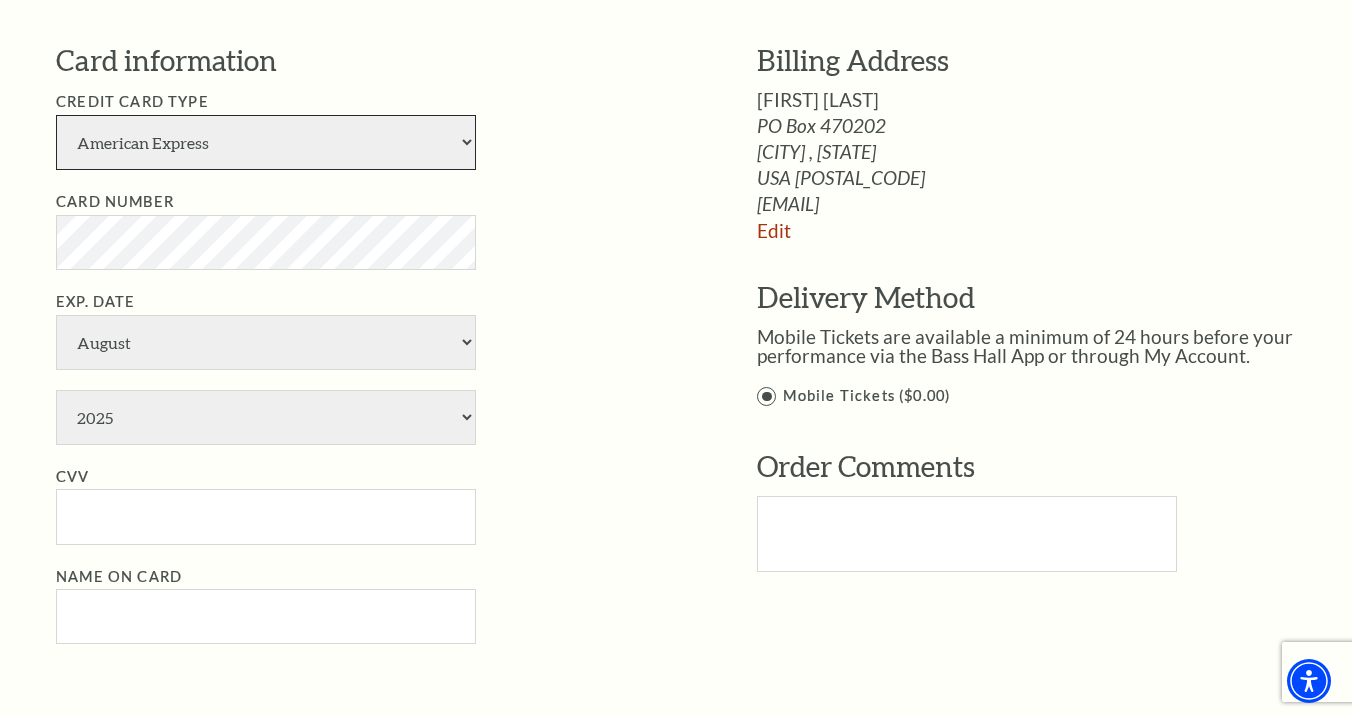 click on "American Express
Visa
Master Card
Discover" at bounding box center (266, 142) 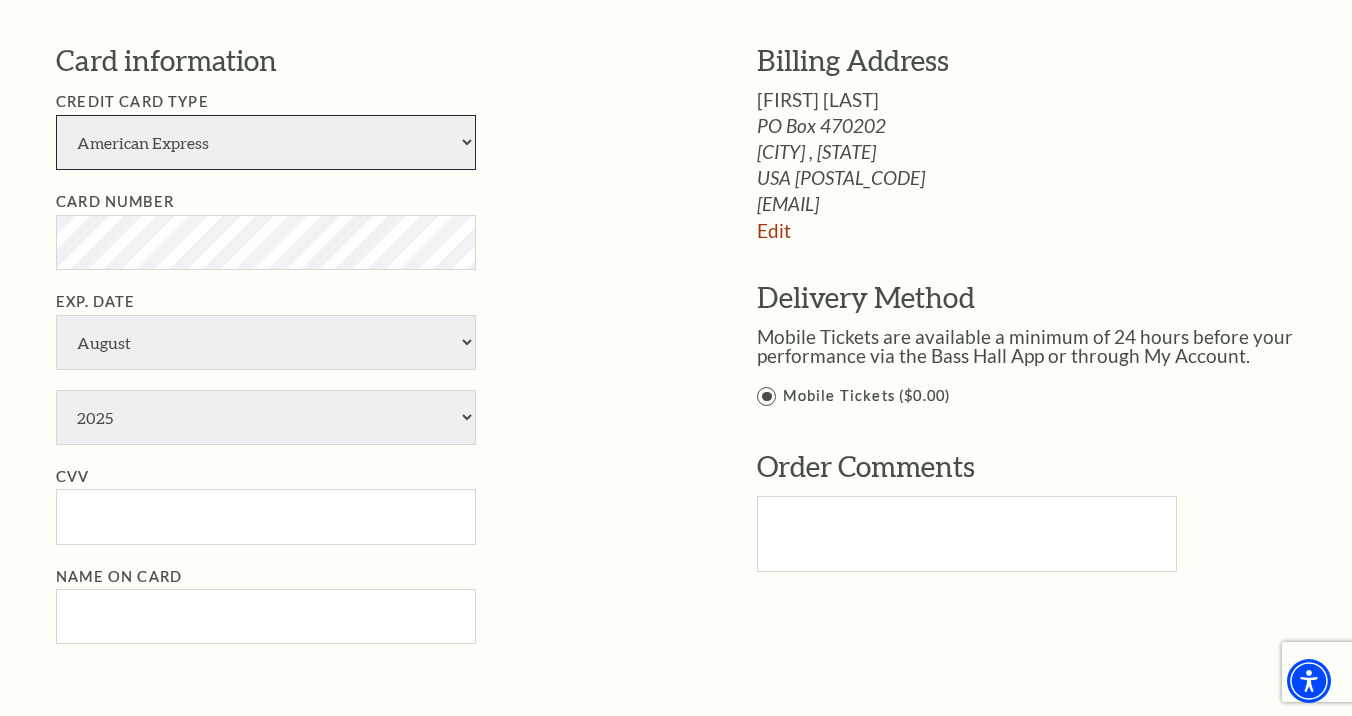 select on "24" 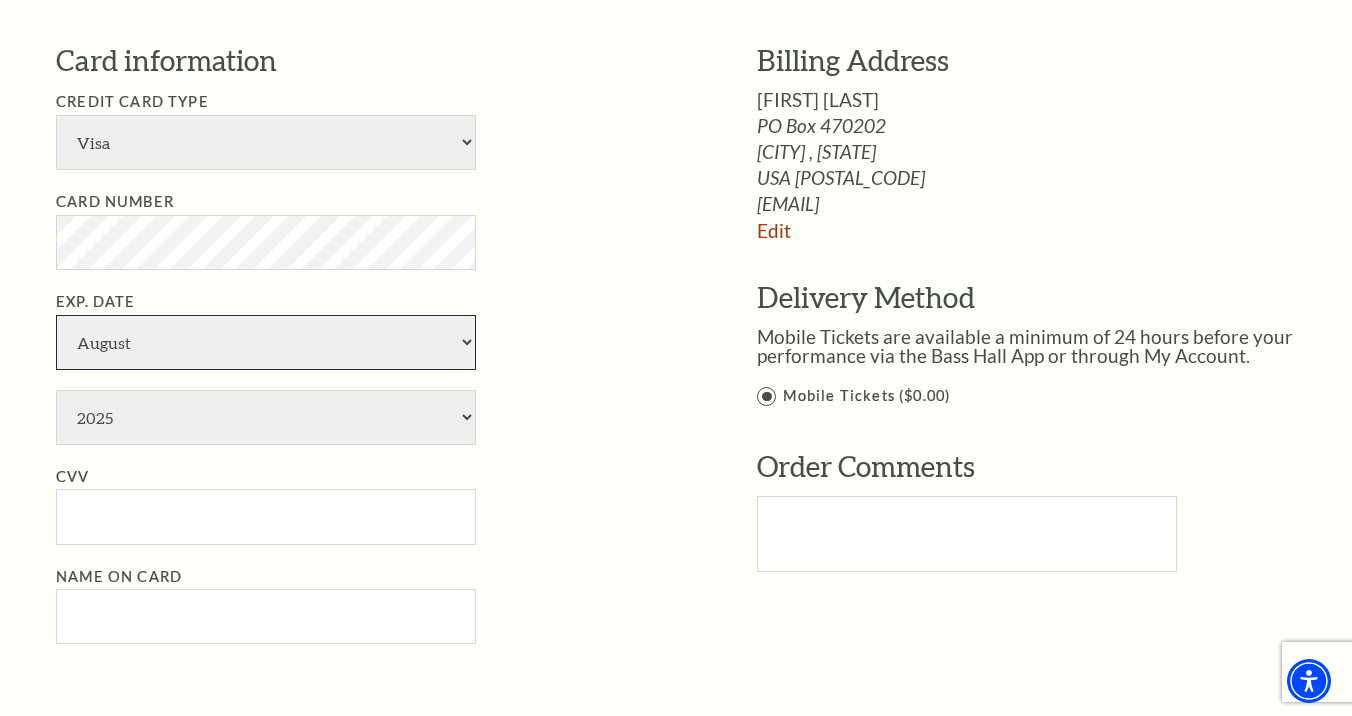 click on "January
February
March
April
May
June
July
August
September
October
November
December" at bounding box center (266, 342) 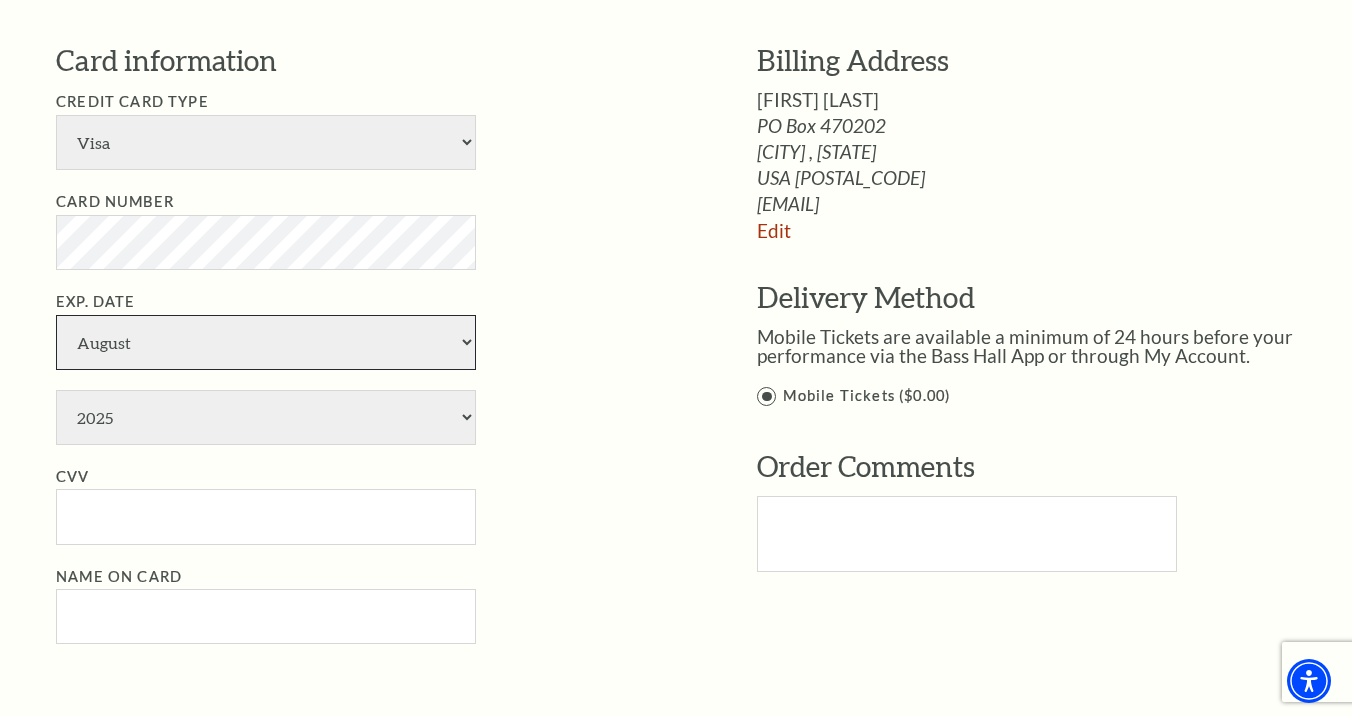 select on "5" 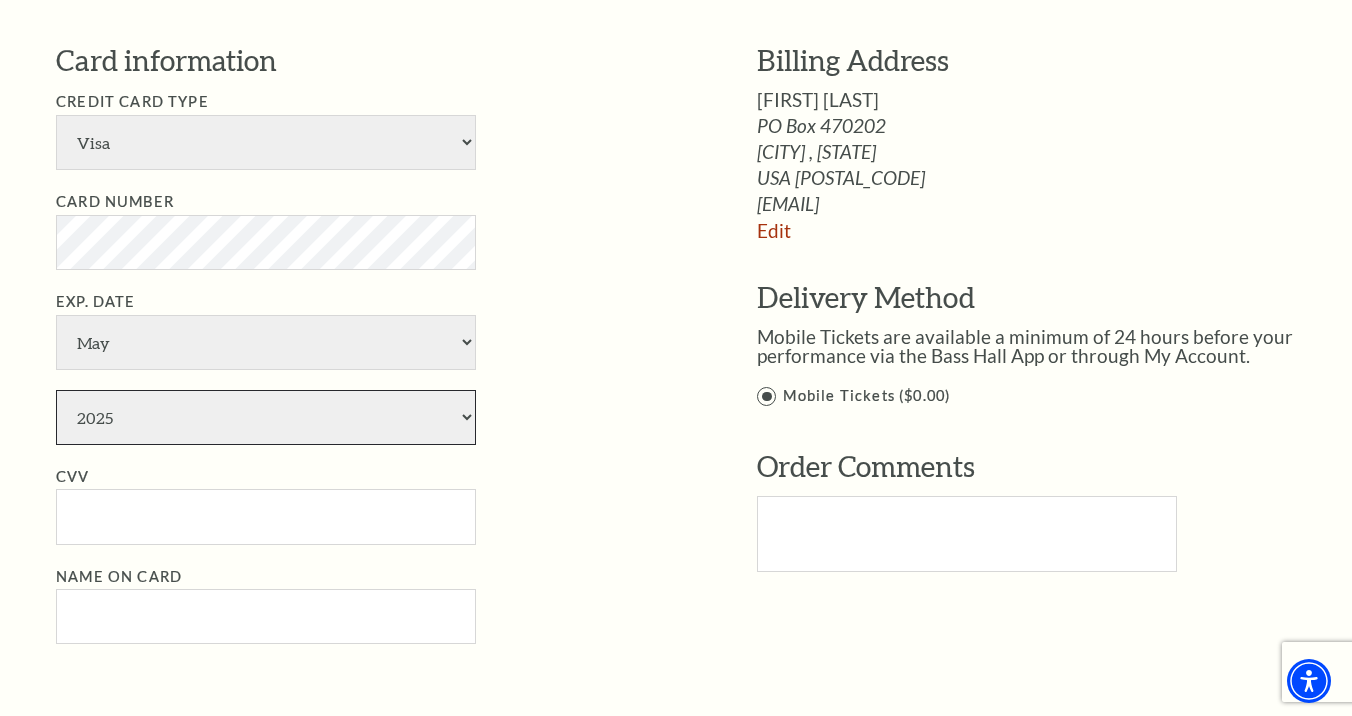 click on "2025
2026
2027
2028
2029
2030
2031
2032
2033
2034" at bounding box center [266, 417] 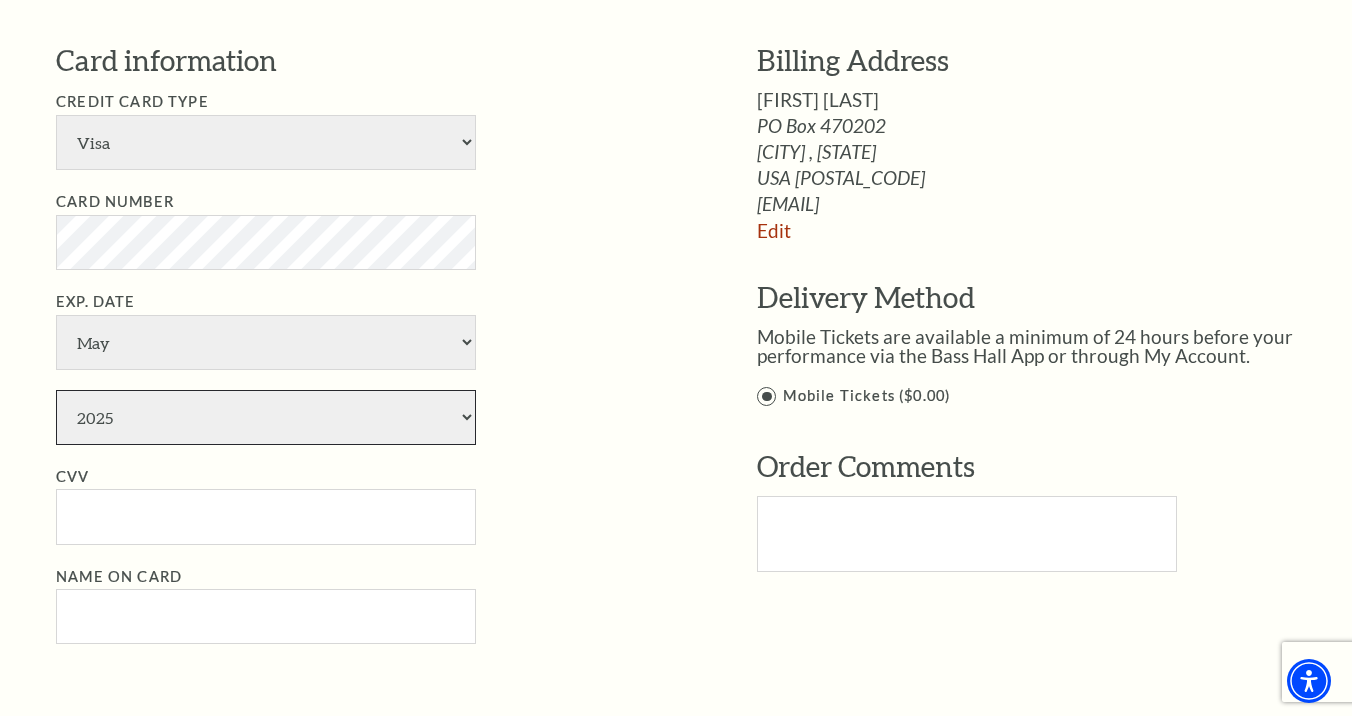 select on "2030" 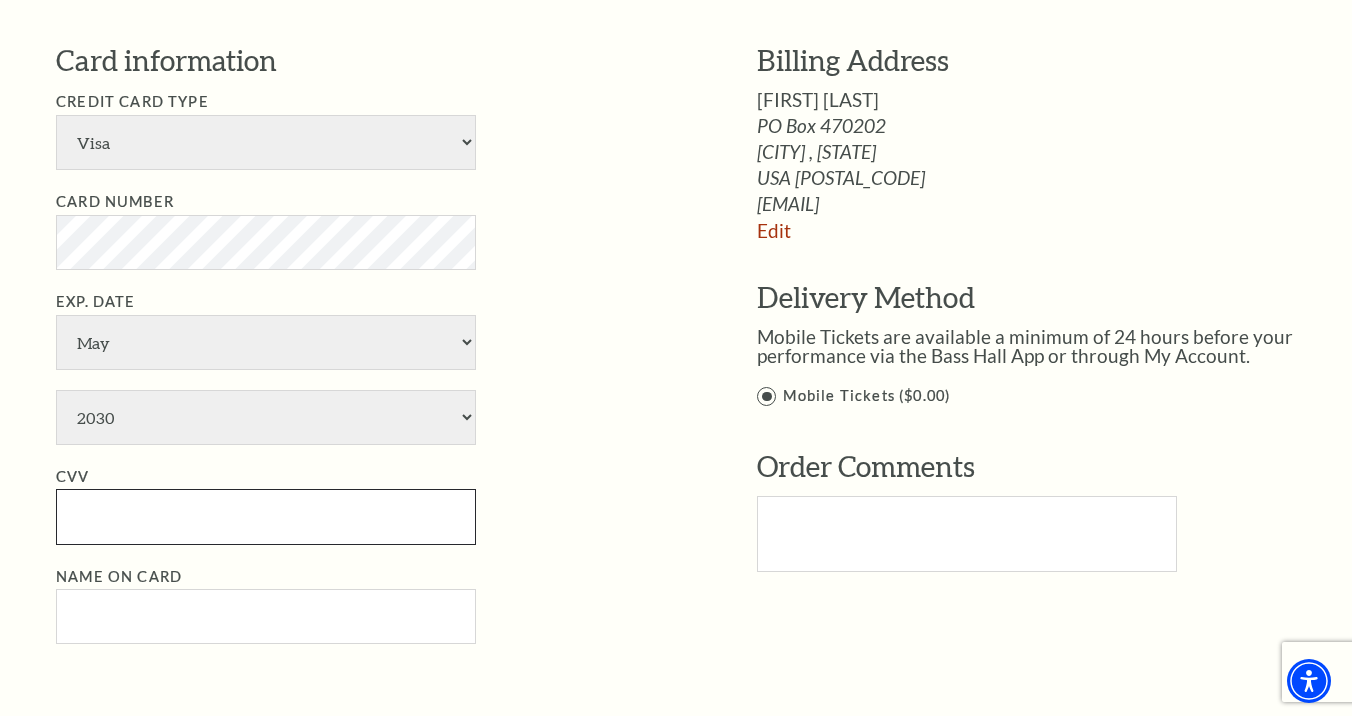 click on "CVV" at bounding box center (266, 516) 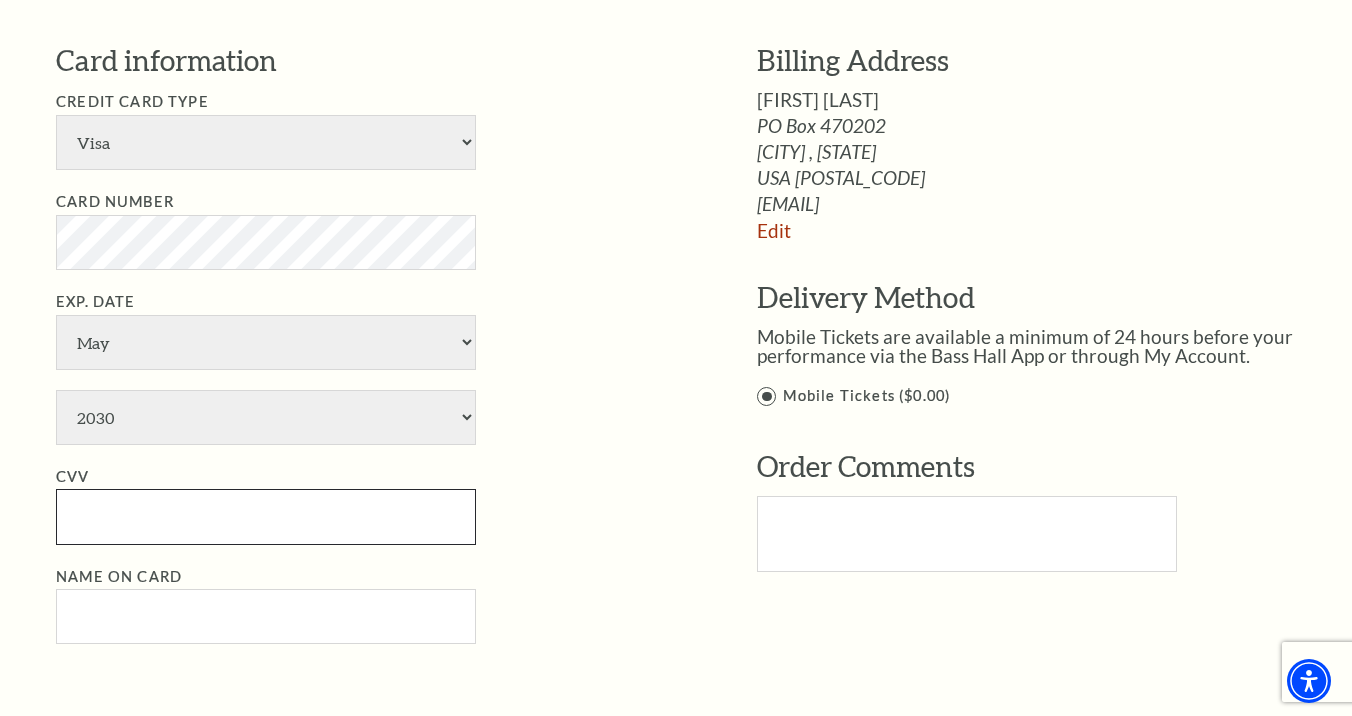 click on "CVV" at bounding box center (266, 516) 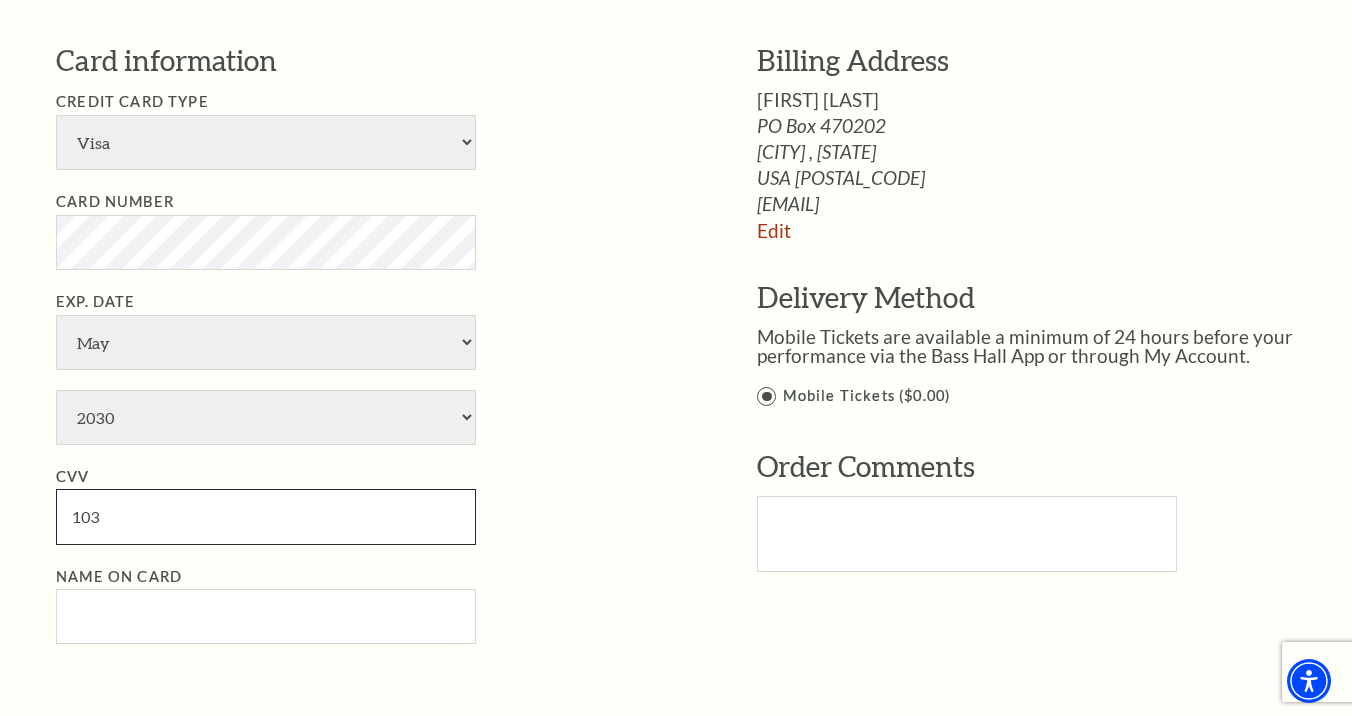 type on "103" 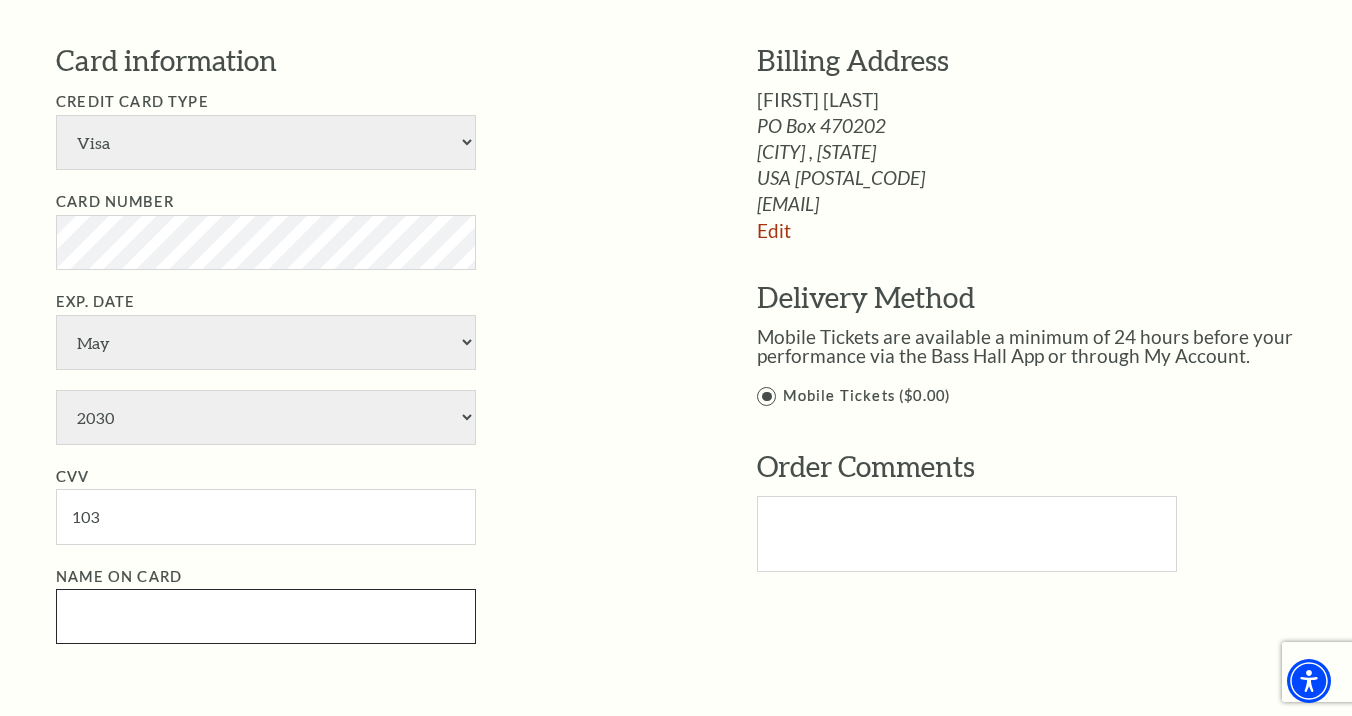 click on "Name on Card" at bounding box center [266, 616] 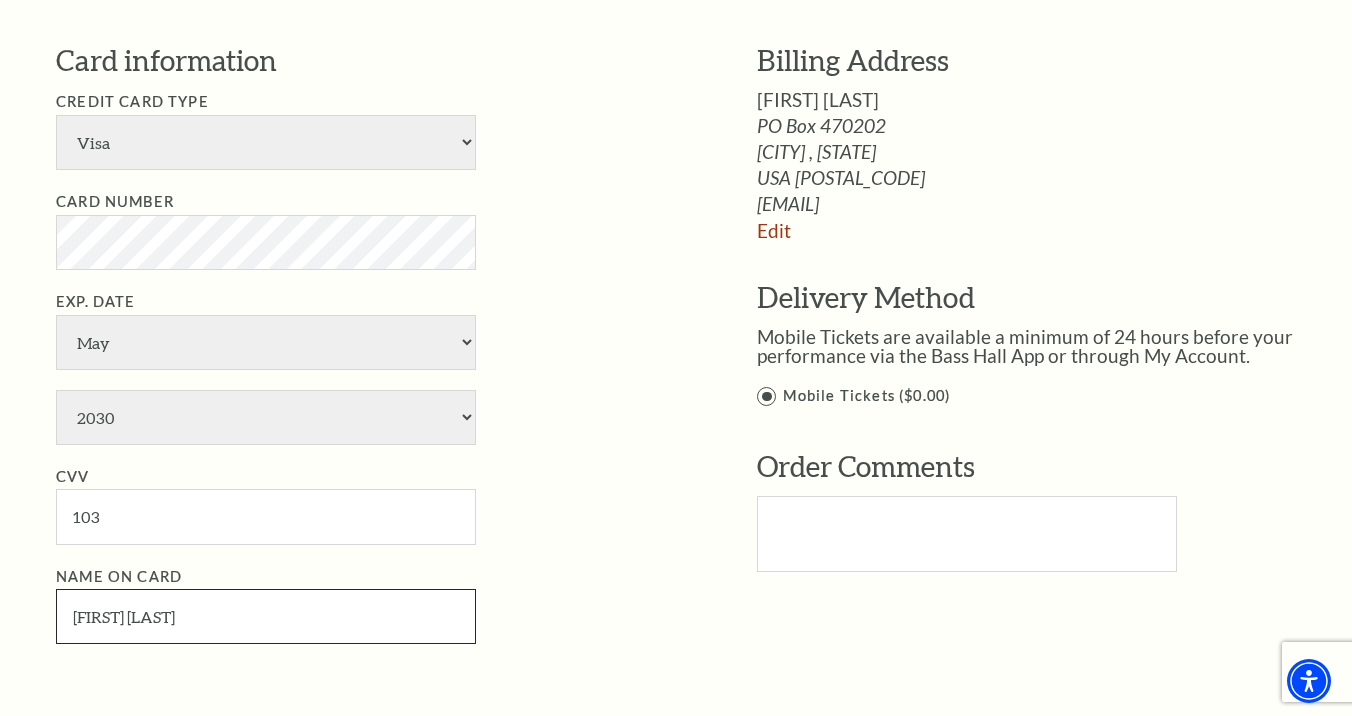 type on "[FIRST] [LAST]" 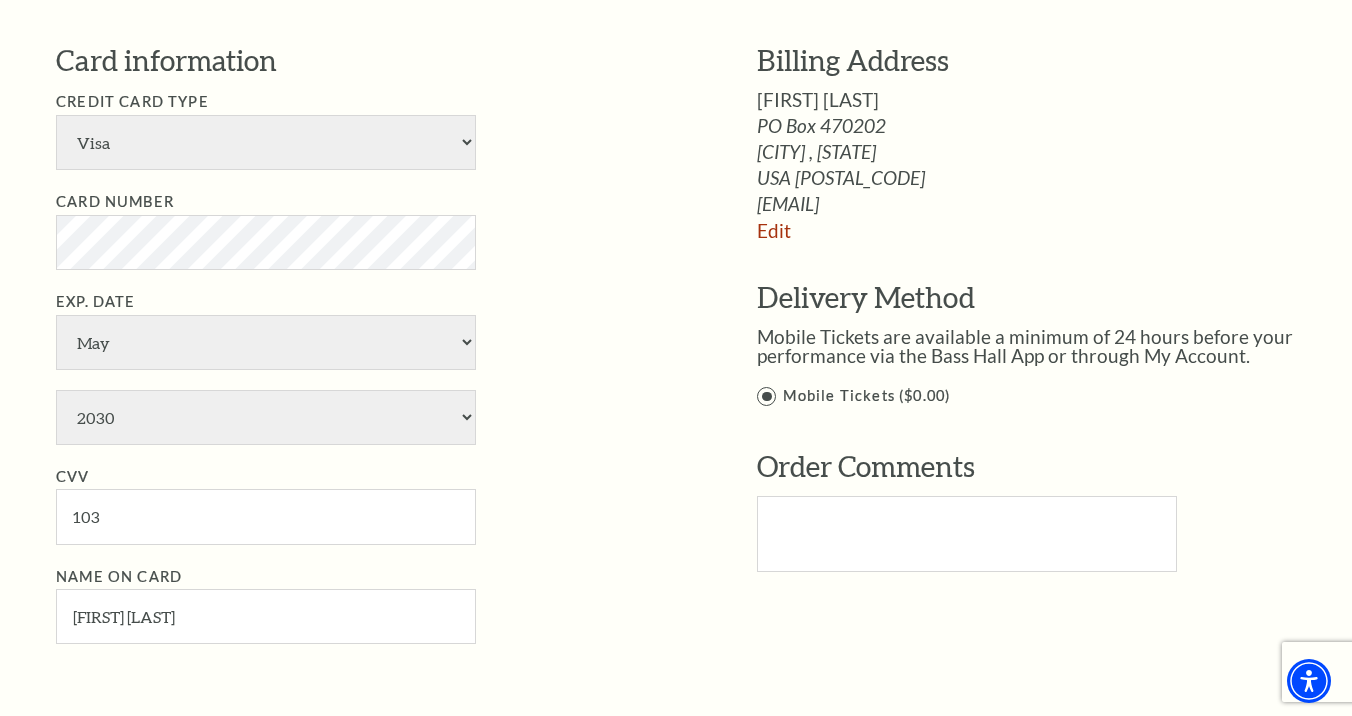 click on "Name on Card
[FIRST] [LAST]" at bounding box center [376, 605] 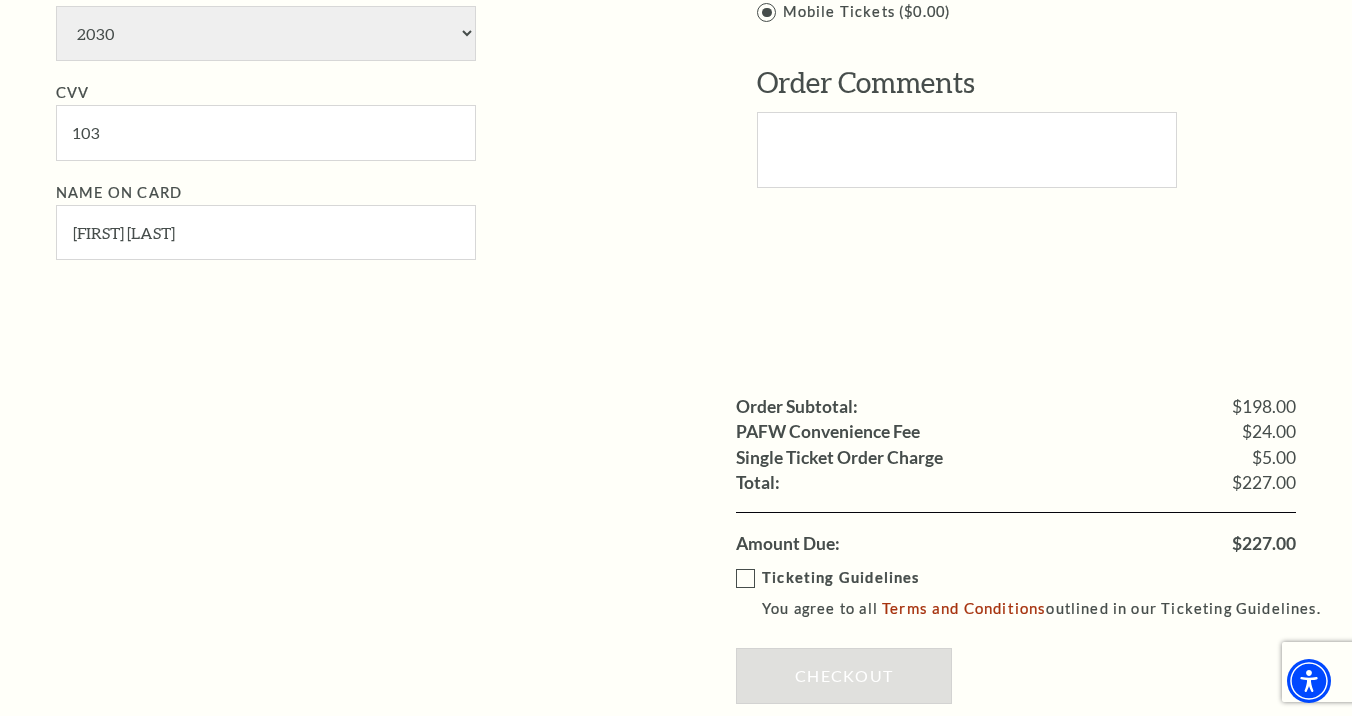 scroll, scrollTop: 1632, scrollLeft: 0, axis: vertical 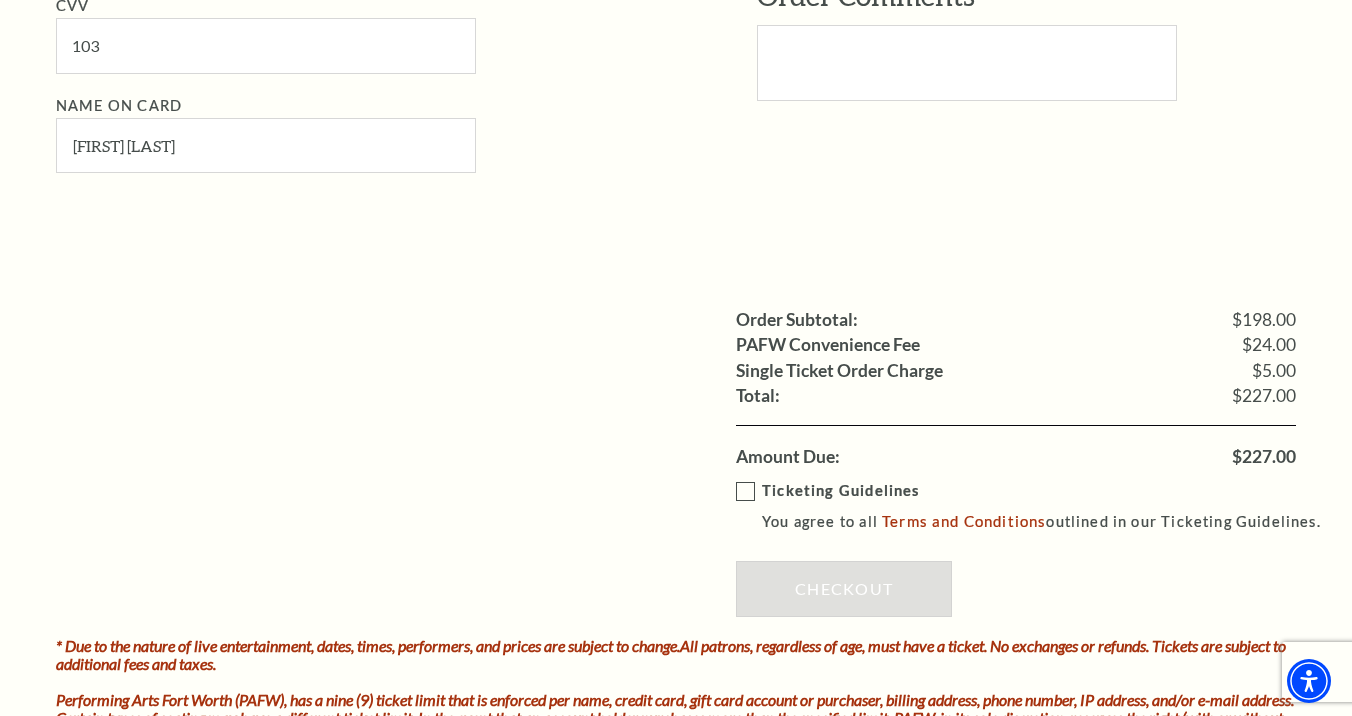 click on "Ticketing Guidelines
You agree to all   Terms and Conditions  outlined in our Ticketing Guidelines." at bounding box center (1037, 506) 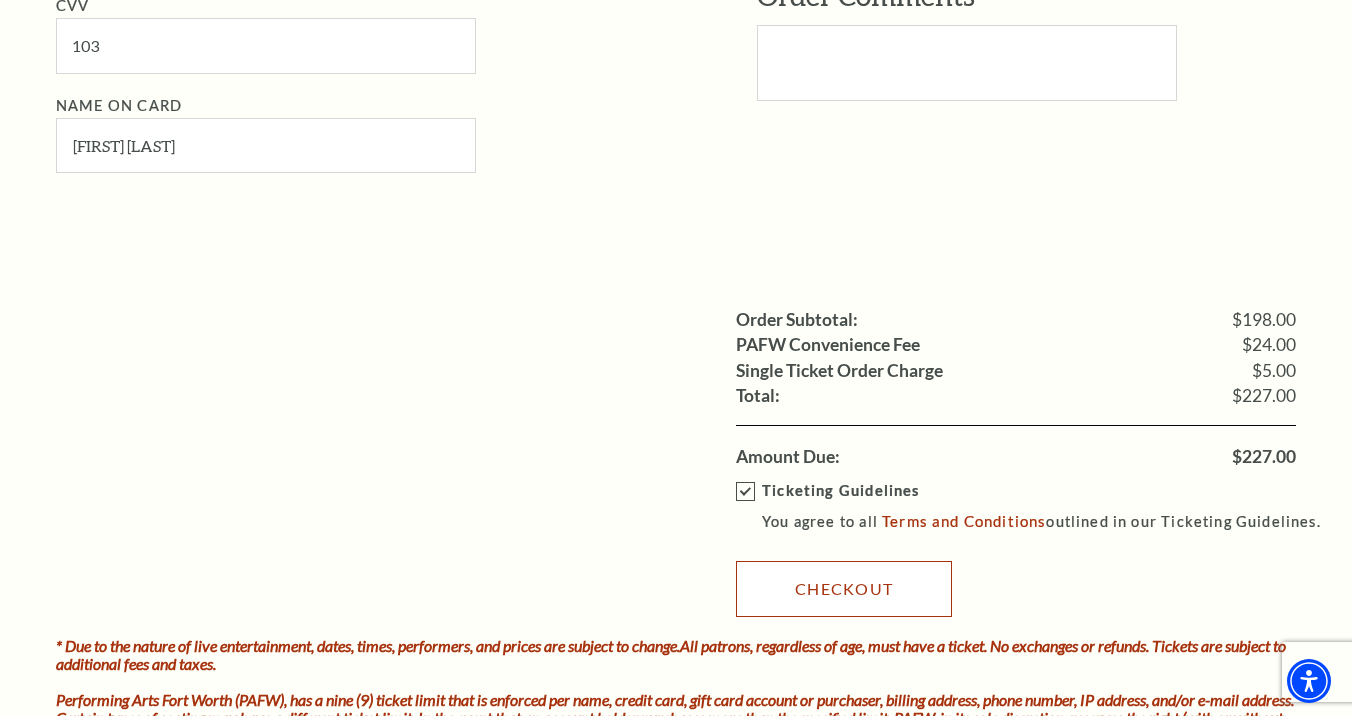 click on "Checkout" at bounding box center [844, 589] 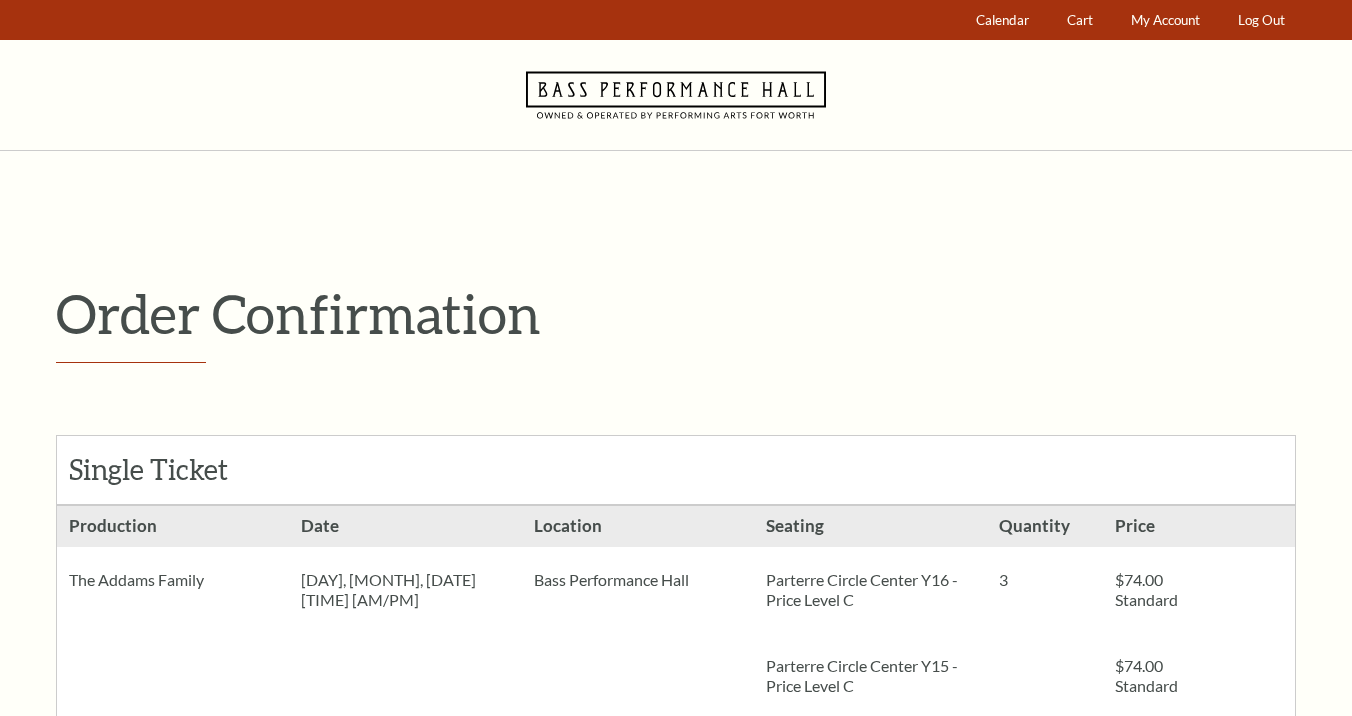 scroll, scrollTop: 0, scrollLeft: 0, axis: both 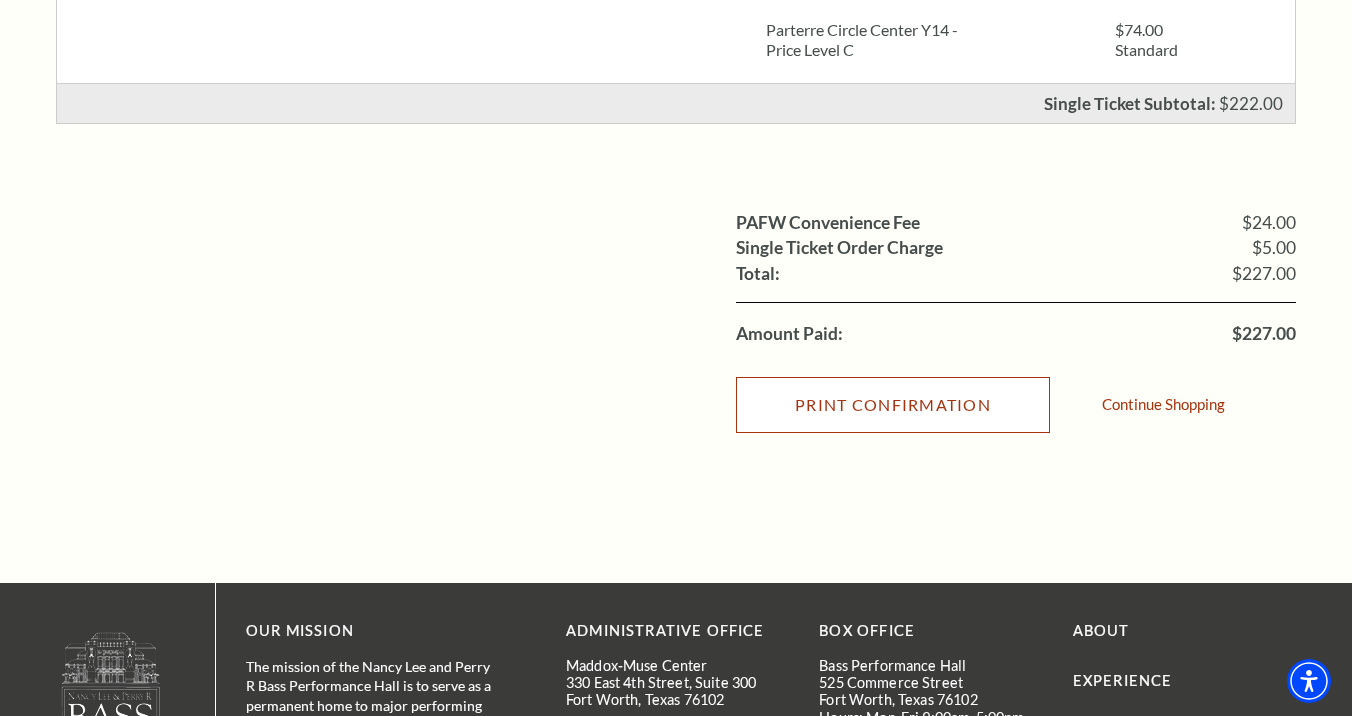 click on "Print Confirmation" at bounding box center (893, 405) 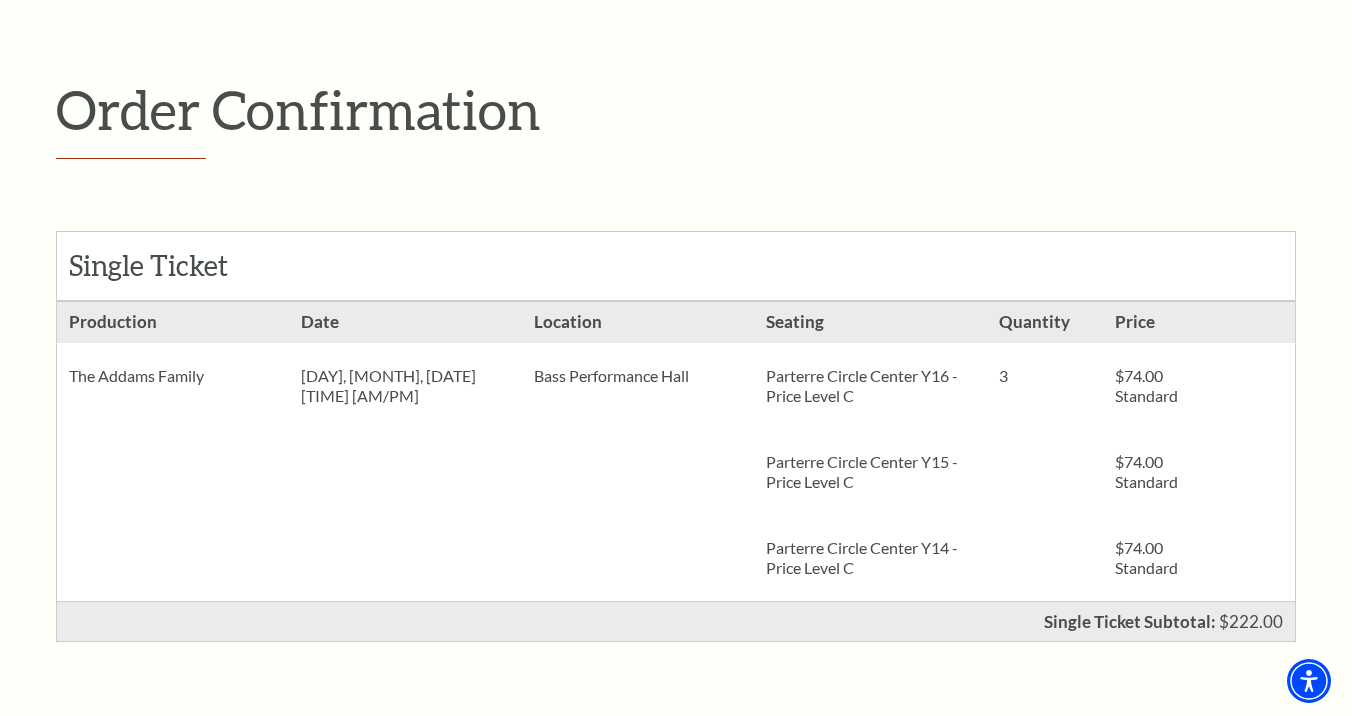 scroll, scrollTop: 215, scrollLeft: 0, axis: vertical 